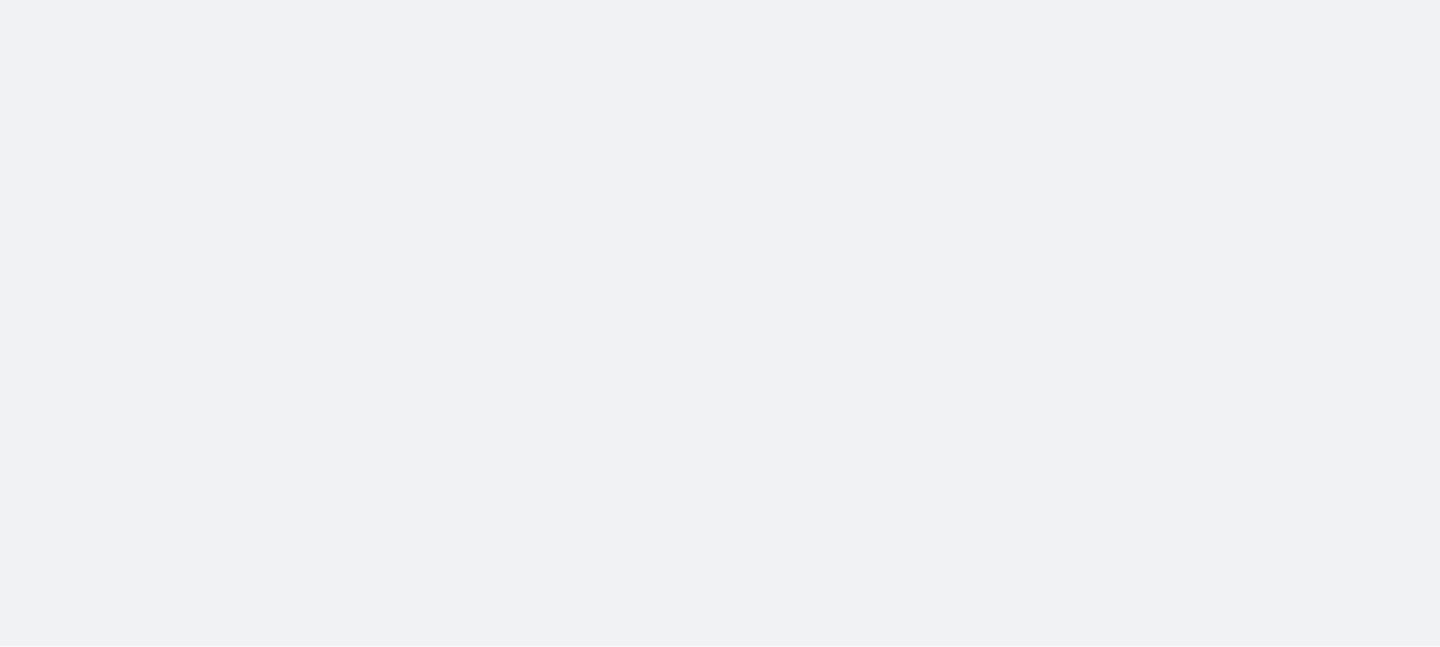 scroll, scrollTop: 0, scrollLeft: 0, axis: both 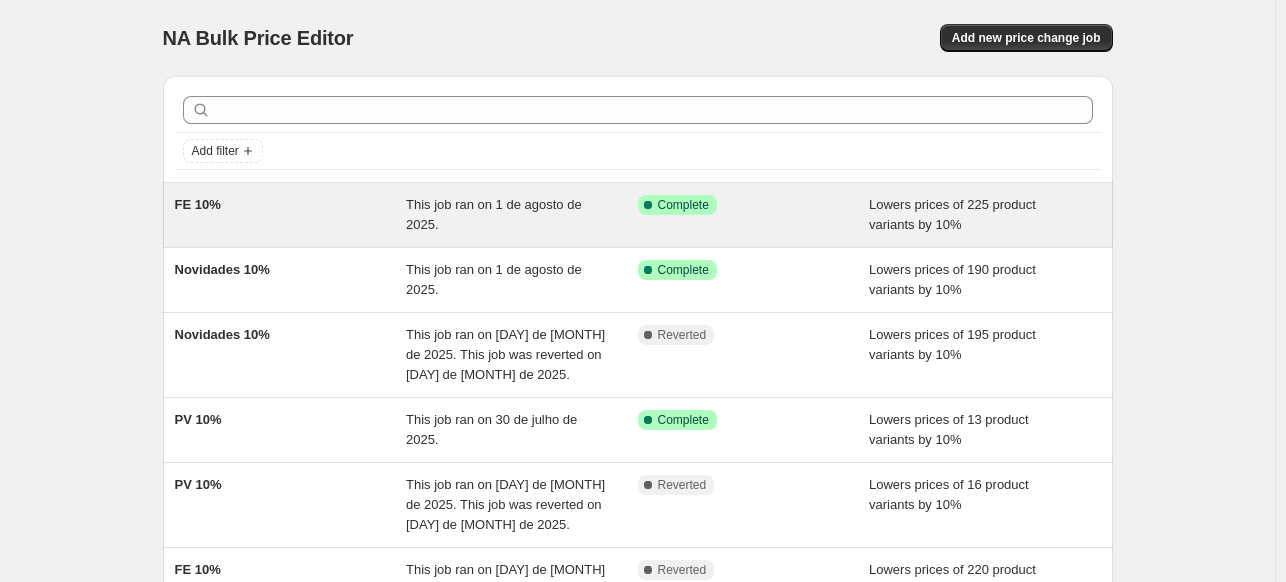 click on "FE 10%" at bounding box center (291, 215) 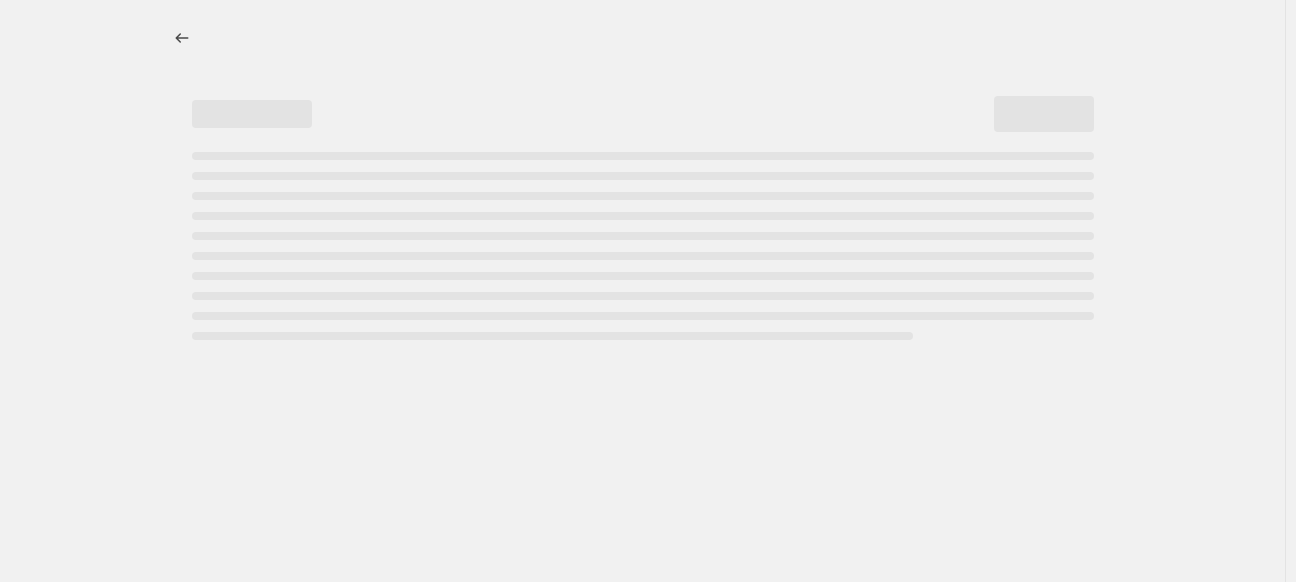 select on "percentage" 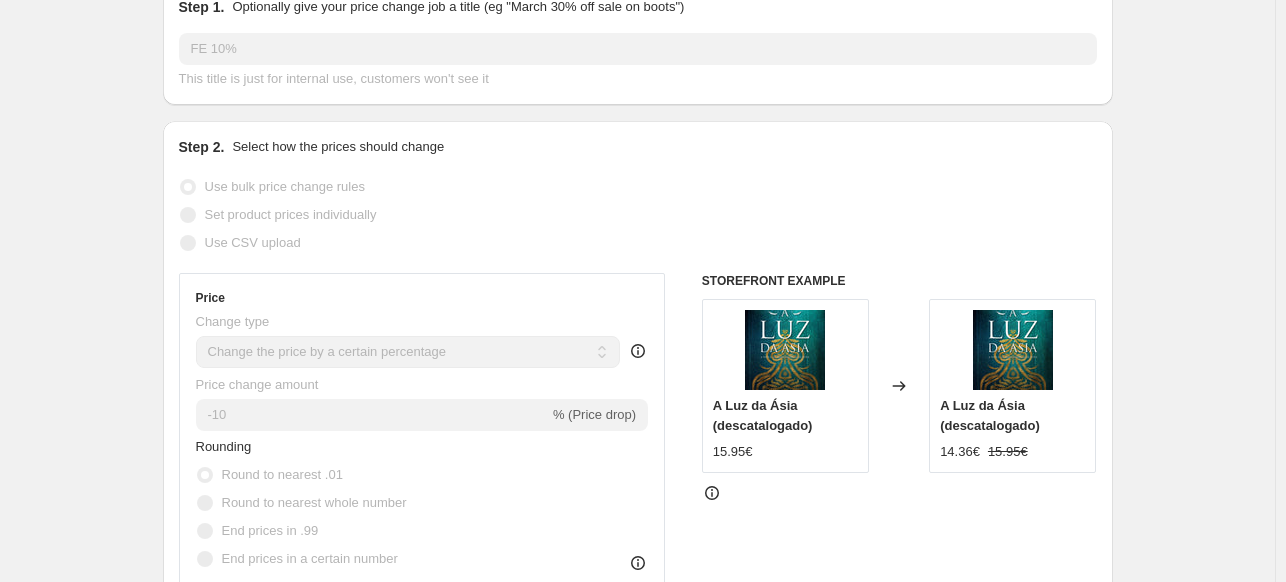 scroll, scrollTop: 0, scrollLeft: 0, axis: both 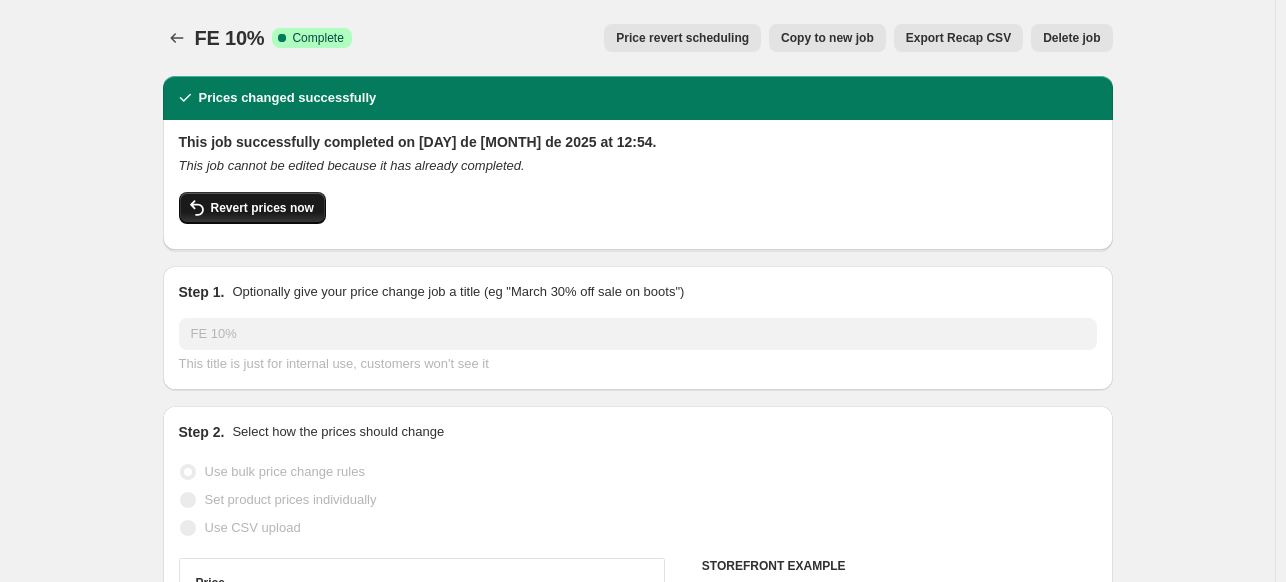 click on "Revert prices now" at bounding box center (262, 208) 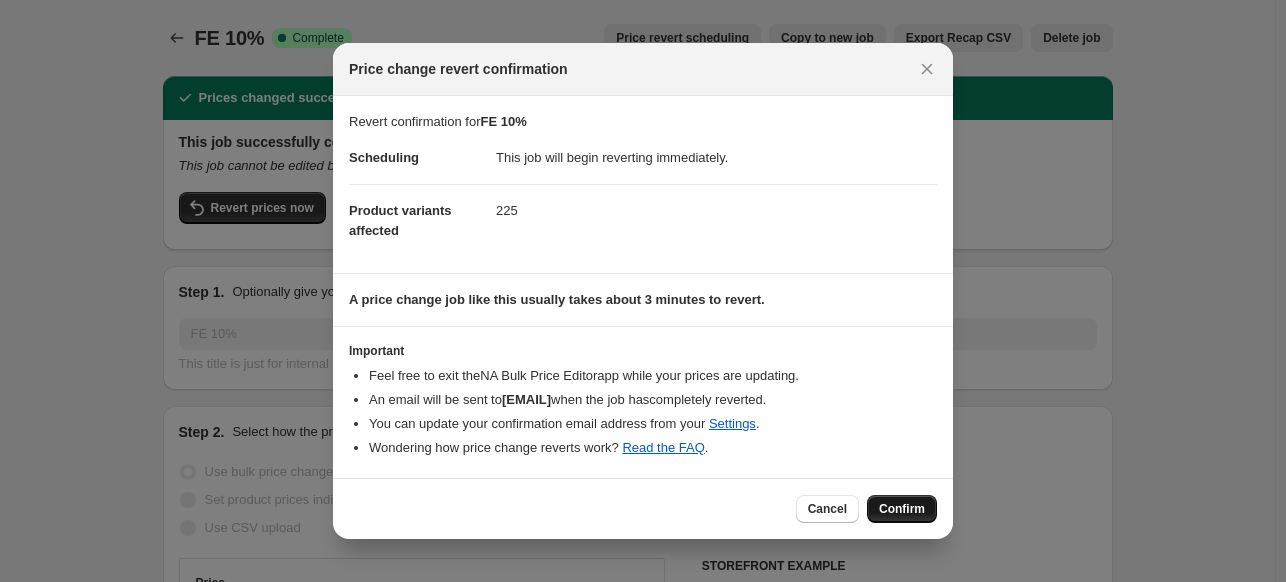 click on "Confirm" at bounding box center (902, 509) 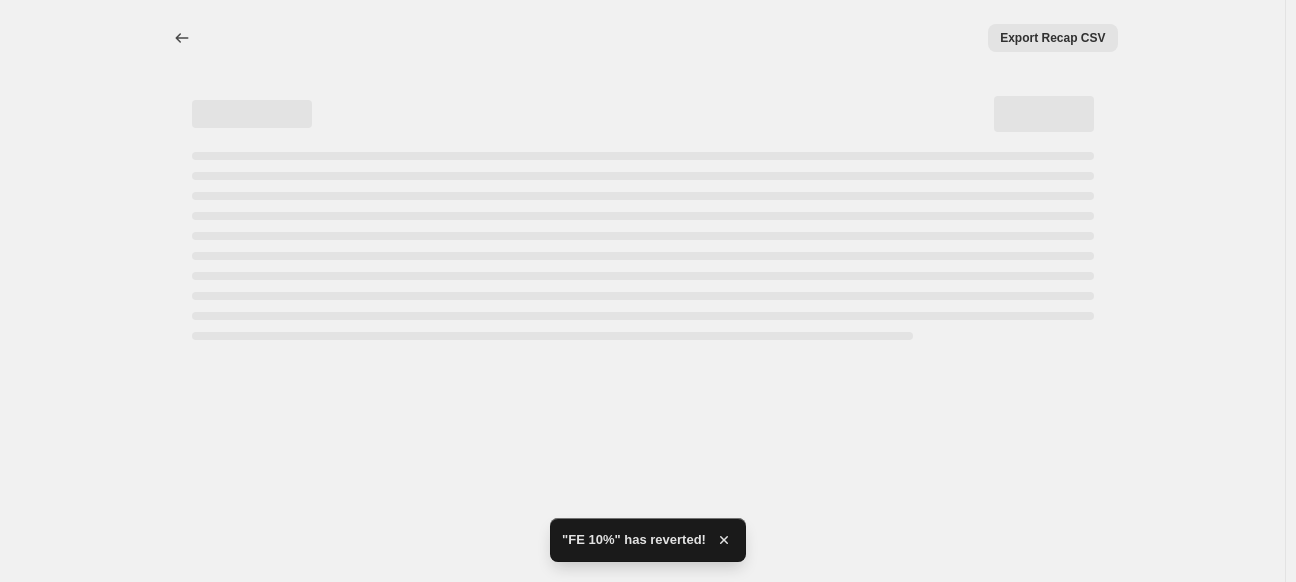 select on "percentage" 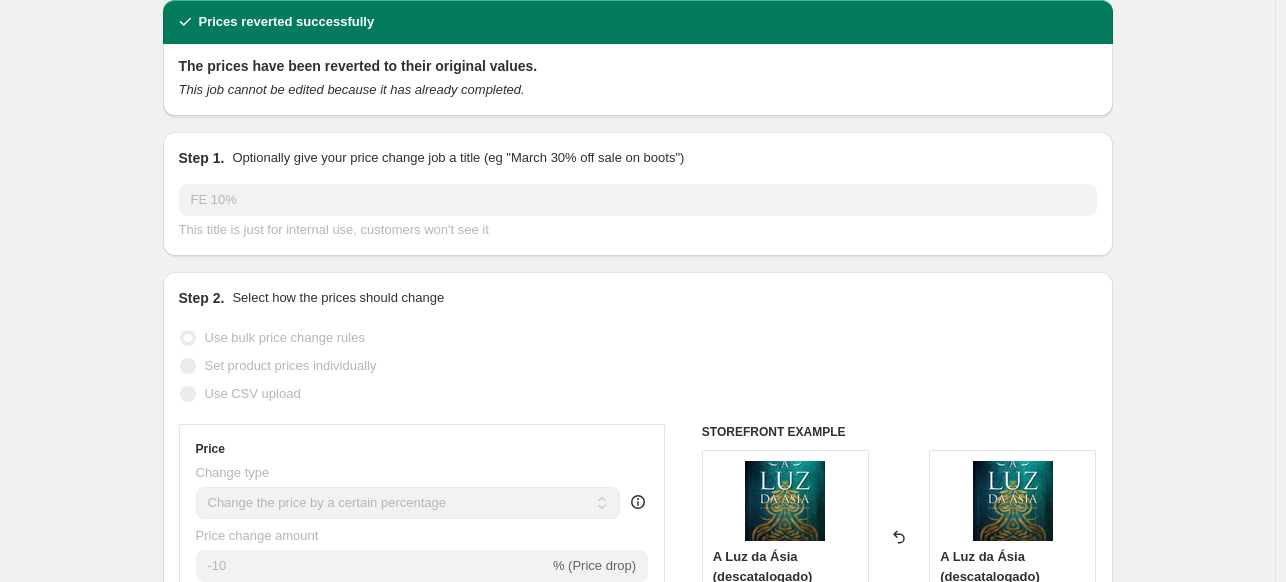 scroll, scrollTop: 0, scrollLeft: 0, axis: both 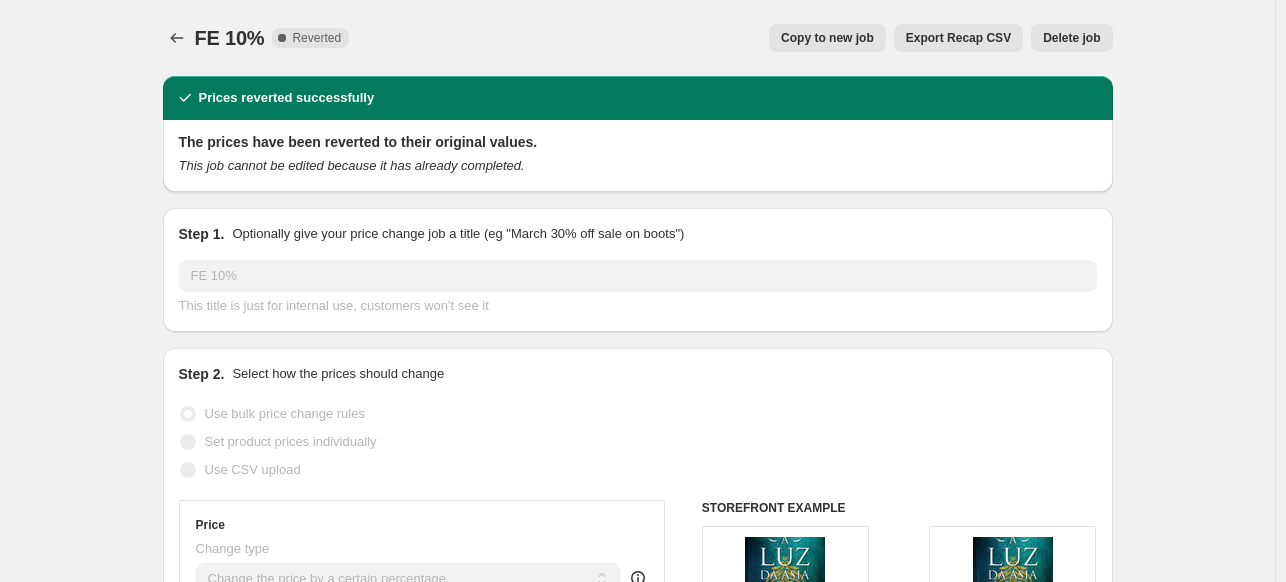 click on "Copy to new job" at bounding box center (827, 38) 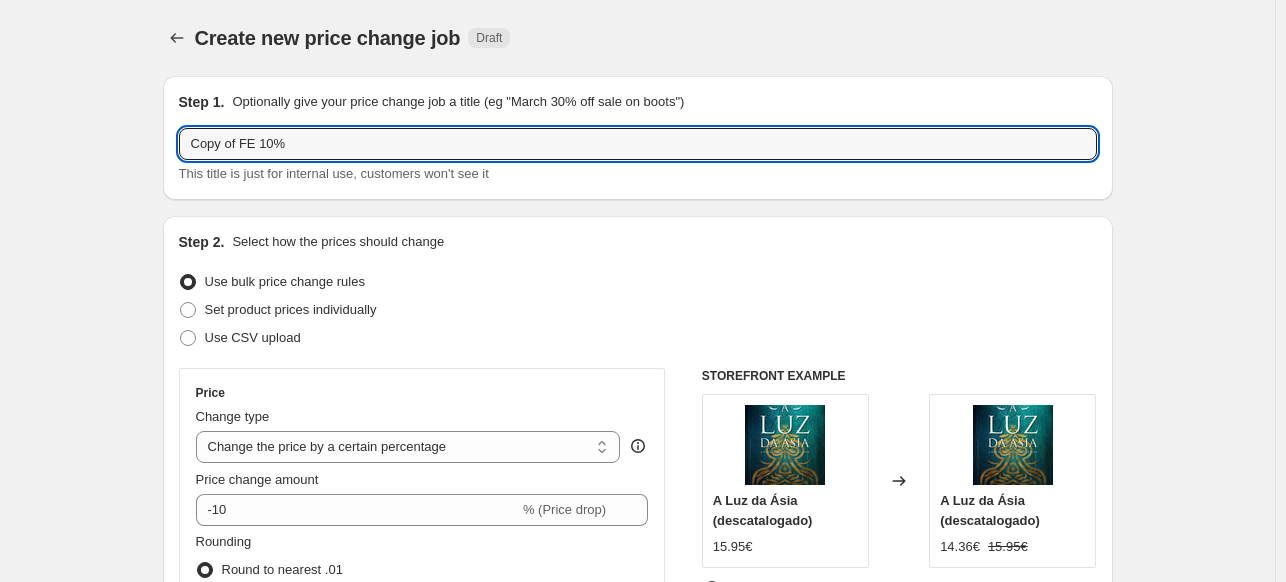 drag, startPoint x: 245, startPoint y: 140, endPoint x: 149, endPoint y: 144, distance: 96.0833 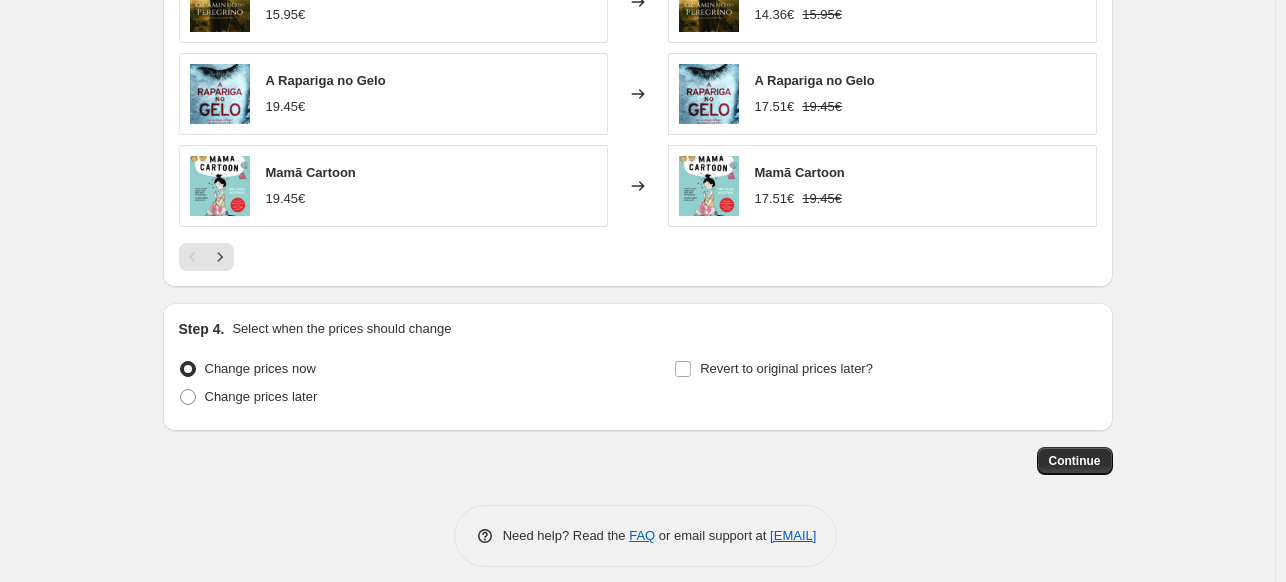 scroll, scrollTop: 1640, scrollLeft: 0, axis: vertical 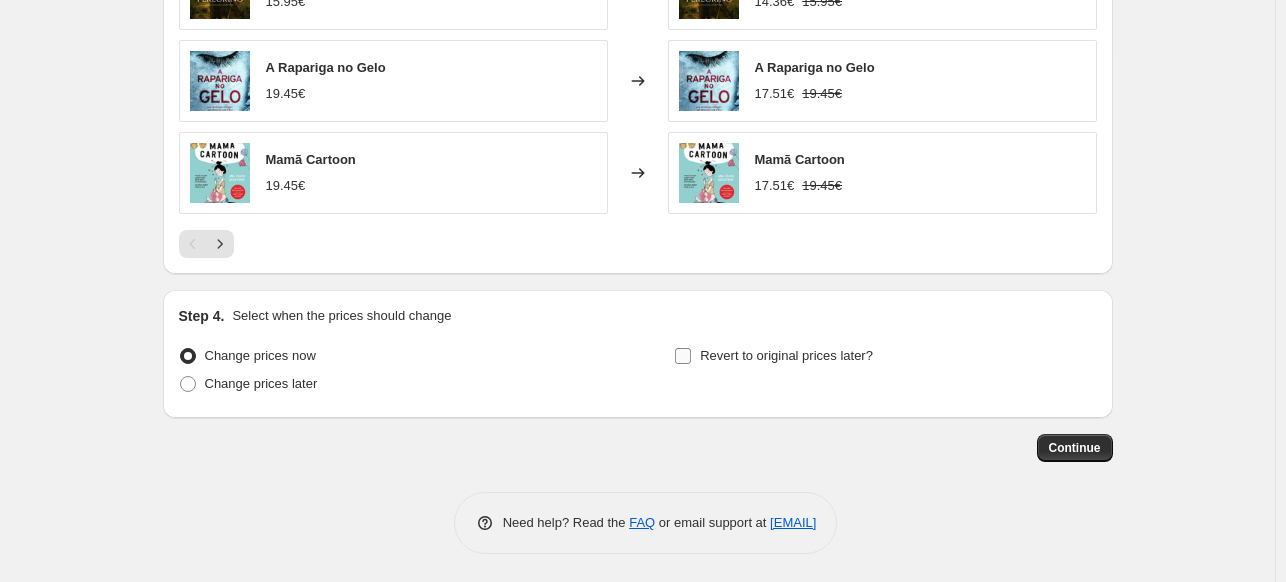 type on "FE 10%" 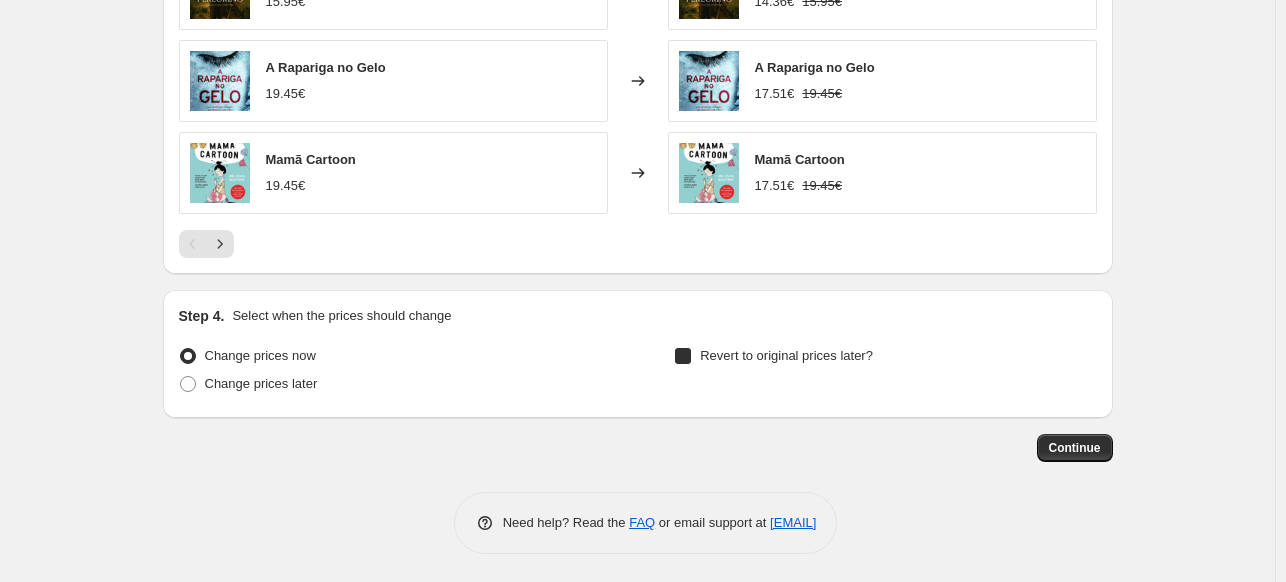 checkbox on "true" 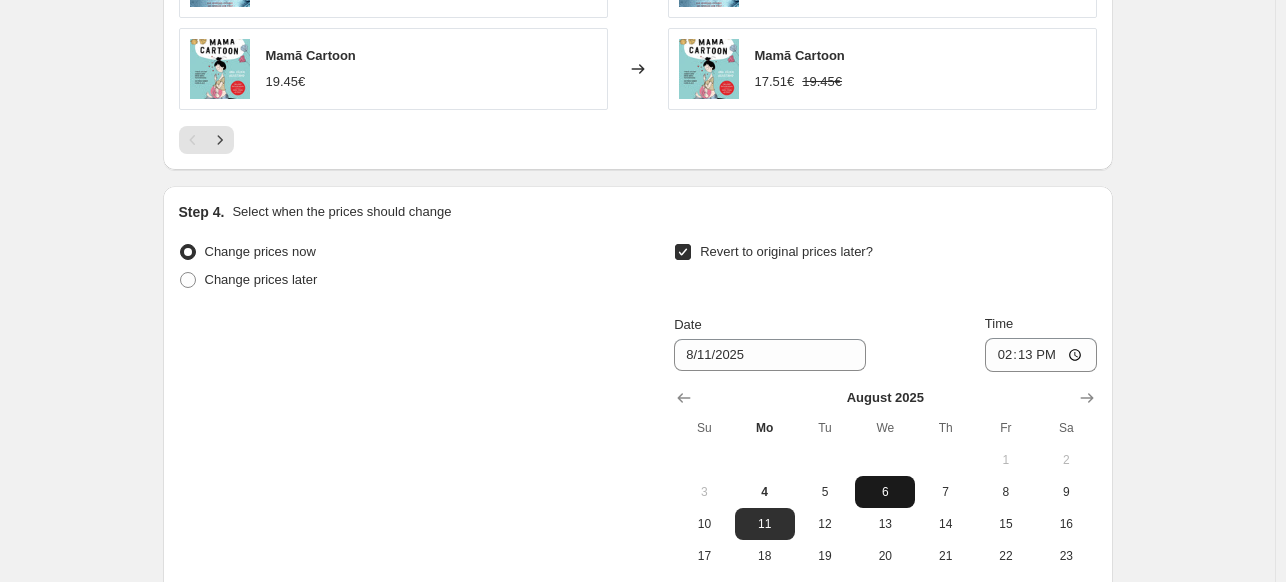 scroll, scrollTop: 1840, scrollLeft: 0, axis: vertical 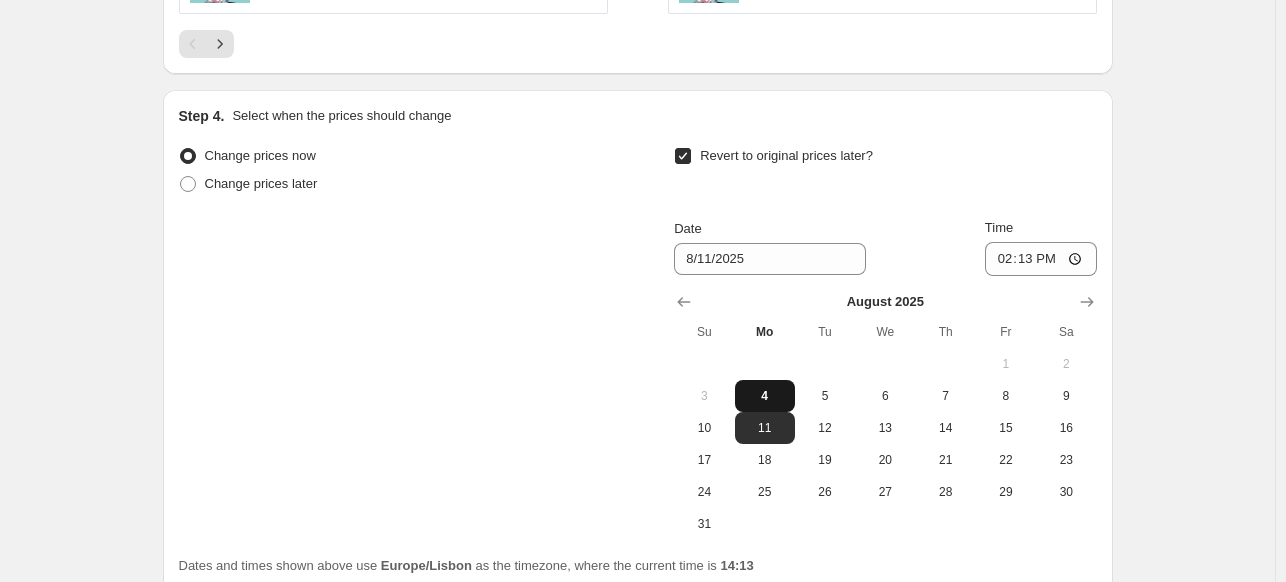 click on "4" at bounding box center (765, 396) 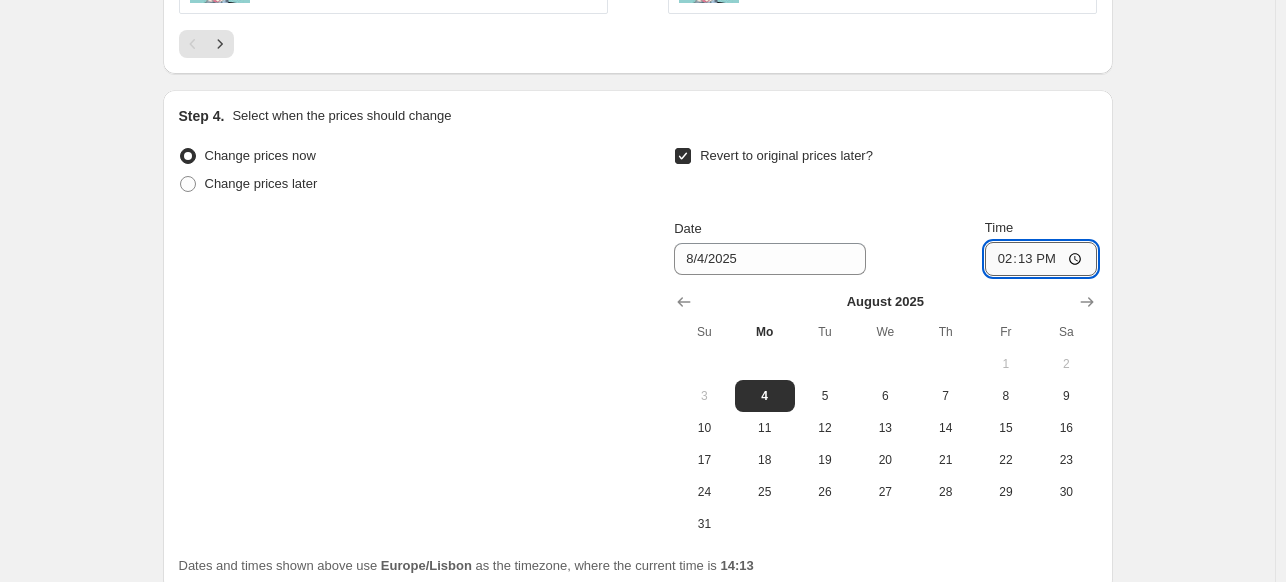 click on "14:13" at bounding box center [1041, 259] 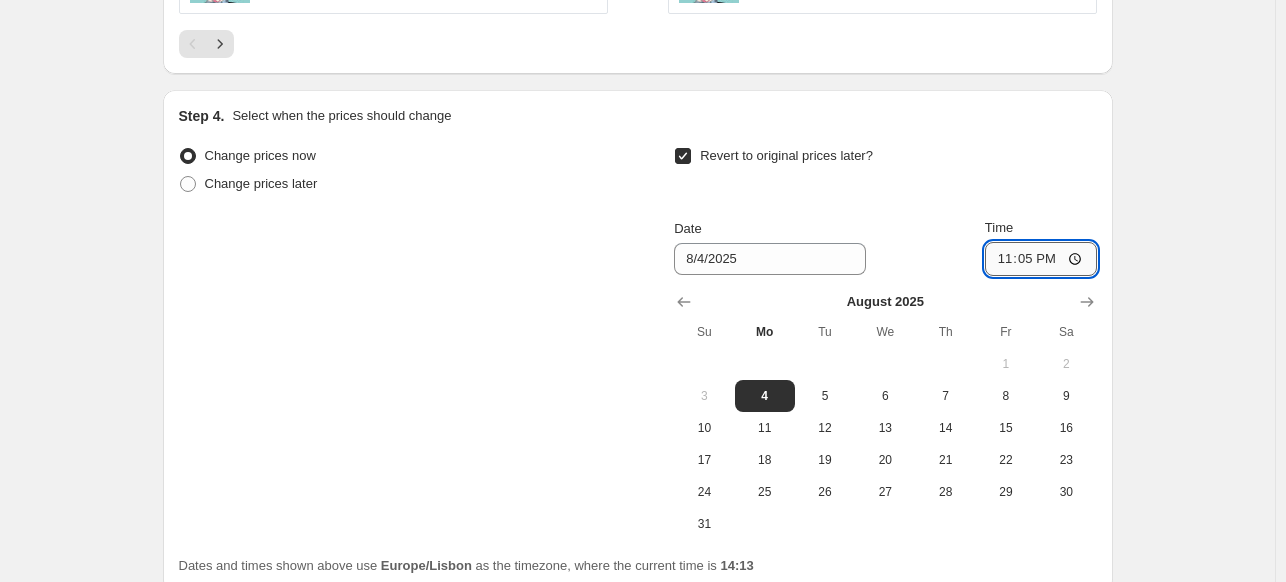 type on "23:55" 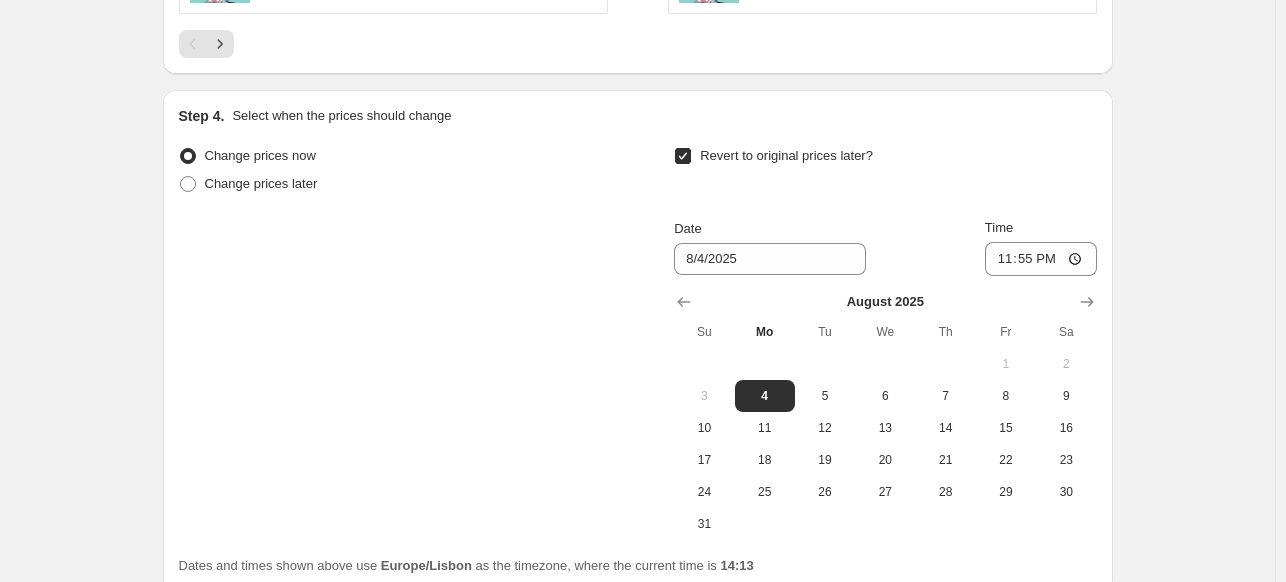 click on "Create new price change job. This page is ready Create new price change job Draft Step 1. Optionally give your price change job a title (eg "March 30% off sale on boots") FE 10% This title is just for internal use, customers won't see it Step 2. Select how the prices should change Use bulk price change rules Set product prices individually Use CSV upload Price Change type Change the price to a certain amount Change the price by a certain amount Change the price by a certain percentage Change the price to the current compare at price (price before sale) Change the price by a certain amount relative to the compare at price Change the price by a certain percentage relative to the compare at price Don't change the price Change the price by a certain percentage relative to the cost per item Change price to certain cost margin Change the price by a certain percentage Price change amount -10 % (Price drop) Rounding Round to nearest .01 Round to nearest whole number End prices in .99 End prices in a certain number" at bounding box center (637, -541) 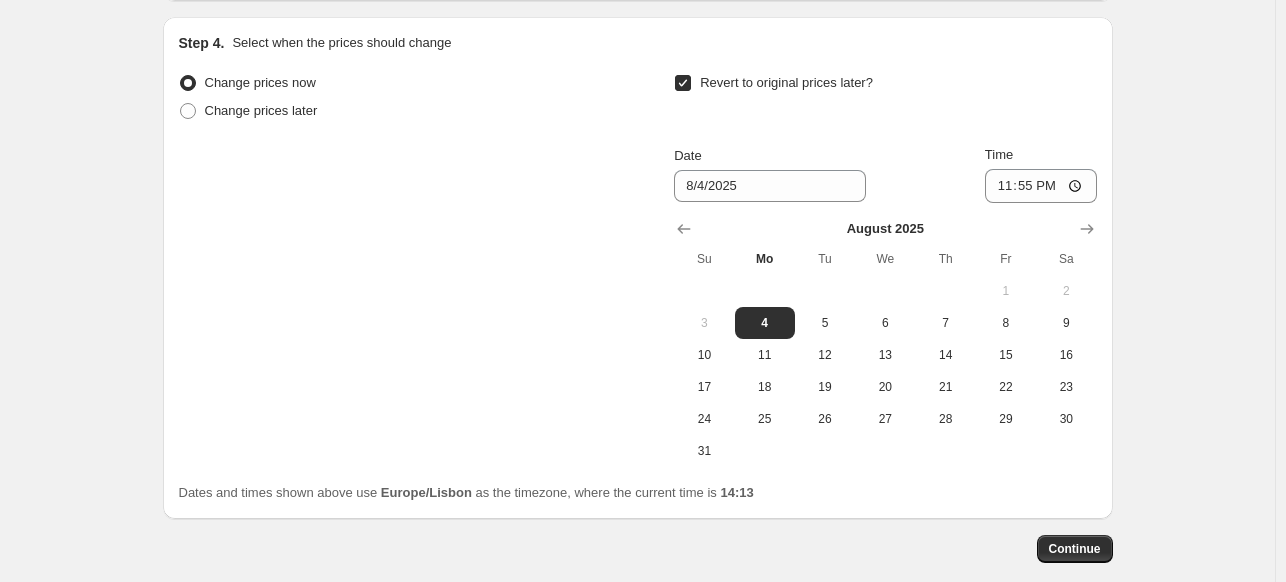 scroll, scrollTop: 2013, scrollLeft: 0, axis: vertical 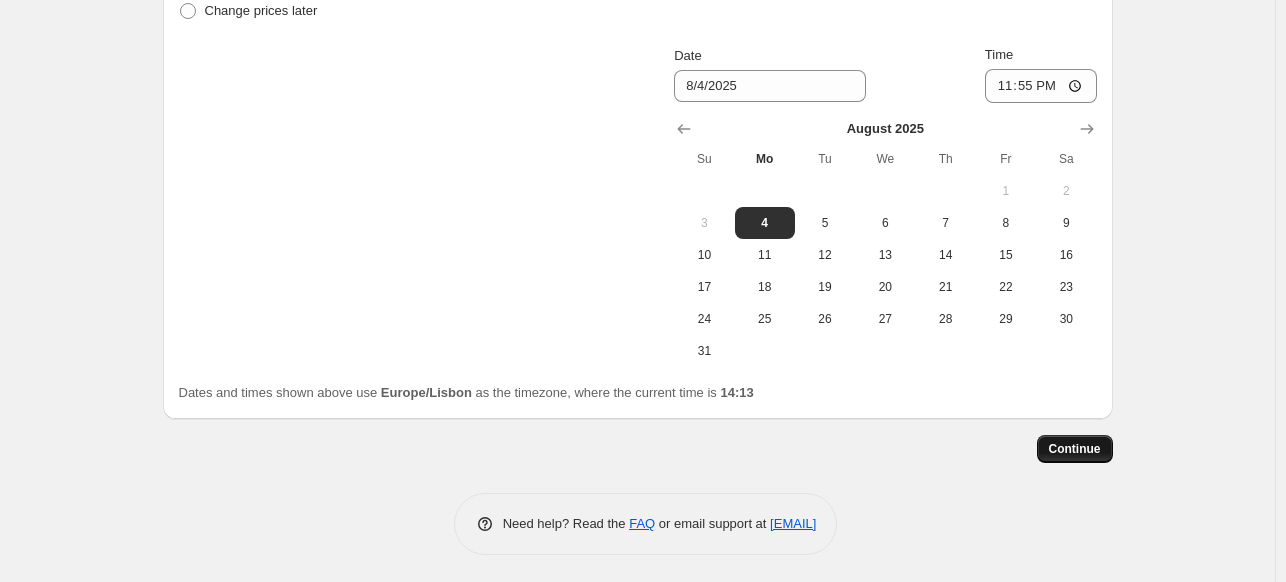 click on "Continue" at bounding box center [1075, 449] 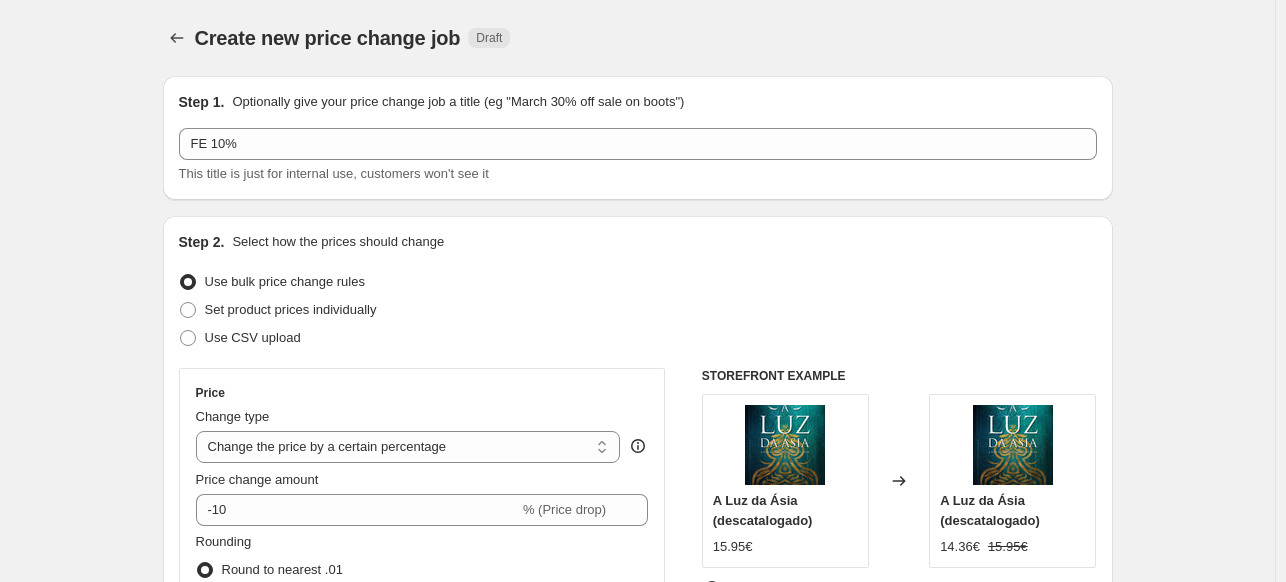 scroll, scrollTop: 2013, scrollLeft: 0, axis: vertical 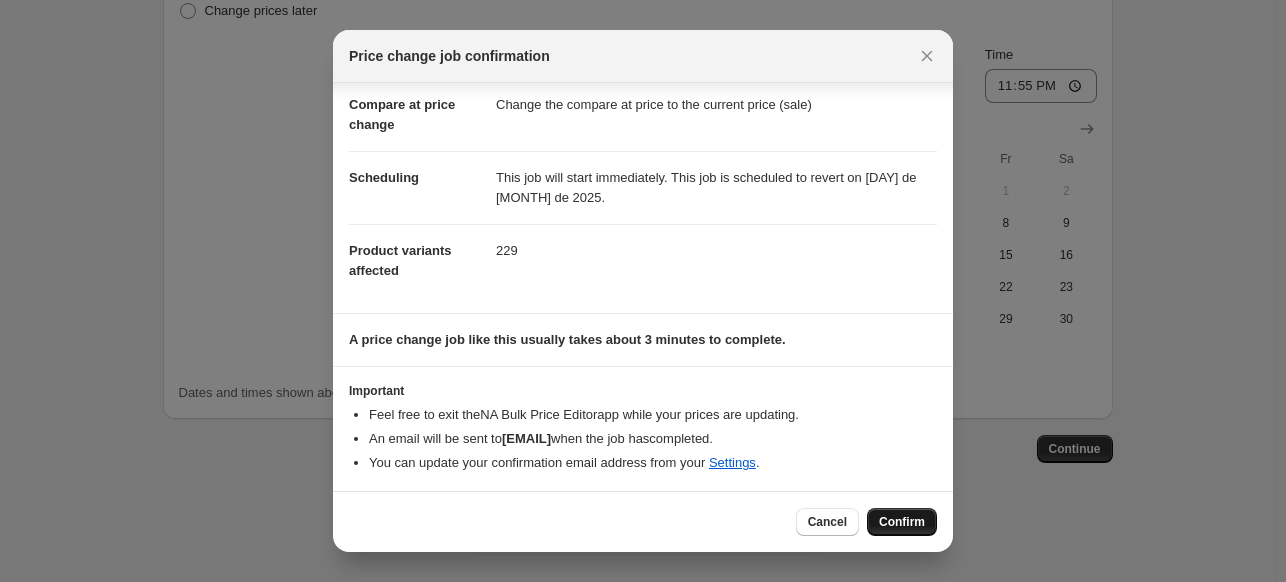 click on "Confirm" at bounding box center [902, 522] 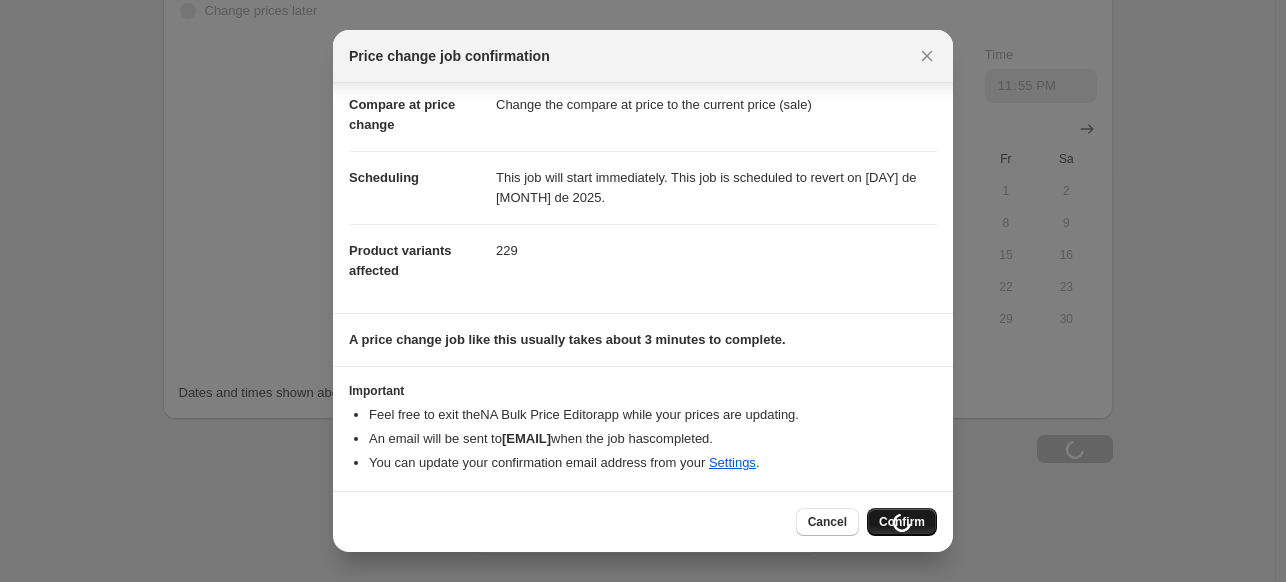 scroll, scrollTop: 2081, scrollLeft: 0, axis: vertical 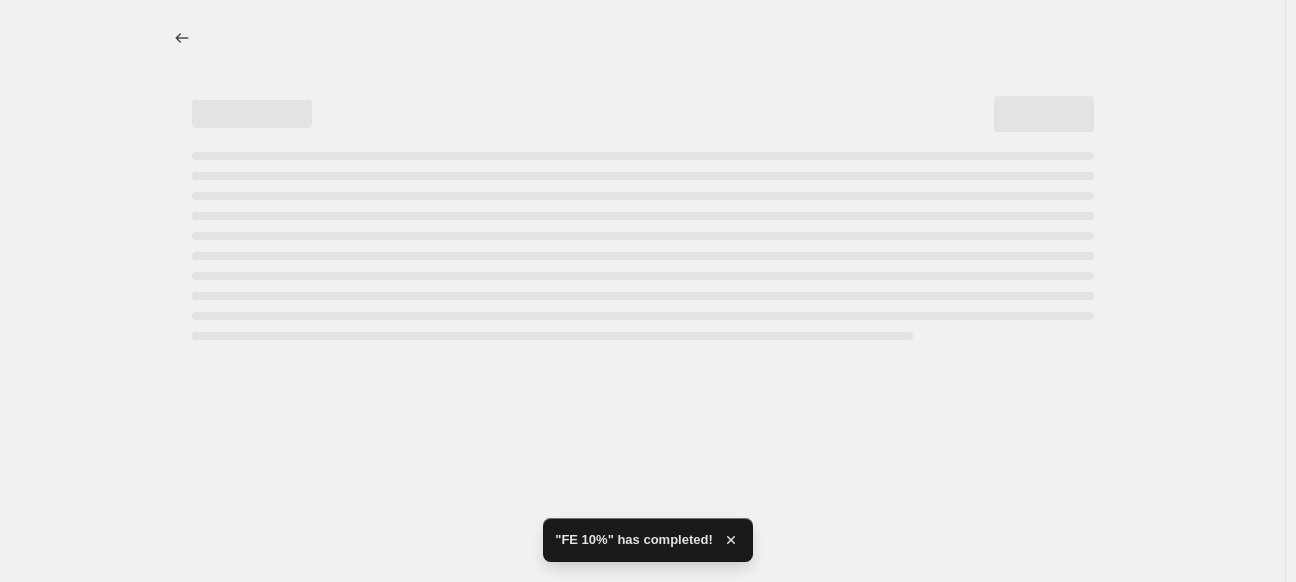 select on "percentage" 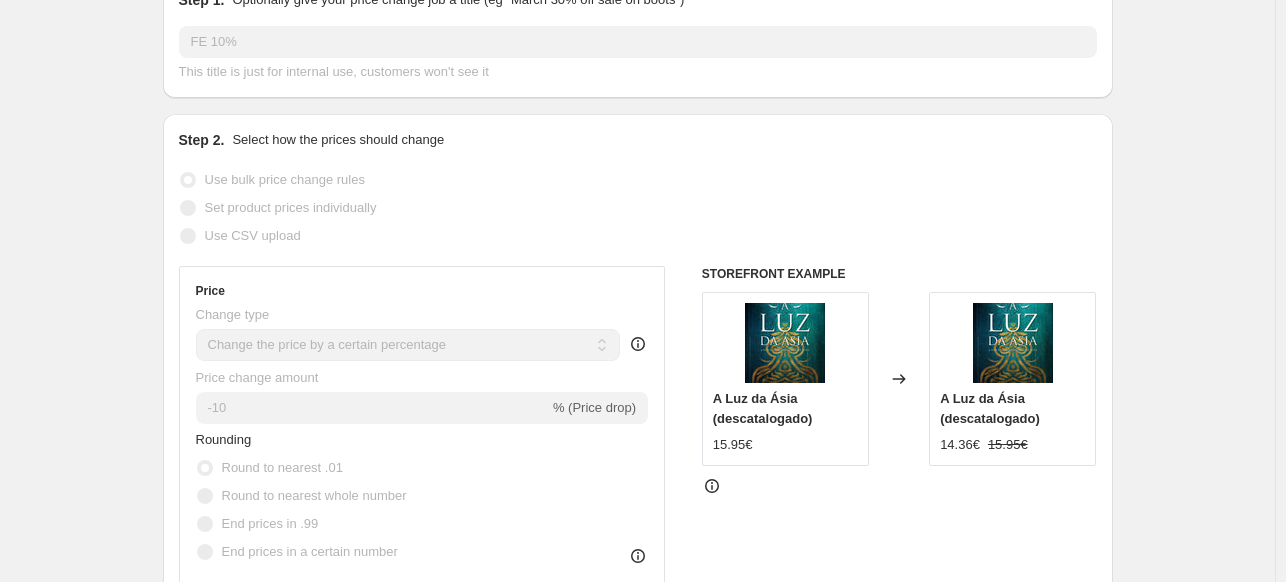 scroll, scrollTop: 0, scrollLeft: 0, axis: both 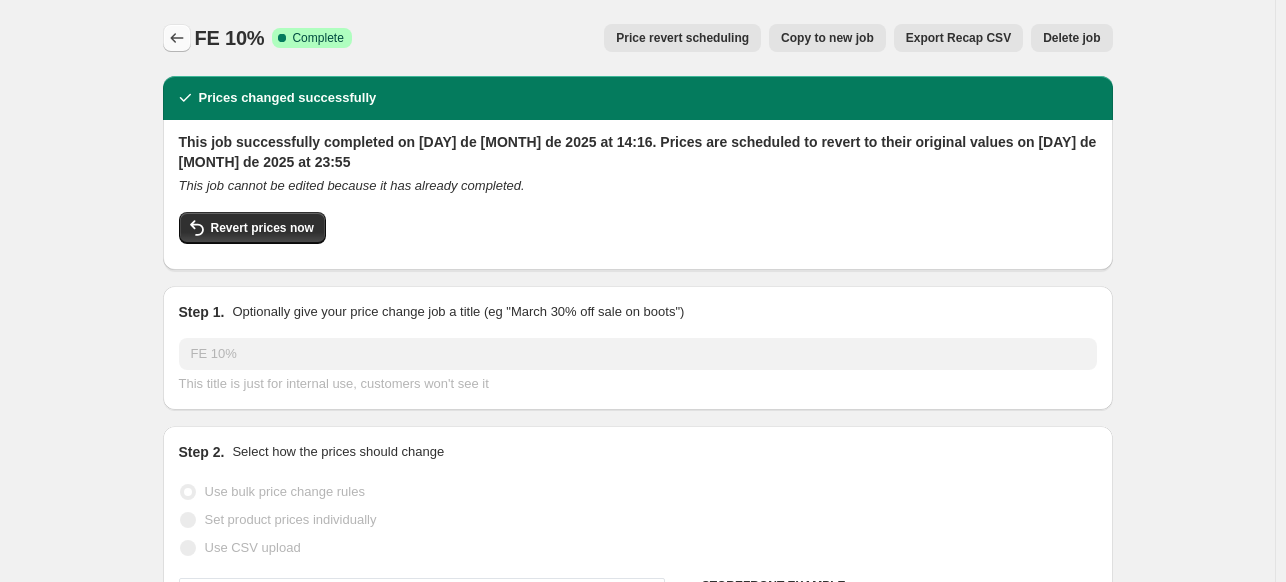 click 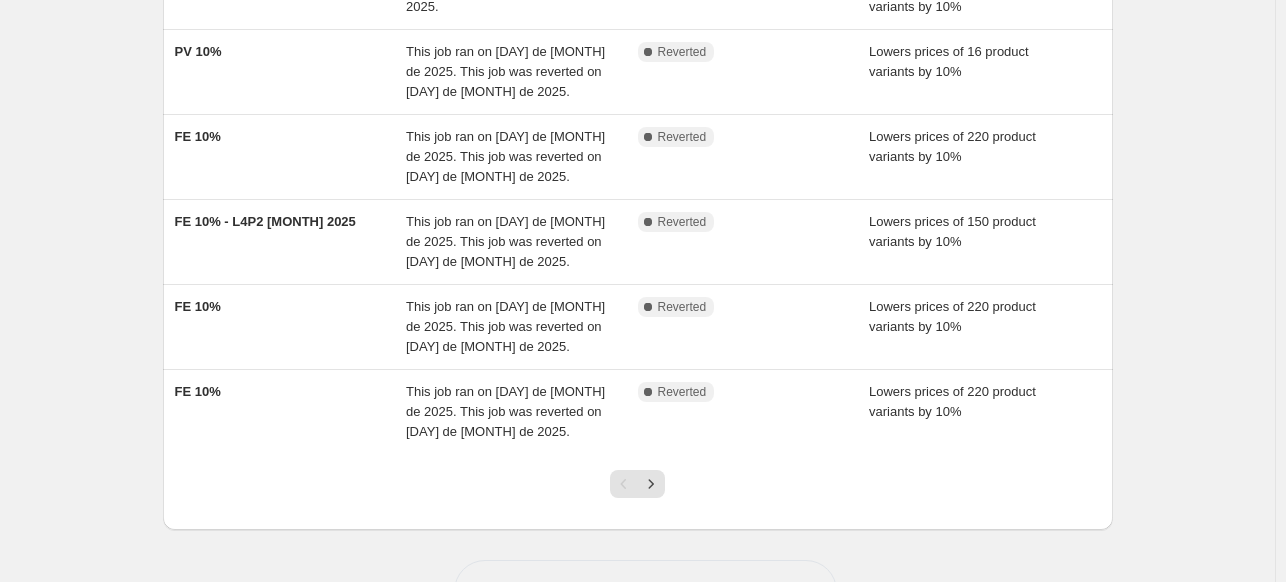 scroll, scrollTop: 604, scrollLeft: 0, axis: vertical 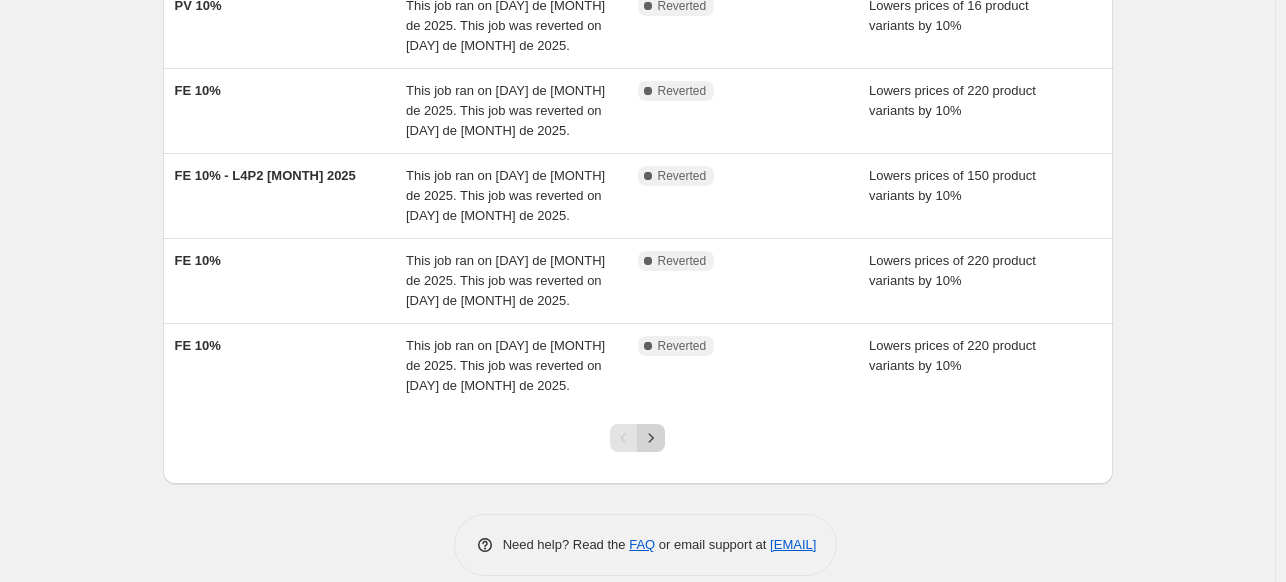 click 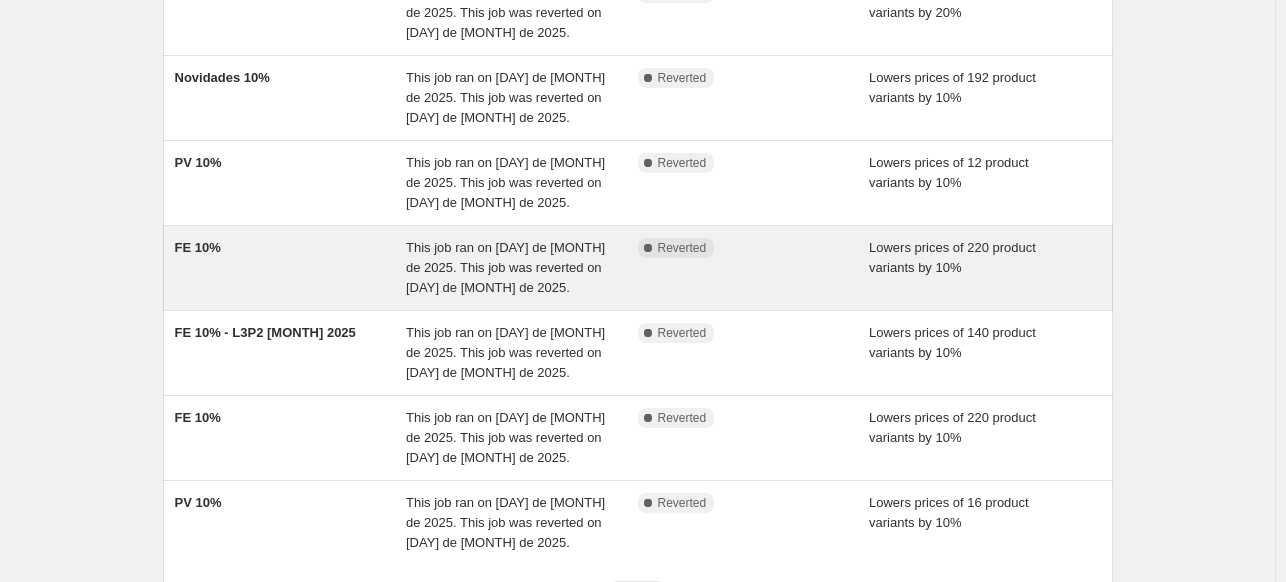 scroll, scrollTop: 600, scrollLeft: 0, axis: vertical 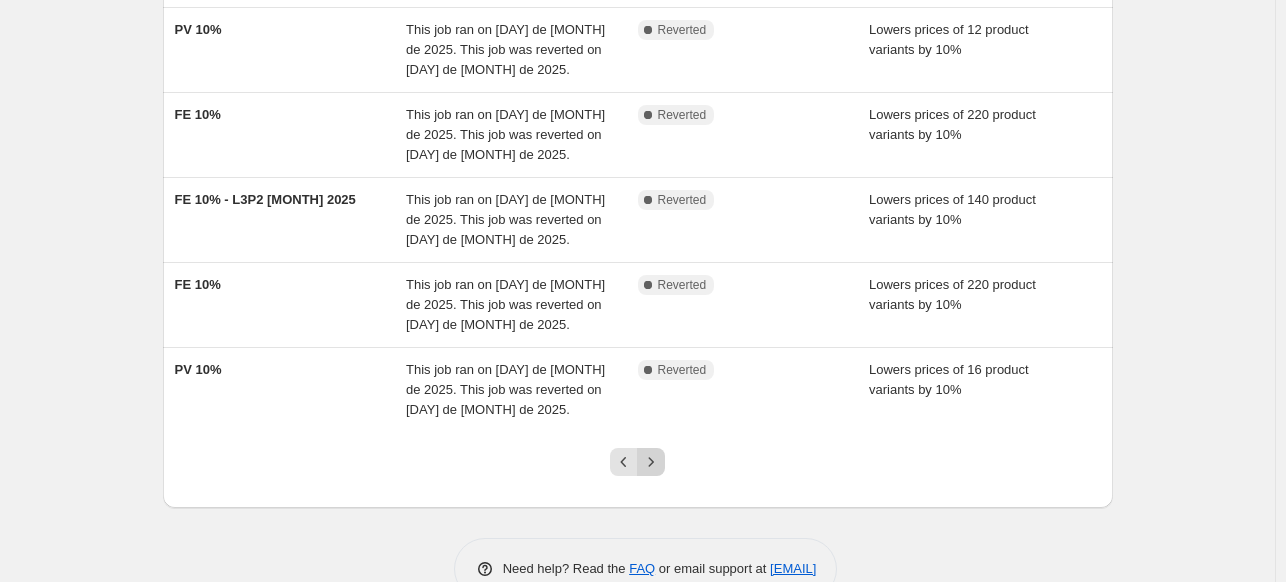 click 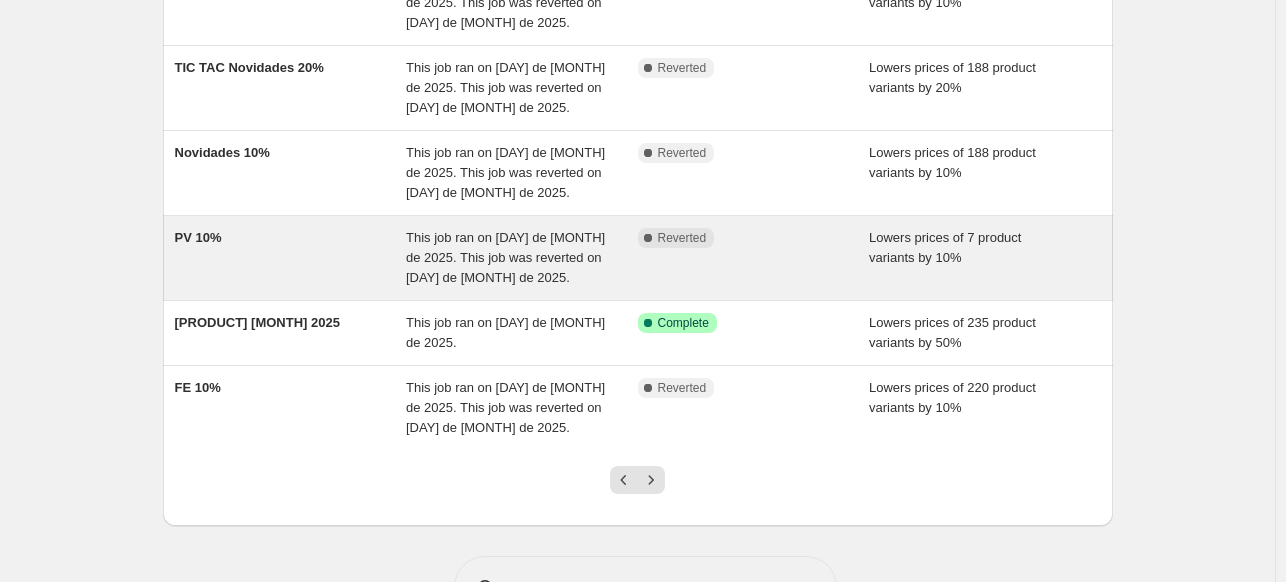 scroll, scrollTop: 624, scrollLeft: 0, axis: vertical 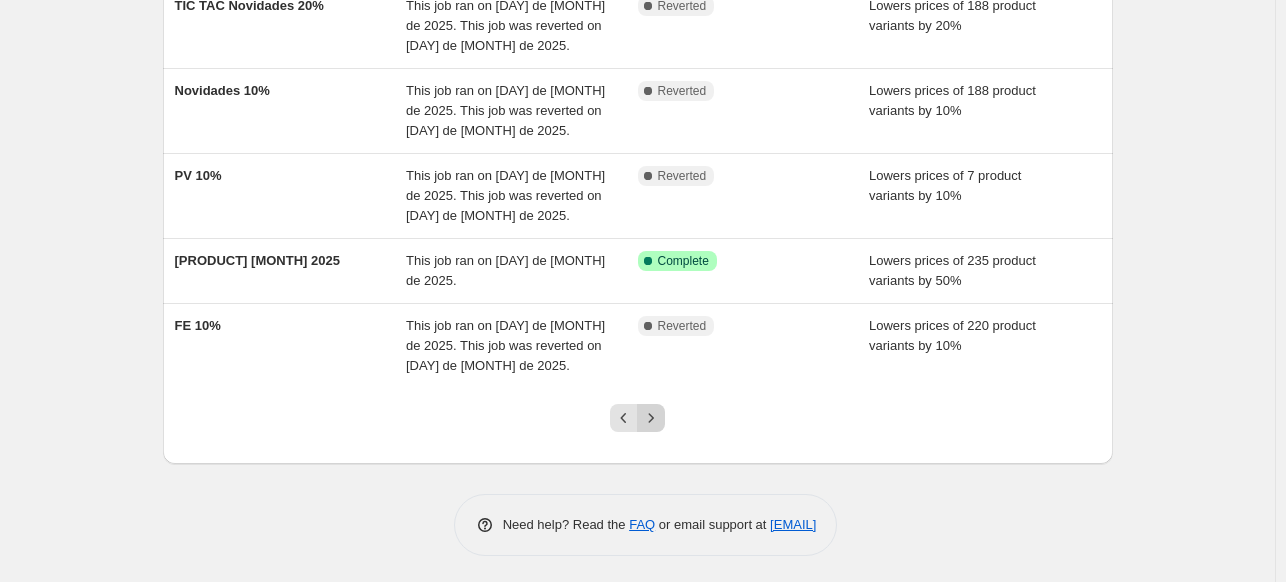 click 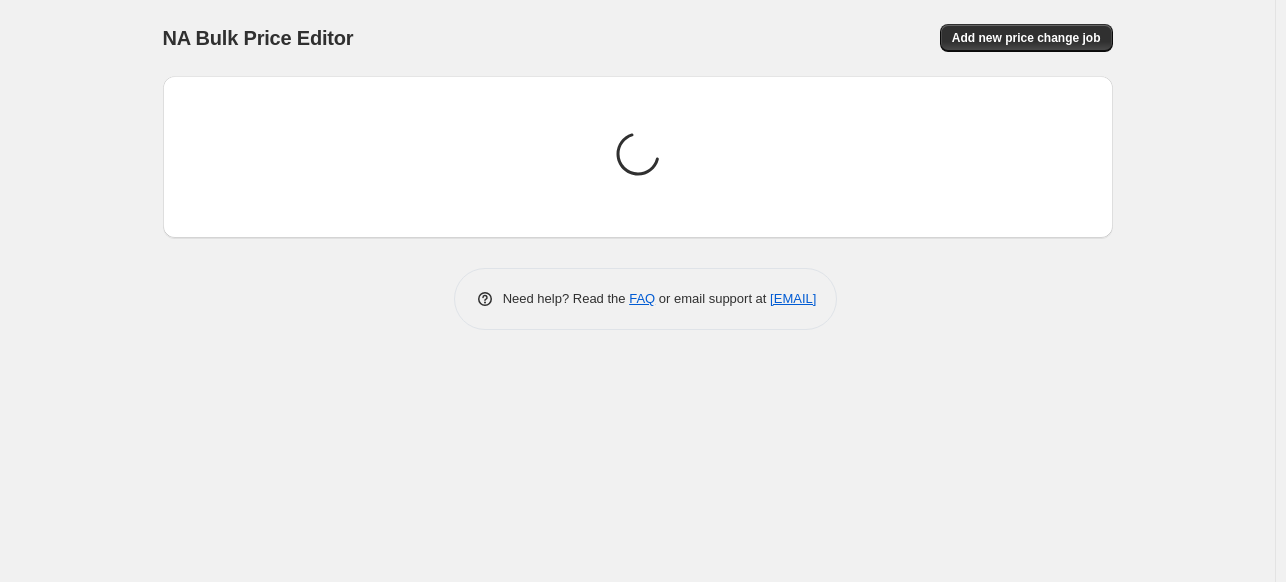 scroll, scrollTop: 0, scrollLeft: 0, axis: both 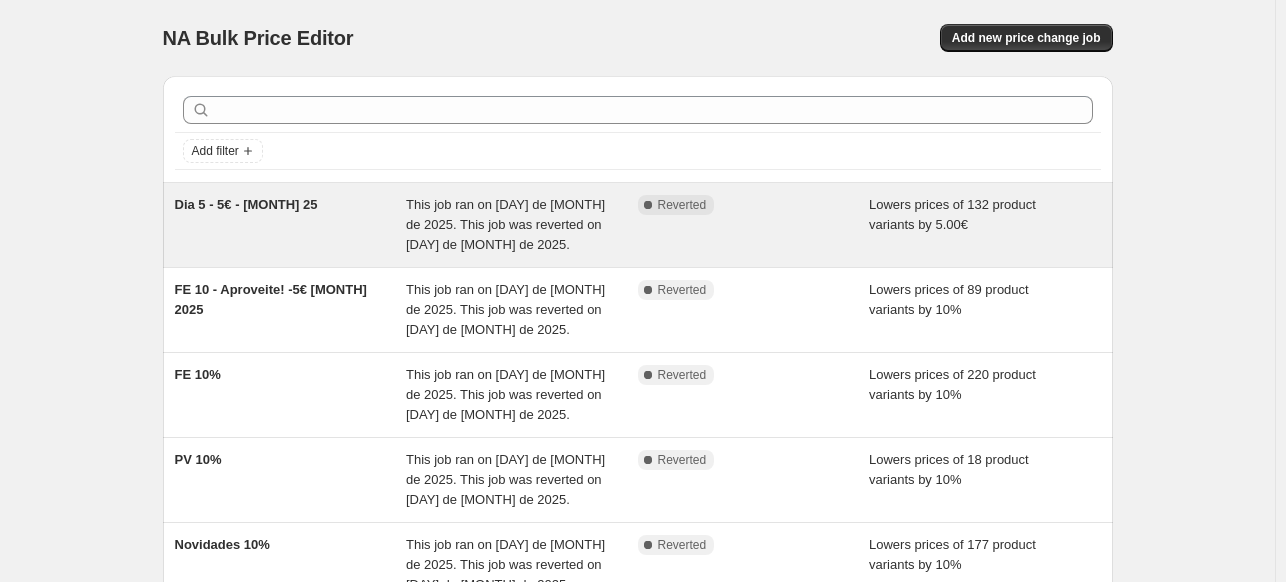 click on "Dia 5 - 5€ - [MONTH] 25" at bounding box center (291, 225) 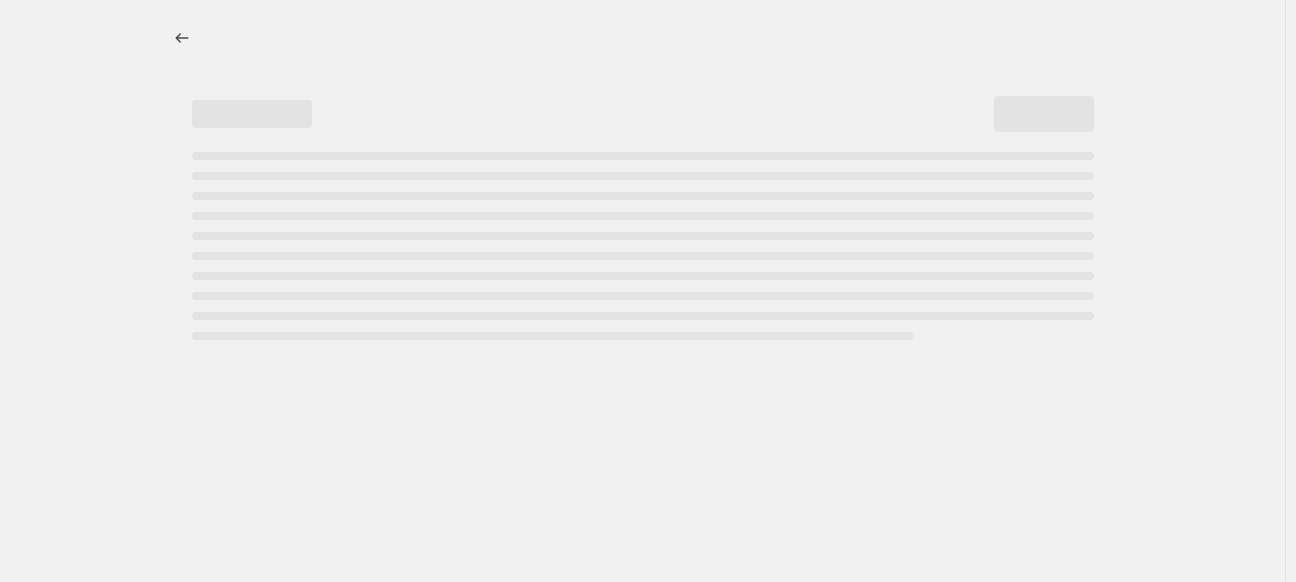 select on "by" 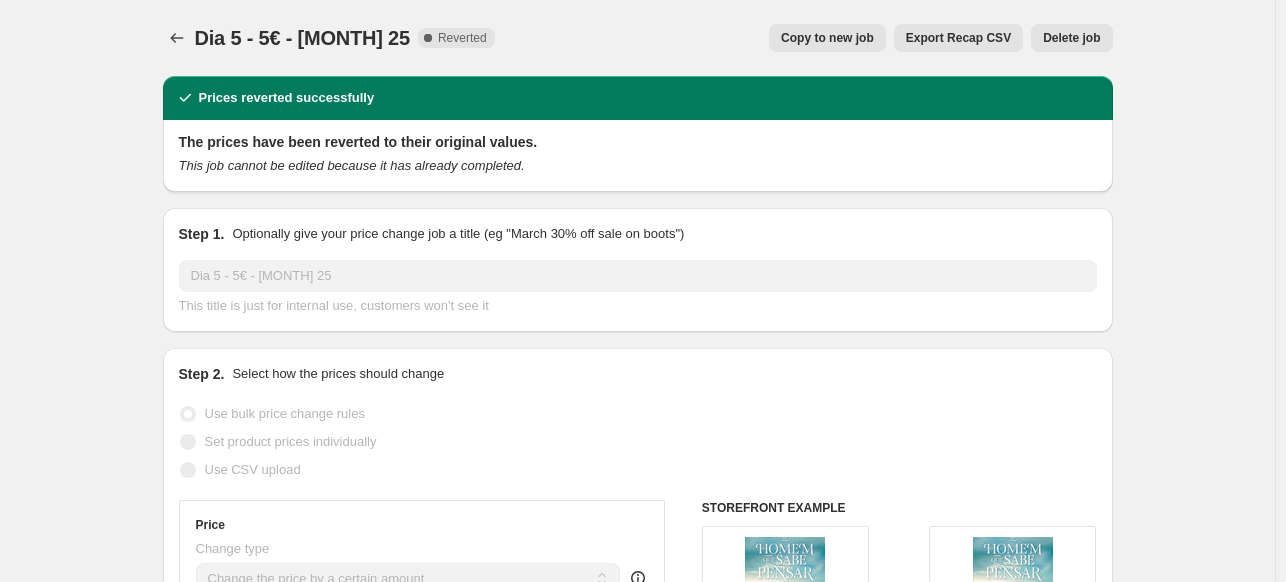 click on "Copy to new job" at bounding box center [827, 38] 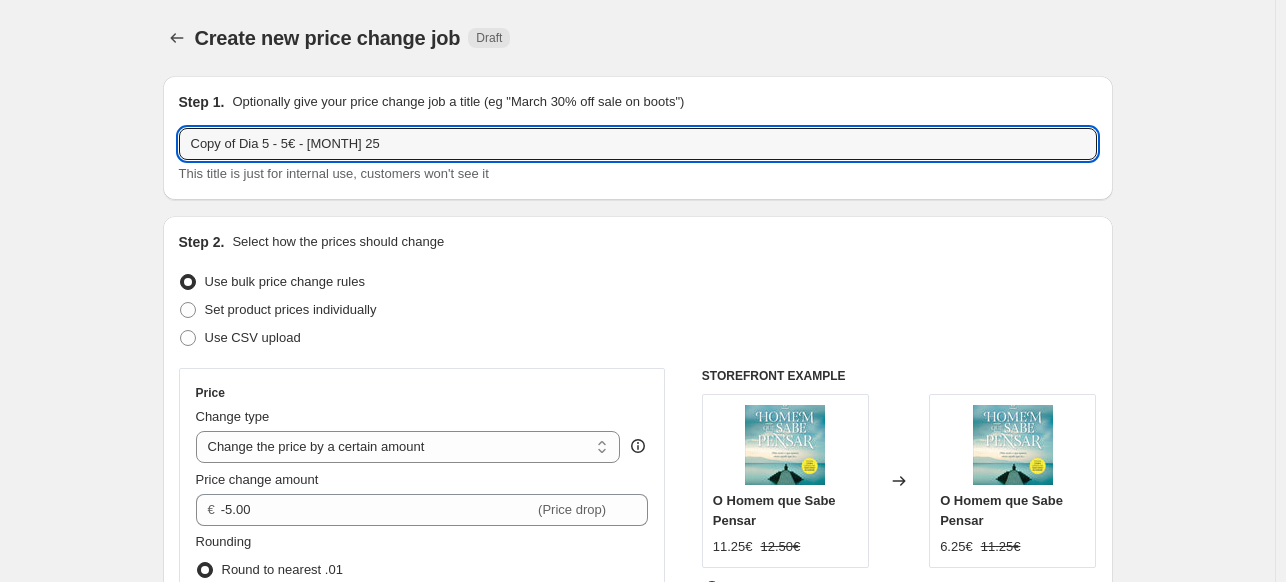 drag, startPoint x: 244, startPoint y: 143, endPoint x: 168, endPoint y: 138, distance: 76.1643 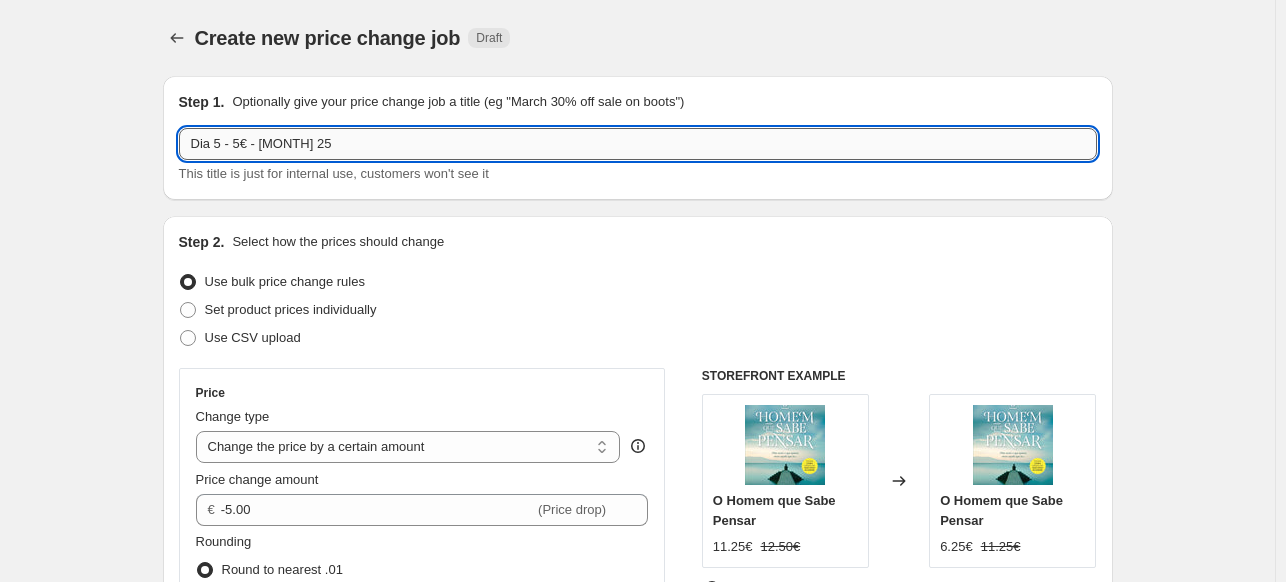 drag, startPoint x: 290, startPoint y: 147, endPoint x: 264, endPoint y: 149, distance: 26.076809 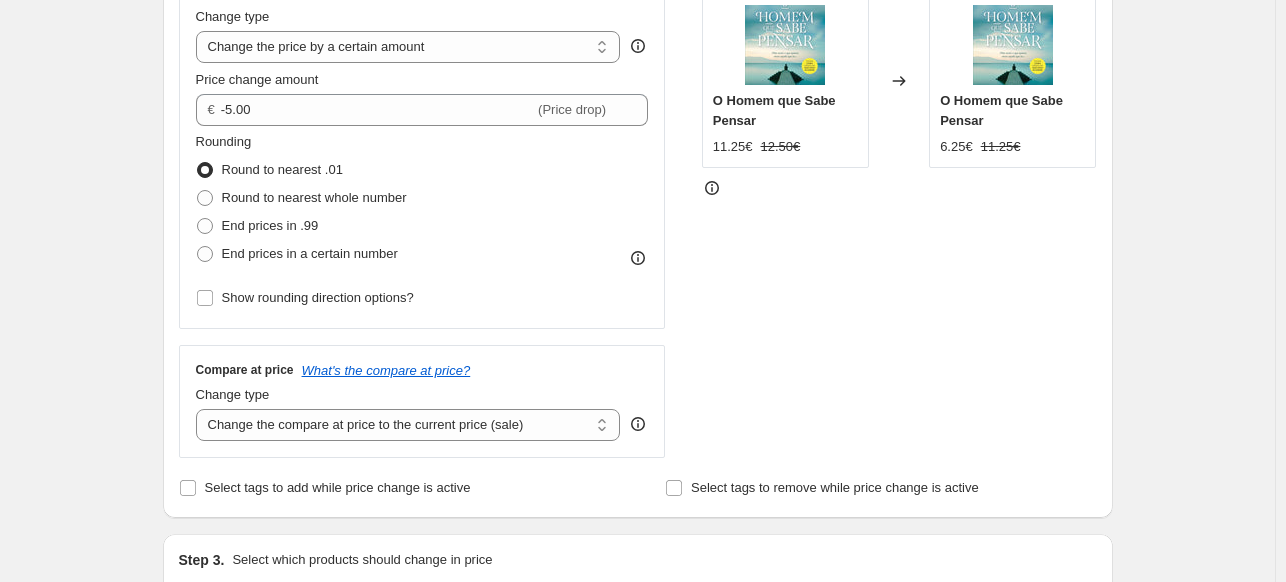 scroll, scrollTop: 0, scrollLeft: 0, axis: both 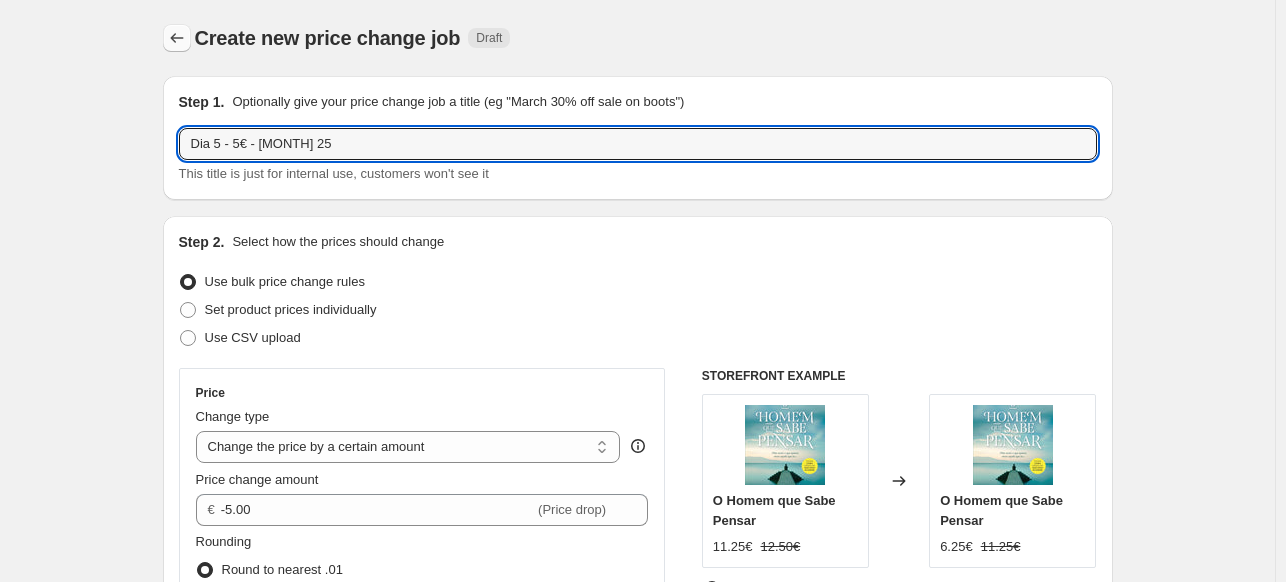 type on "Dia 5 - 5€ - [MONTH] 25" 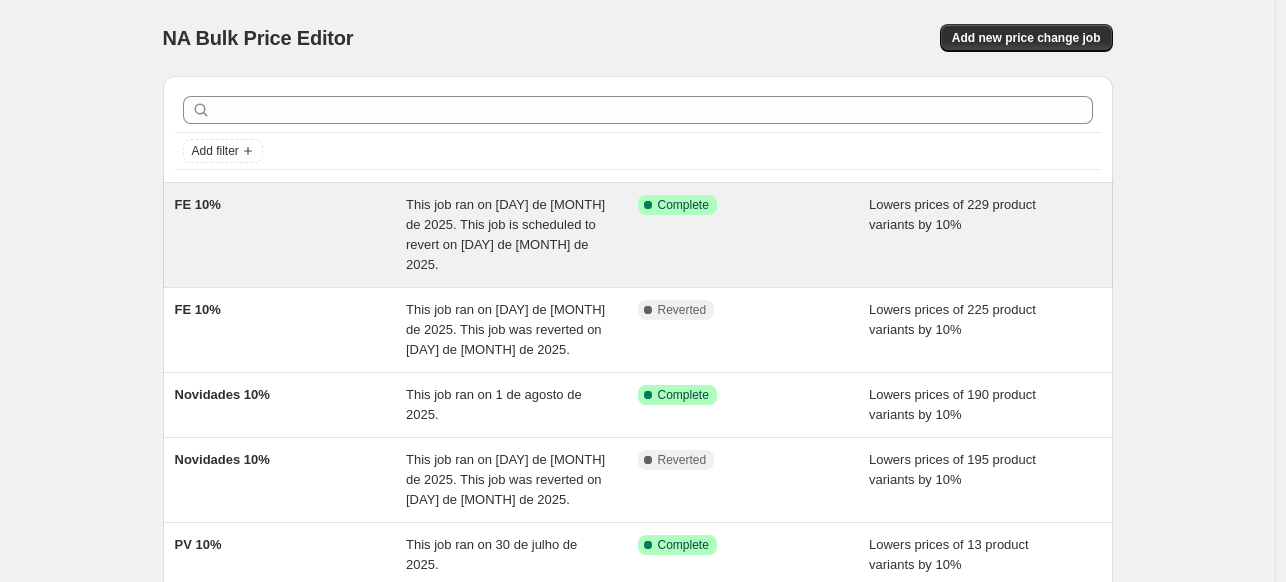 click on "FE 10%" at bounding box center (291, 235) 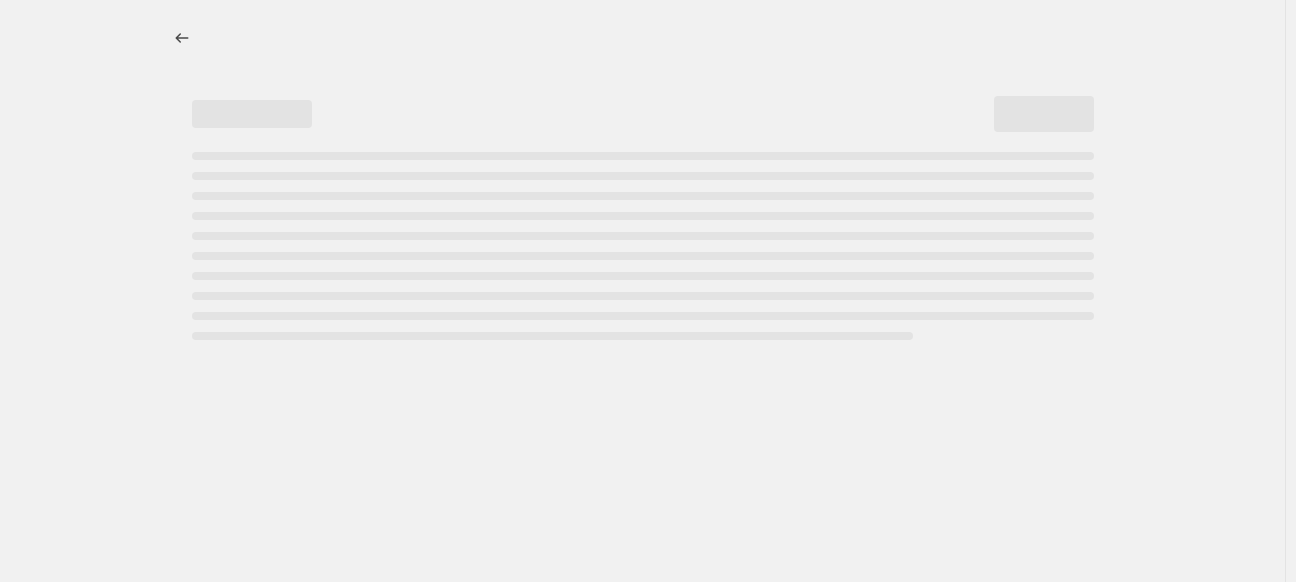 select on "percentage" 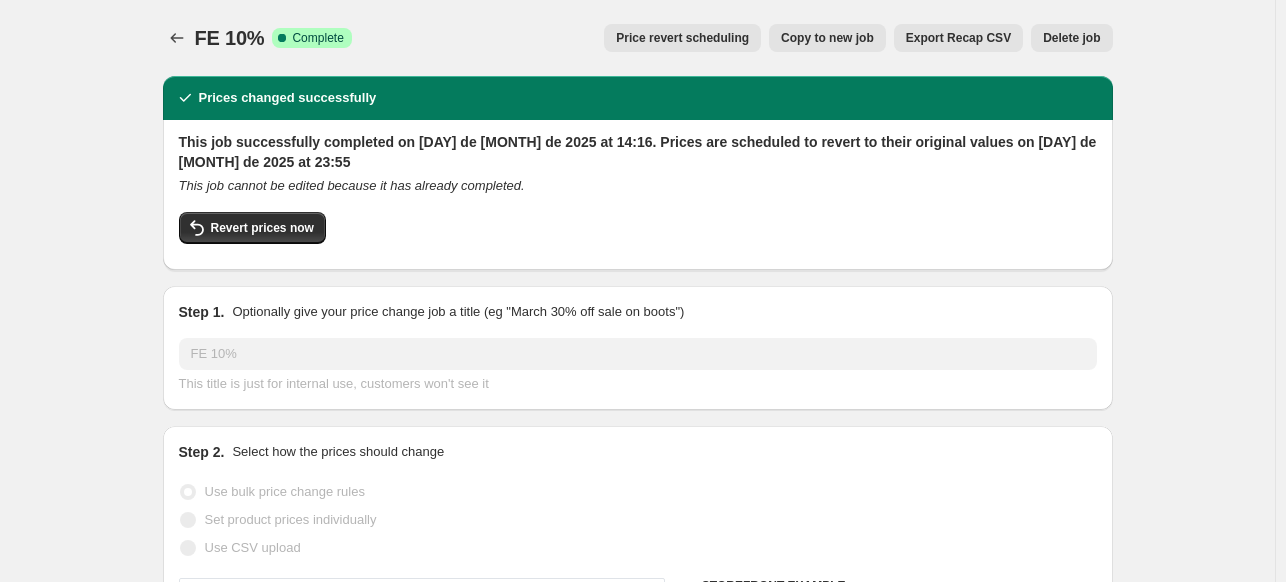 click on "Price revert scheduling" at bounding box center (682, 38) 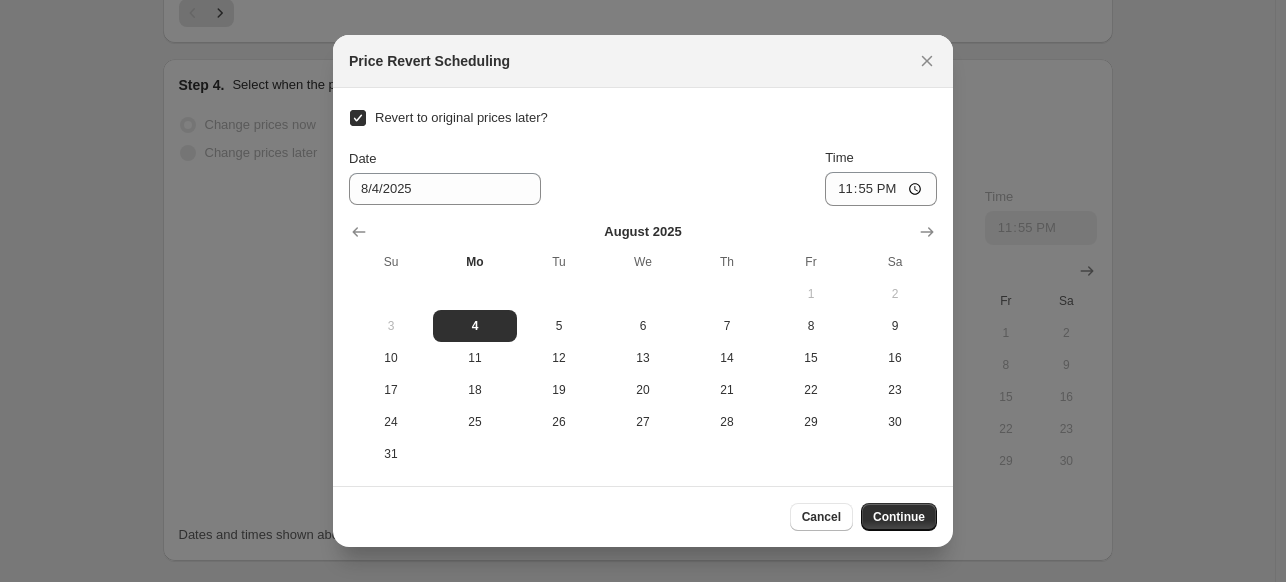 scroll, scrollTop: 0, scrollLeft: 0, axis: both 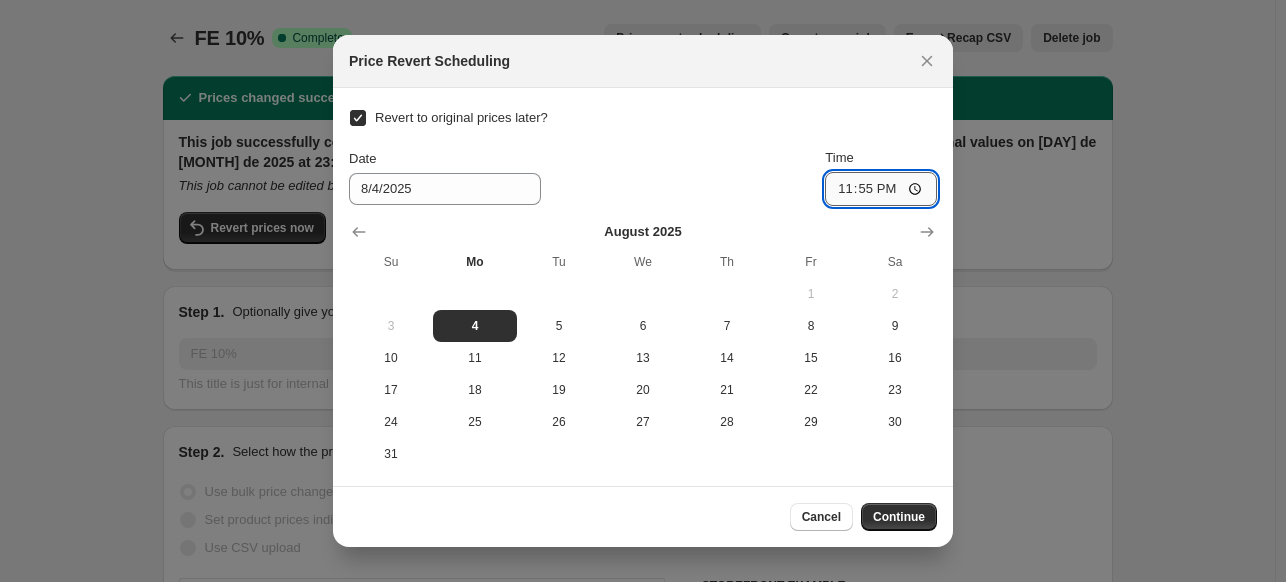 click on "23:55" at bounding box center (881, 189) 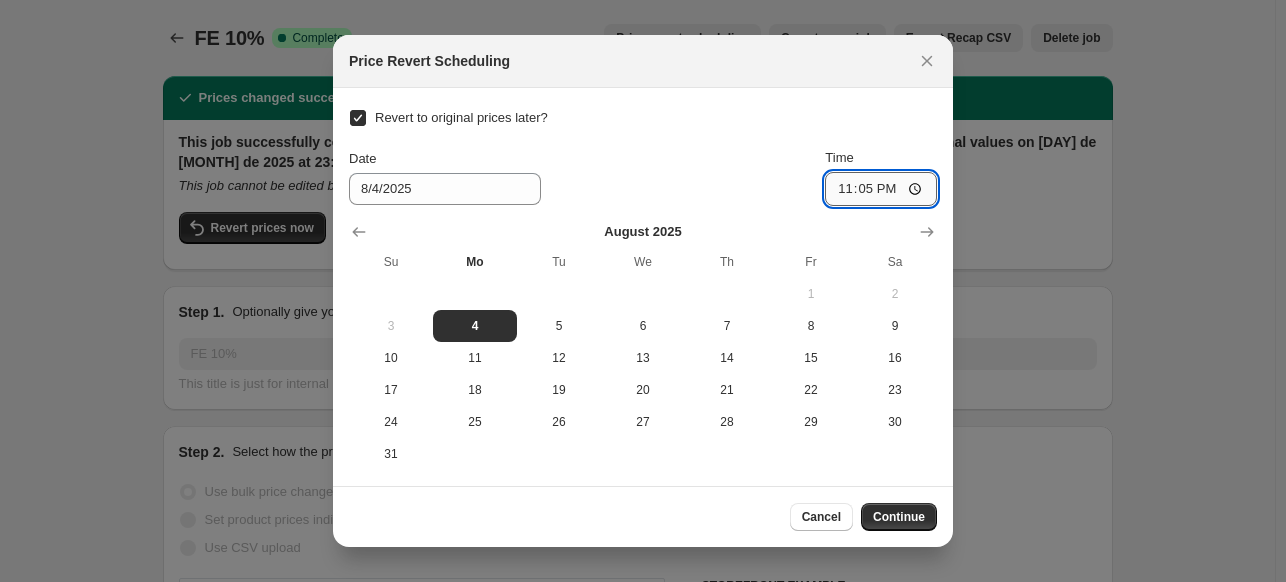 type on "23:50" 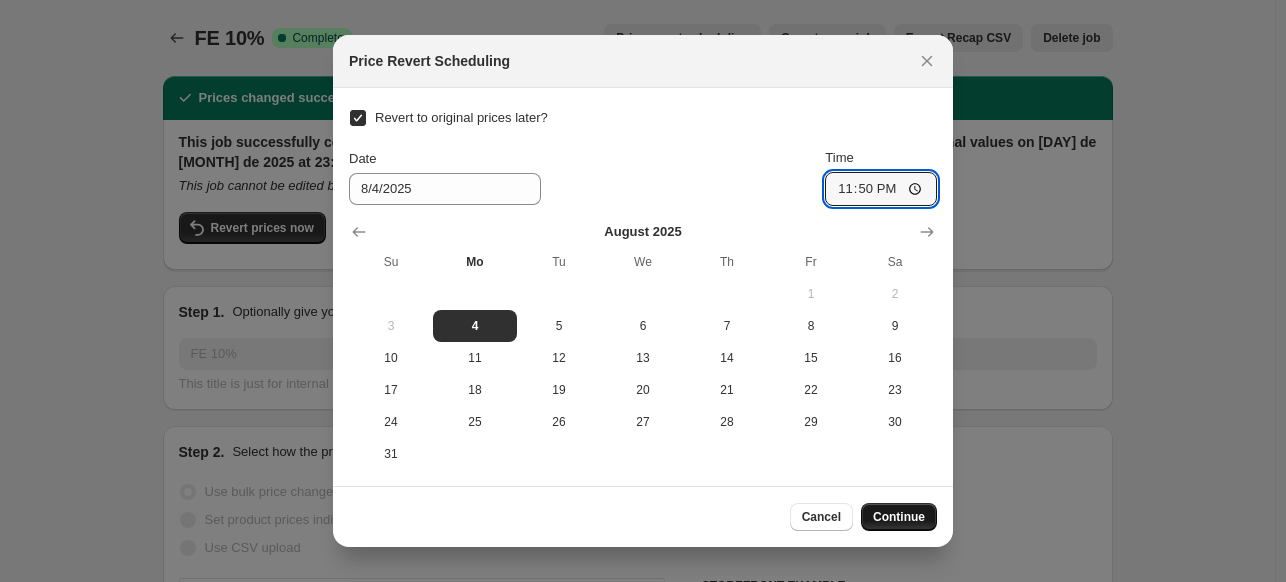 click on "Continue" at bounding box center [899, 517] 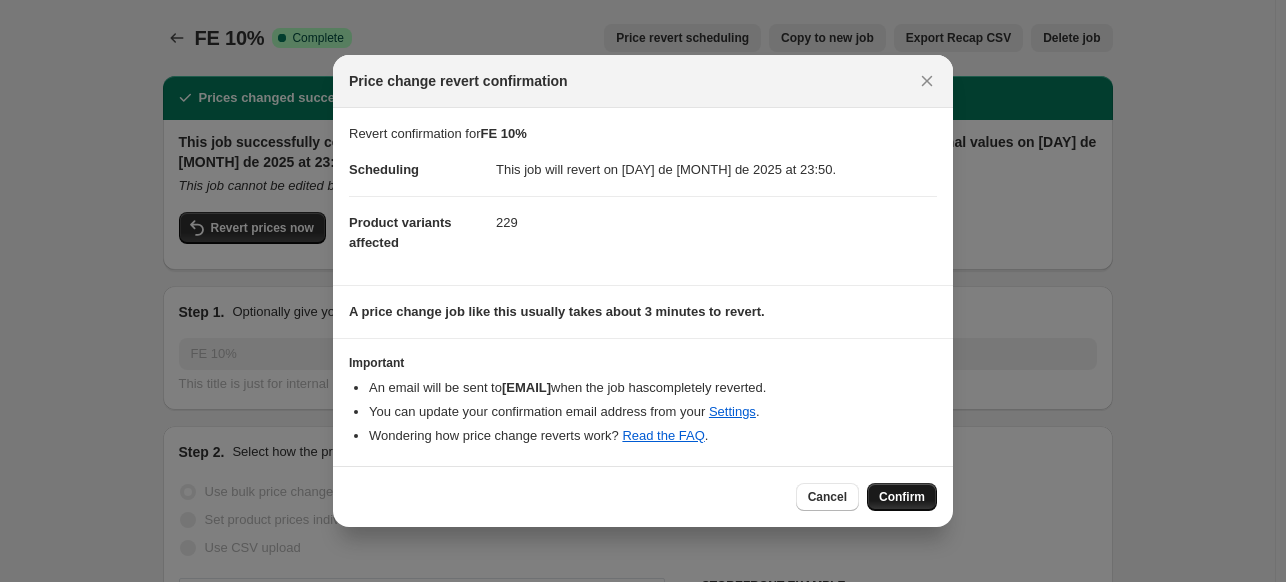 click on "Confirm" at bounding box center [902, 497] 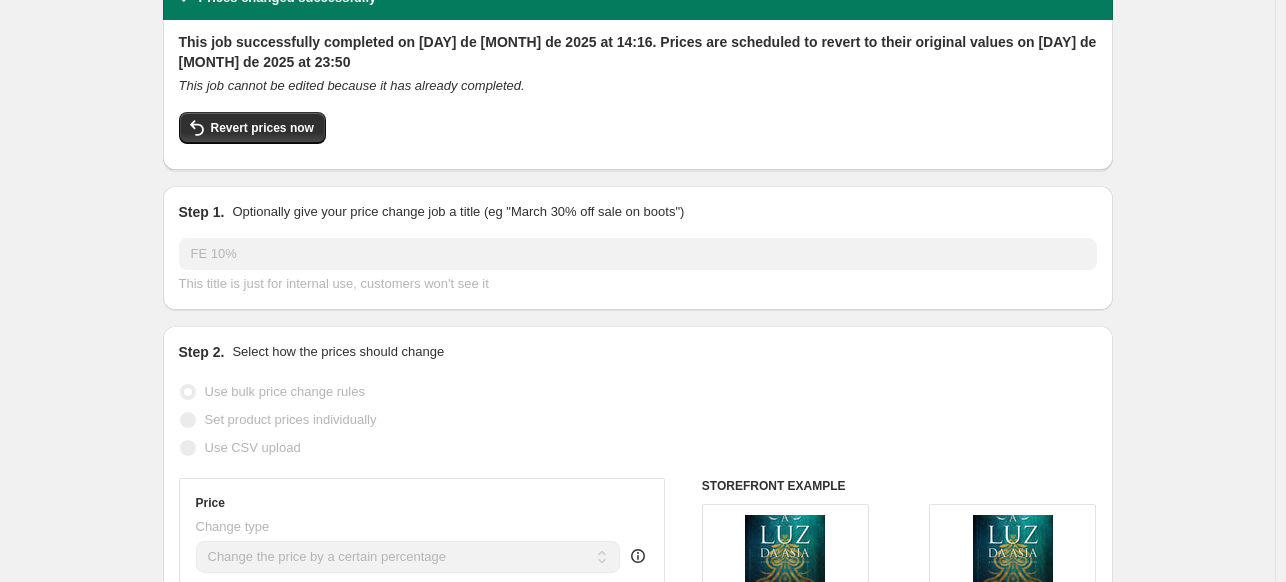 scroll, scrollTop: 0, scrollLeft: 0, axis: both 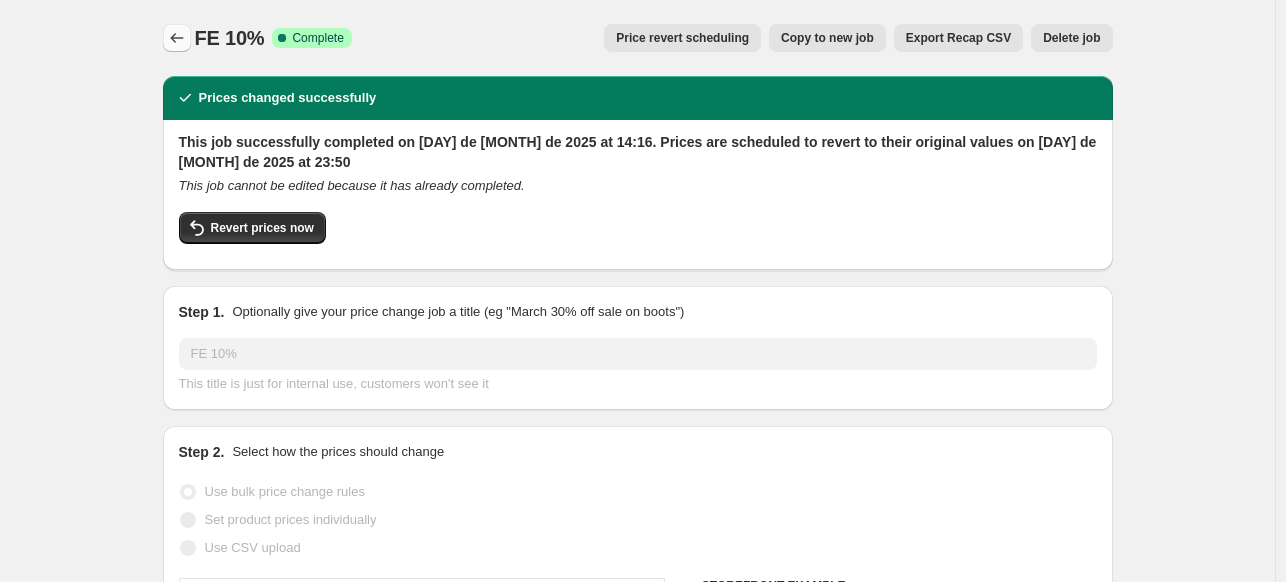 click 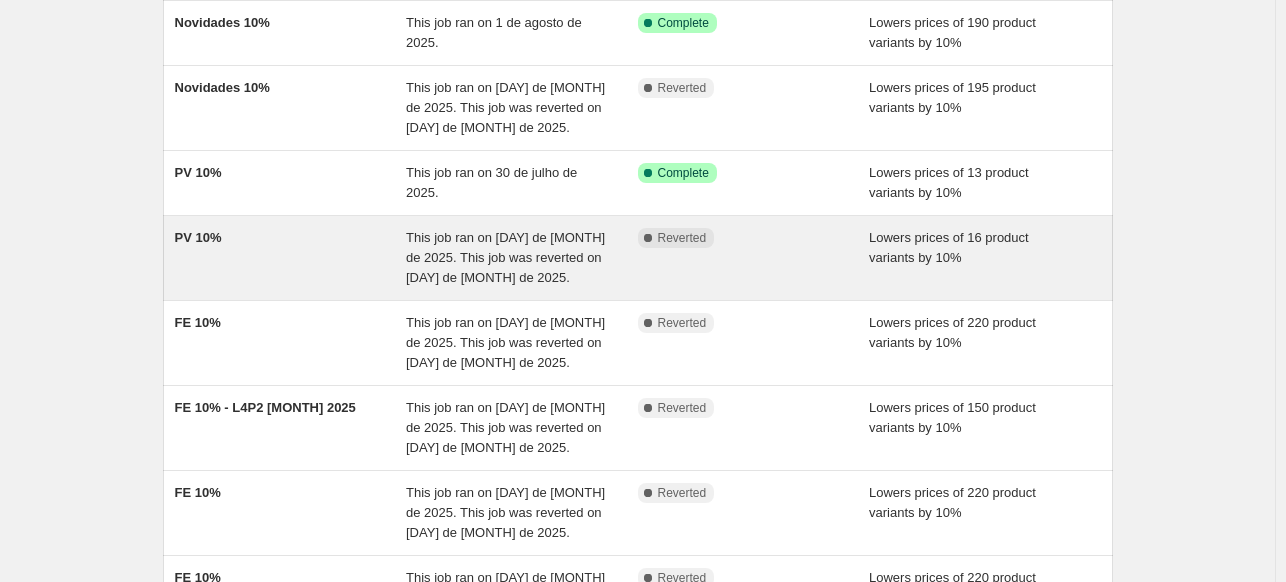 scroll, scrollTop: 500, scrollLeft: 0, axis: vertical 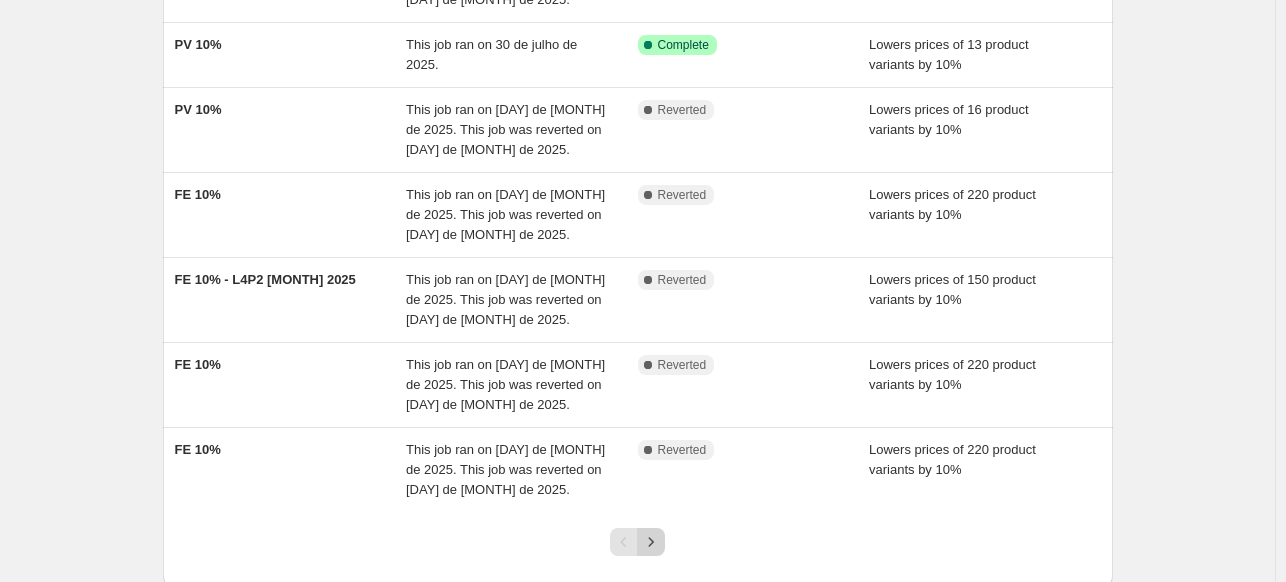 click 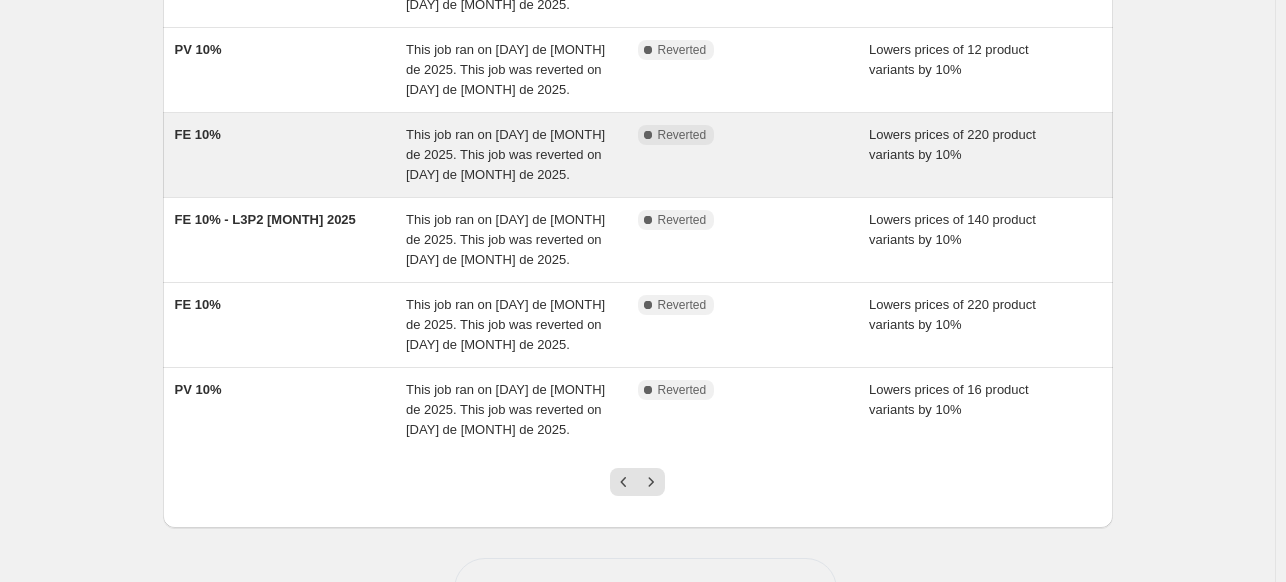 scroll, scrollTop: 644, scrollLeft: 0, axis: vertical 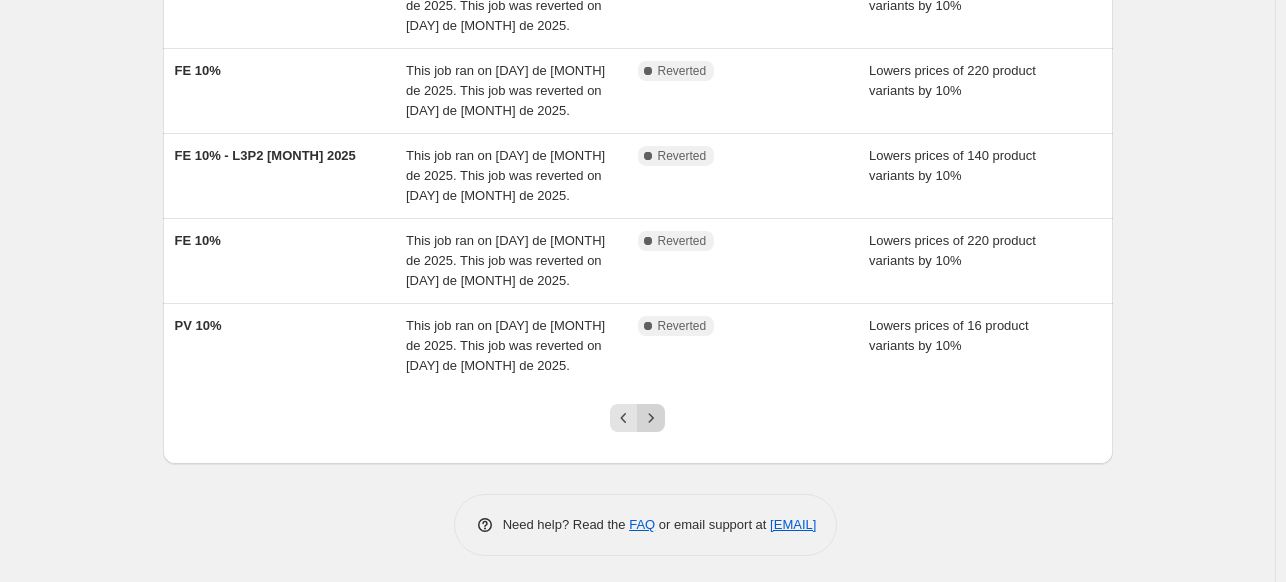 click 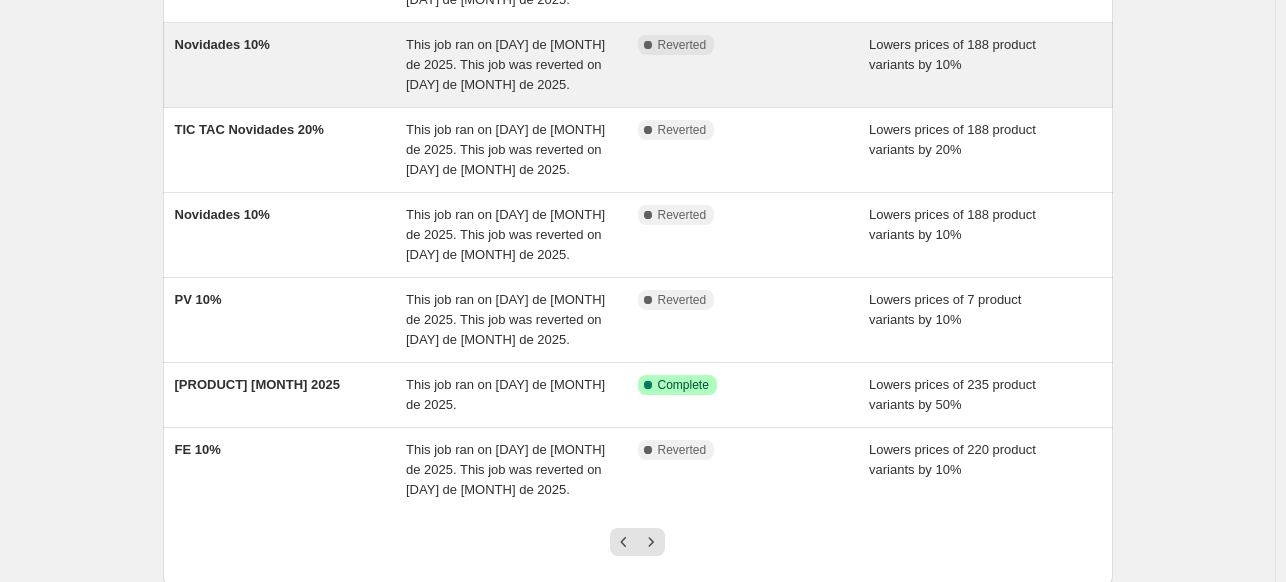 scroll, scrollTop: 624, scrollLeft: 0, axis: vertical 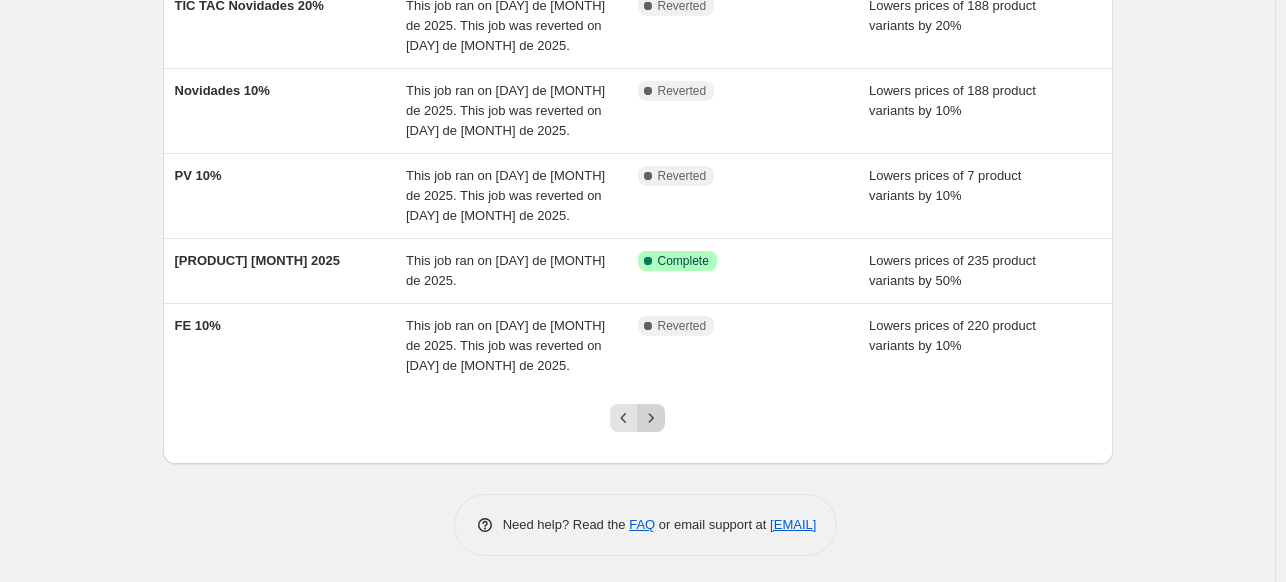 click 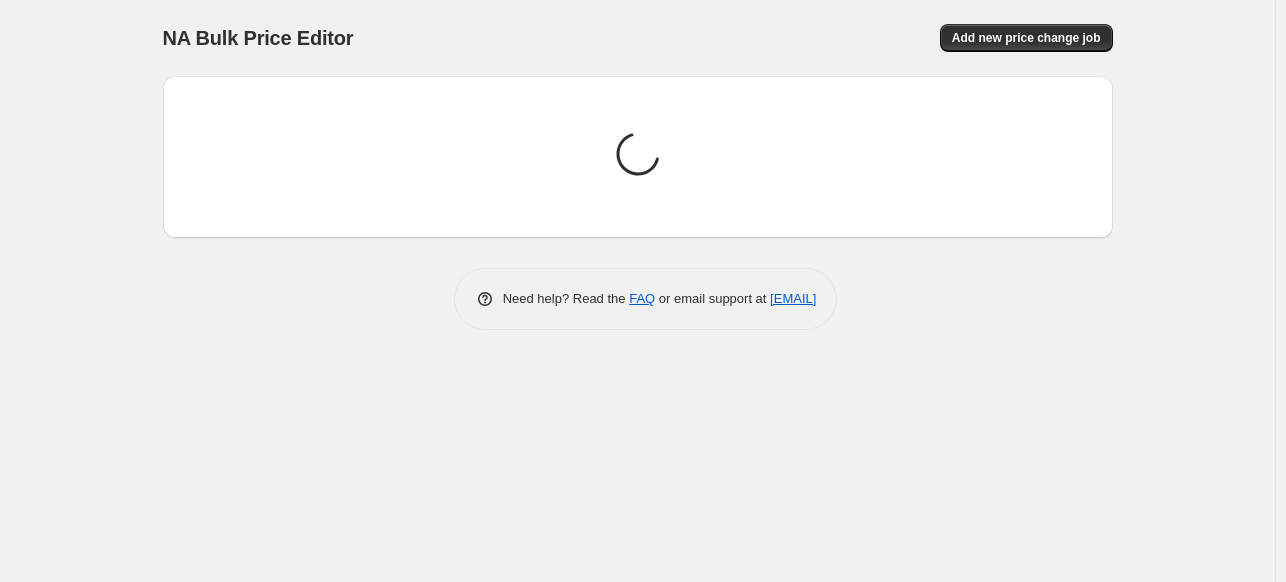 scroll, scrollTop: 0, scrollLeft: 0, axis: both 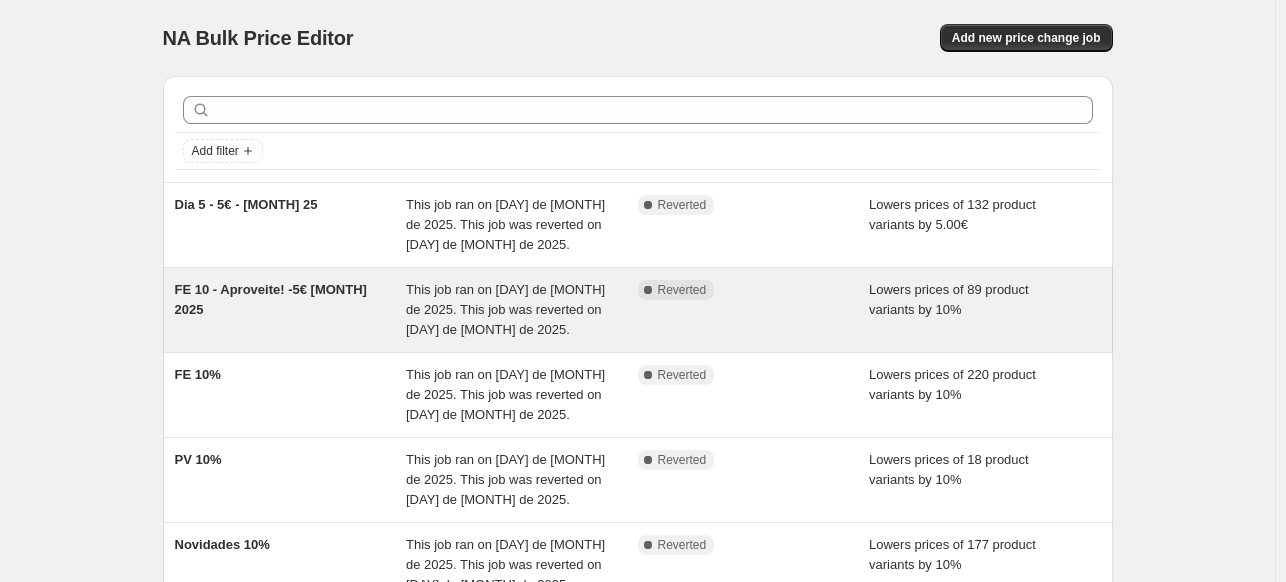 click on "FE 10 - Aproveite! -5€ [MONTH] 2025" at bounding box center [291, 310] 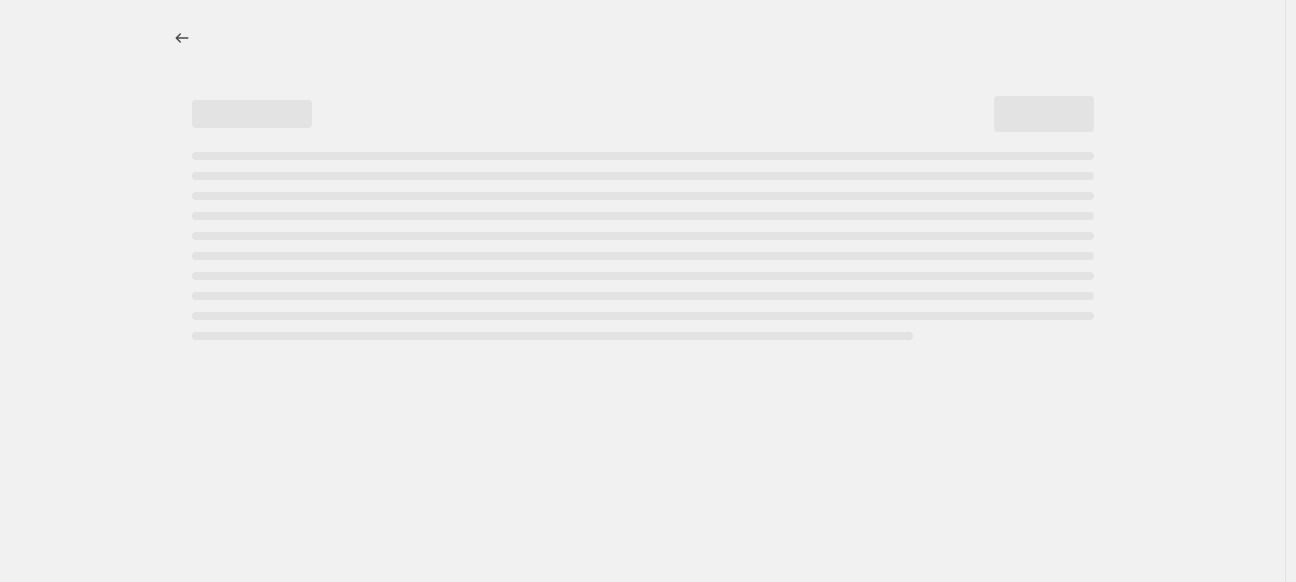 select on "percentage" 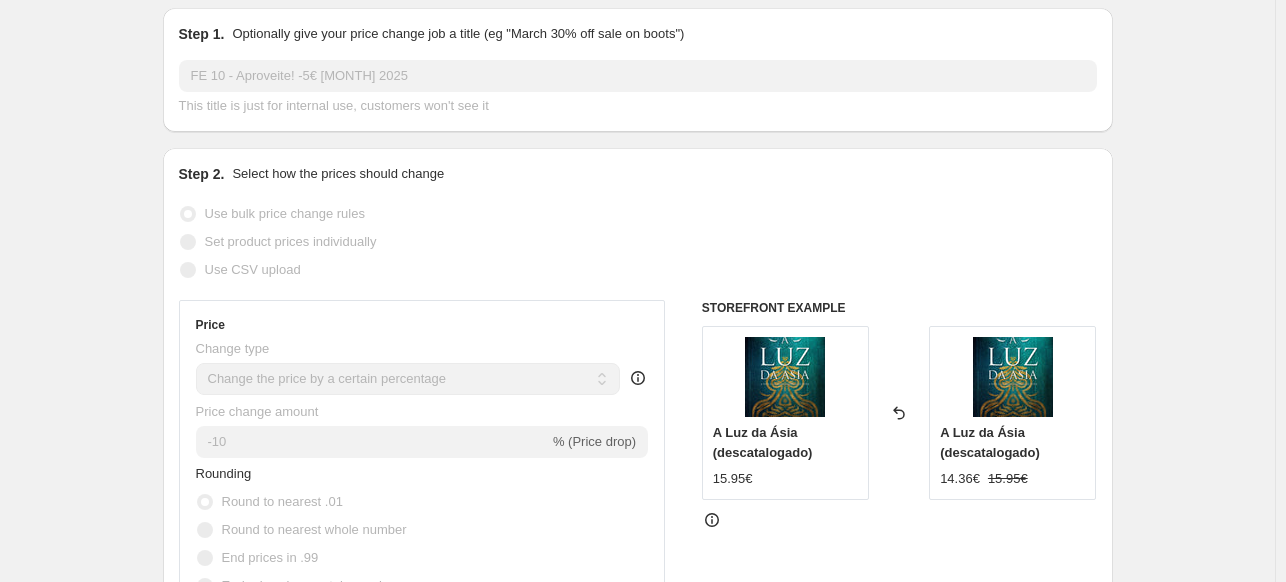 scroll, scrollTop: 0, scrollLeft: 0, axis: both 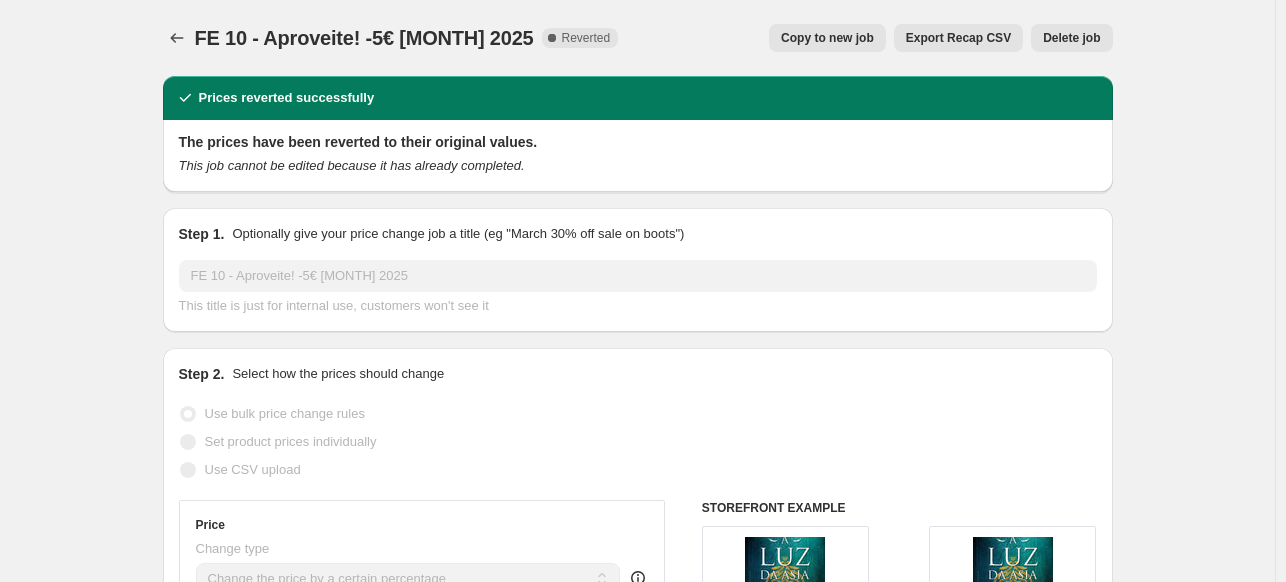 click on "Copy to new job" at bounding box center [827, 38] 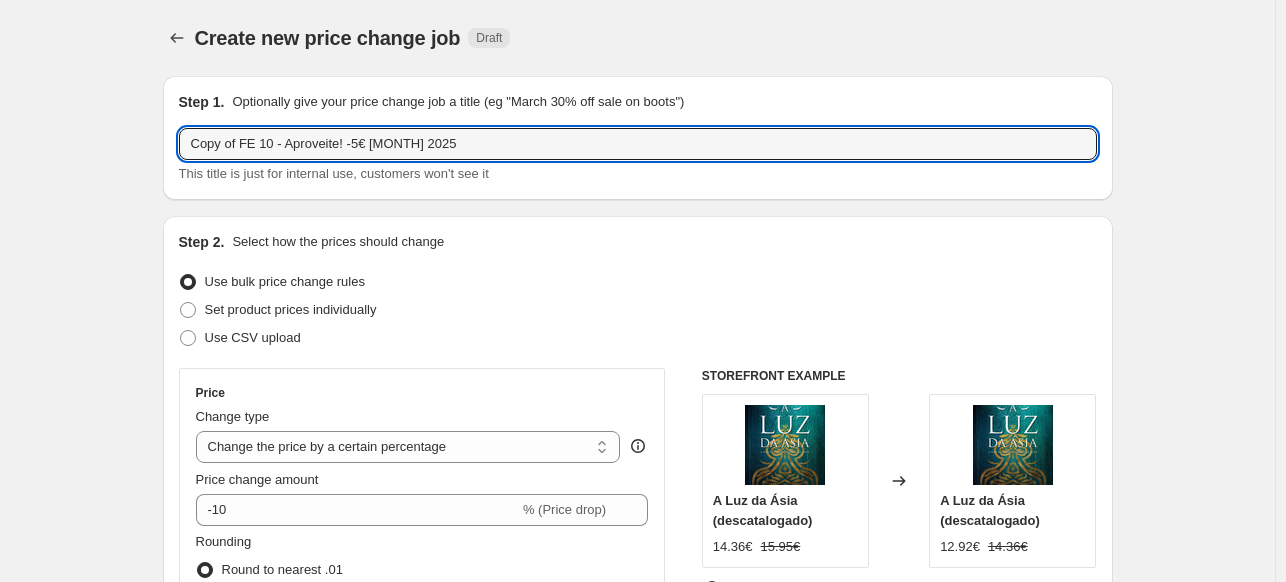 drag, startPoint x: 244, startPoint y: 142, endPoint x: 154, endPoint y: 141, distance: 90.005554 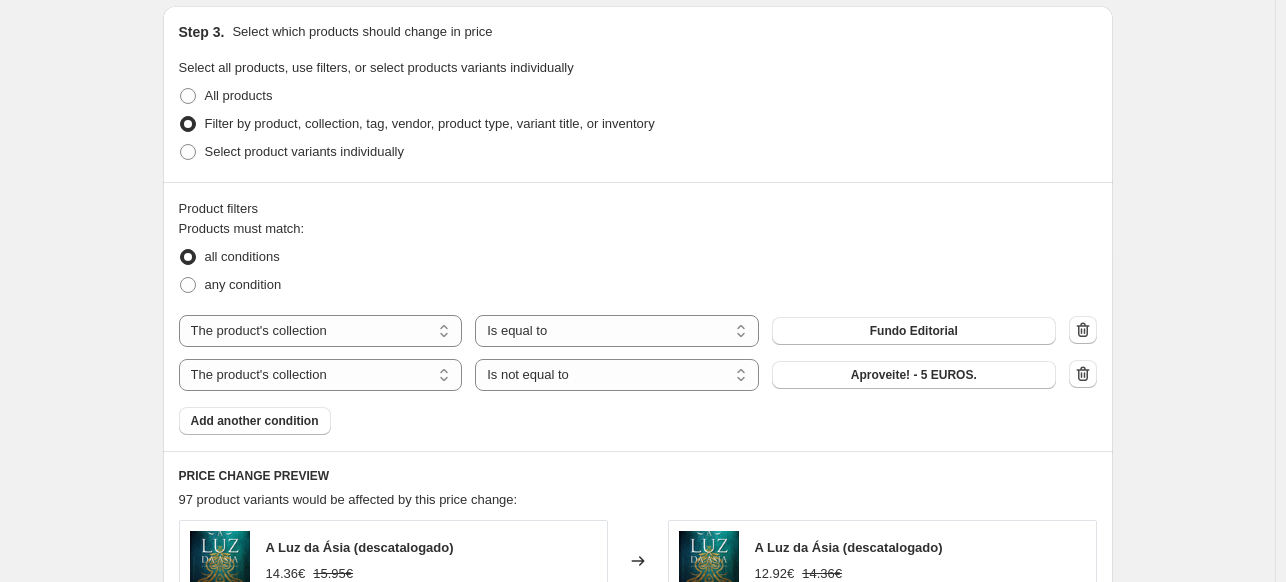 scroll, scrollTop: 1100, scrollLeft: 0, axis: vertical 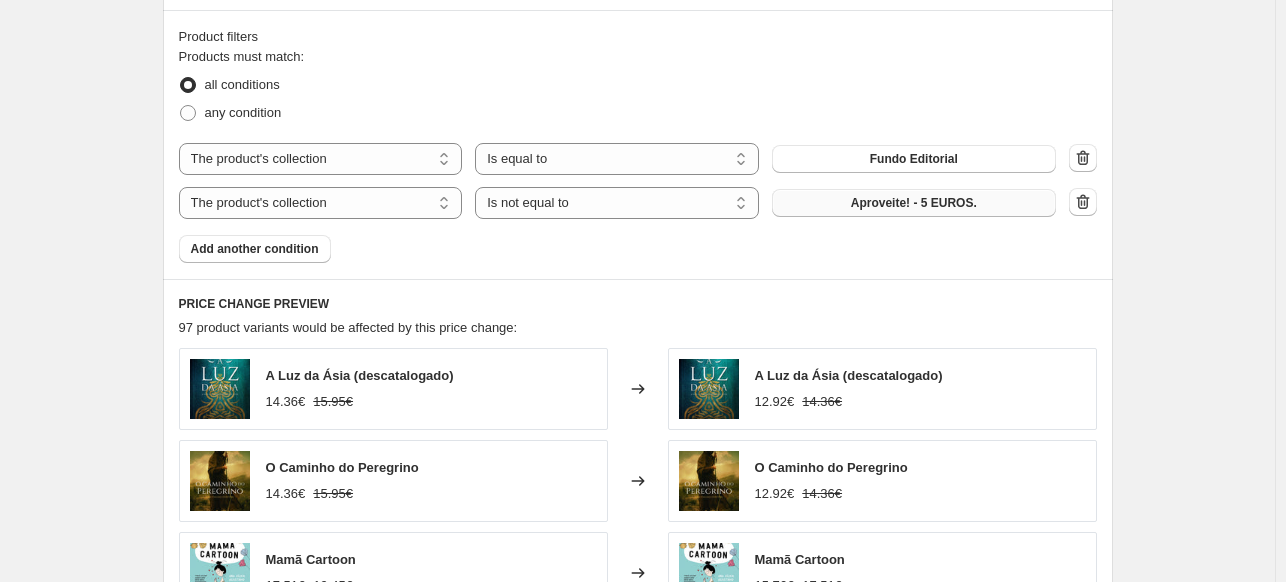type on "FE 10 - Aproveite! -5€ [MONTH] 2025" 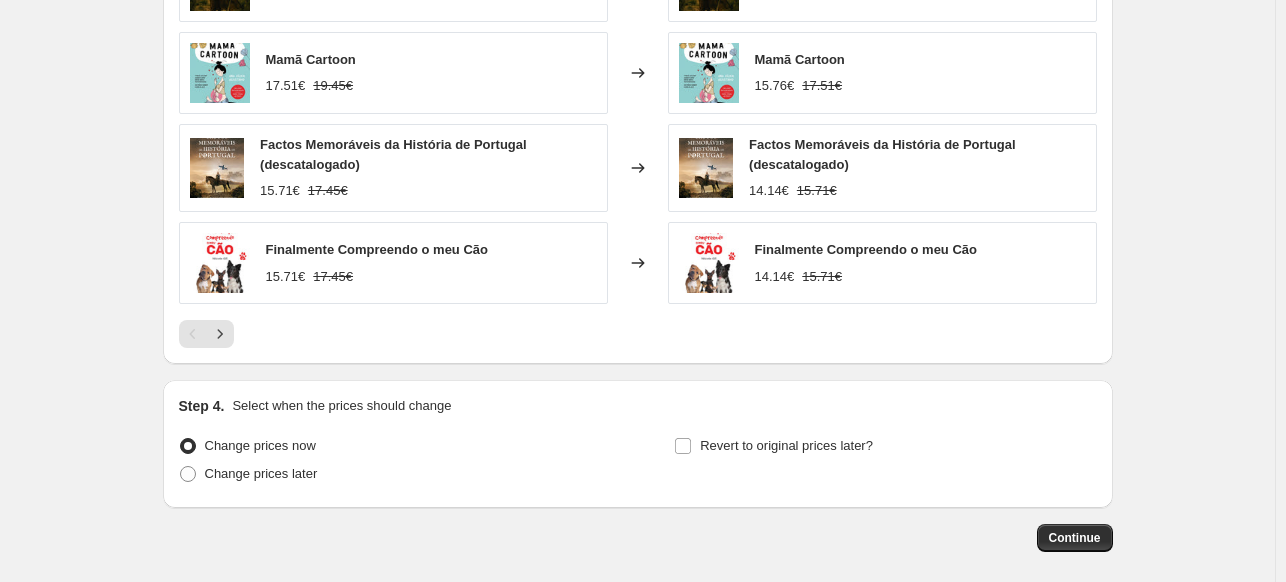 scroll, scrollTop: 1690, scrollLeft: 0, axis: vertical 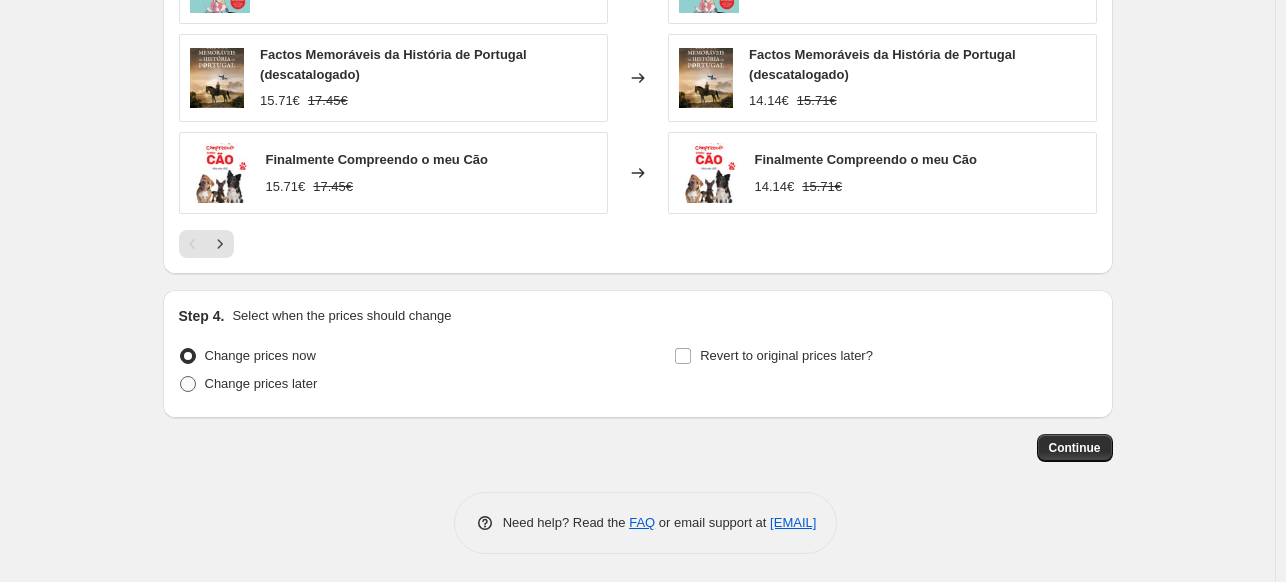 click at bounding box center [188, 384] 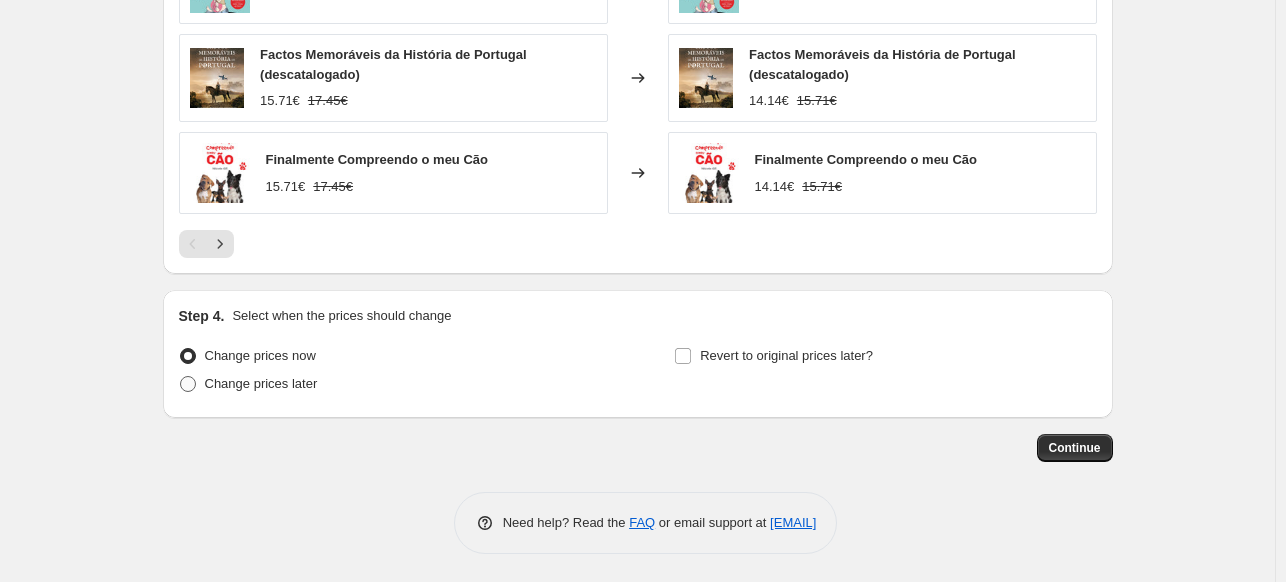 radio on "true" 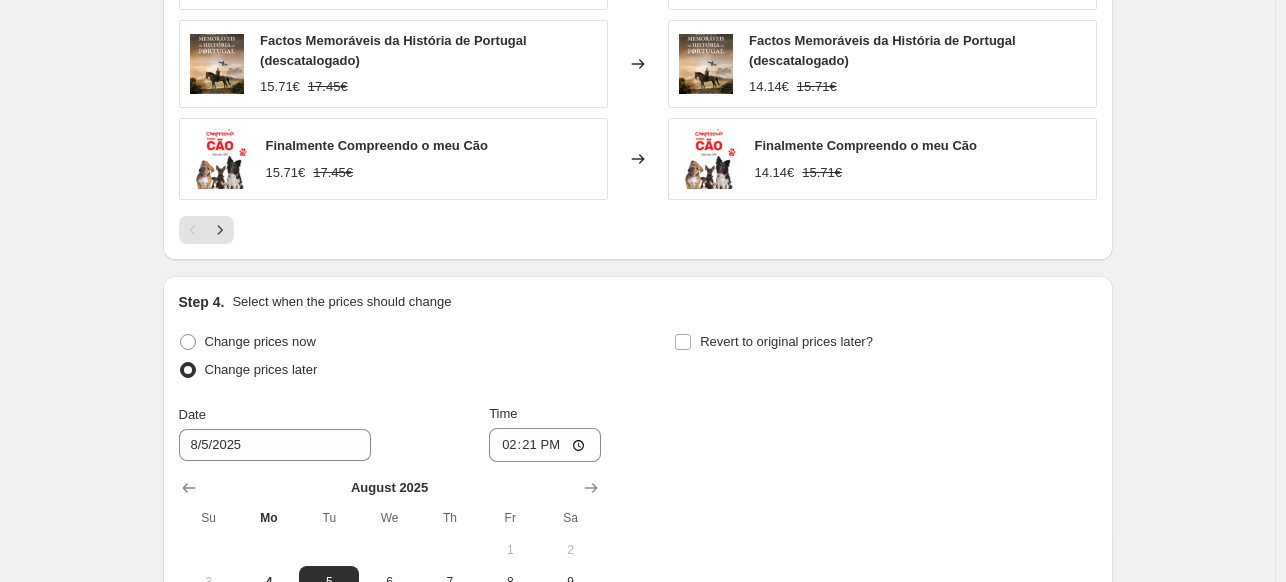 scroll, scrollTop: 1890, scrollLeft: 0, axis: vertical 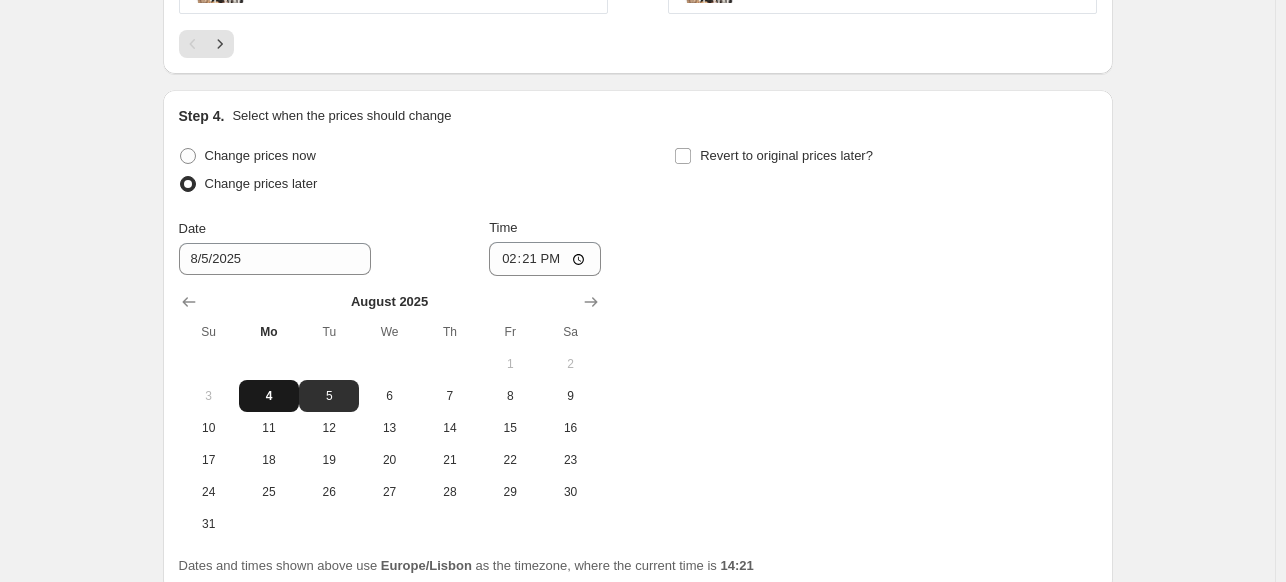 drag, startPoint x: 263, startPoint y: 395, endPoint x: 293, endPoint y: 395, distance: 30 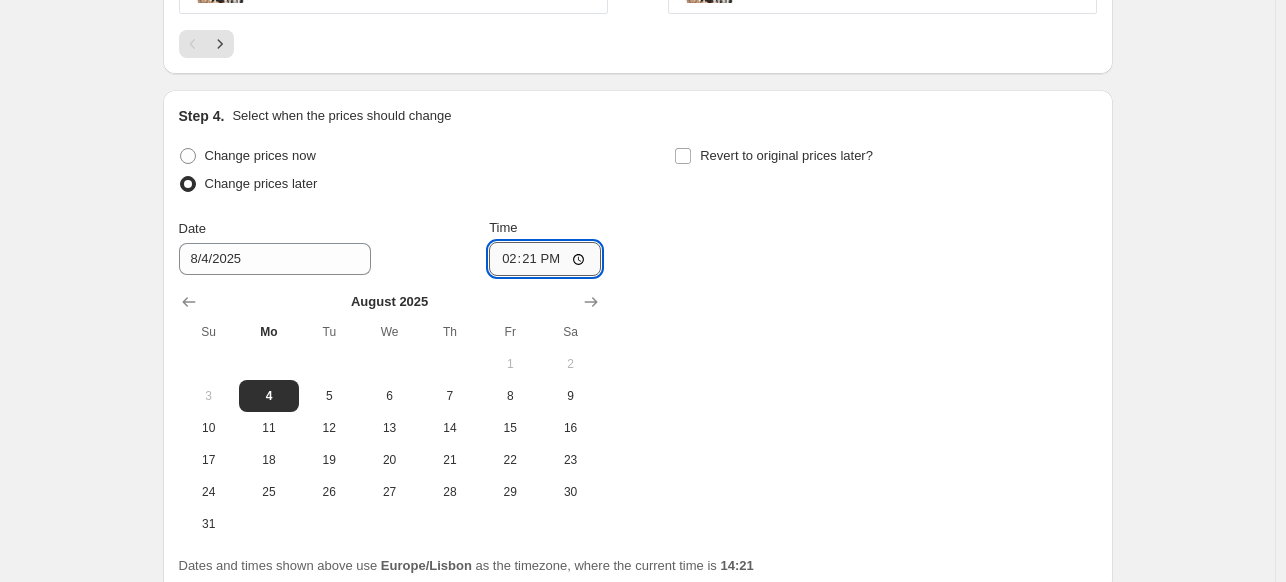click on "14:21" at bounding box center (545, 259) 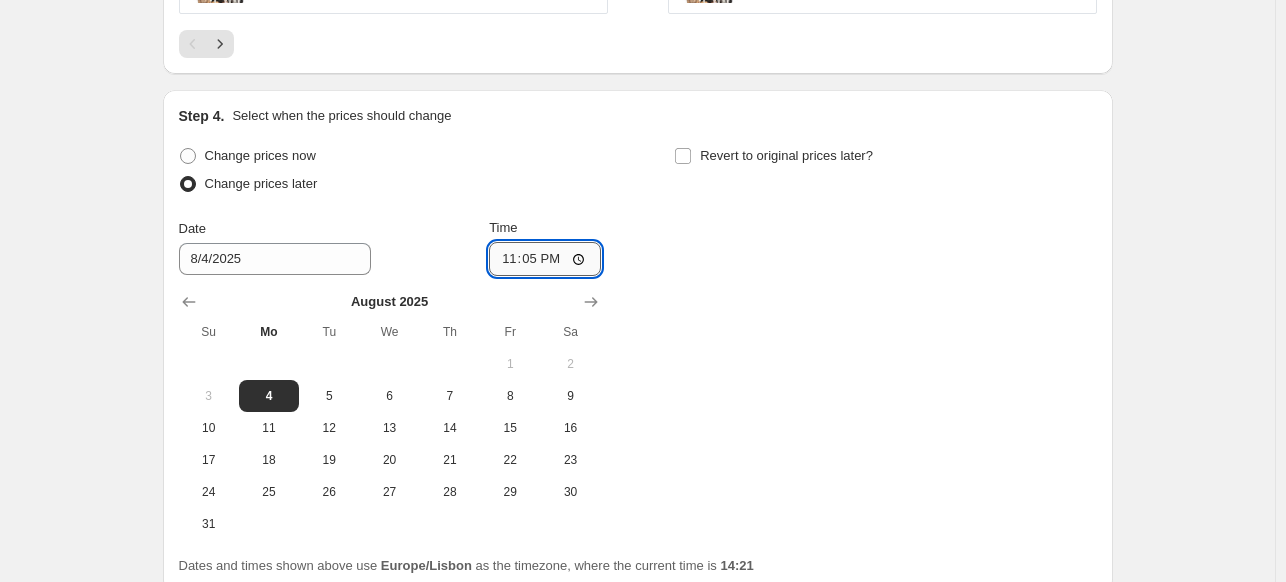 type on "23:55" 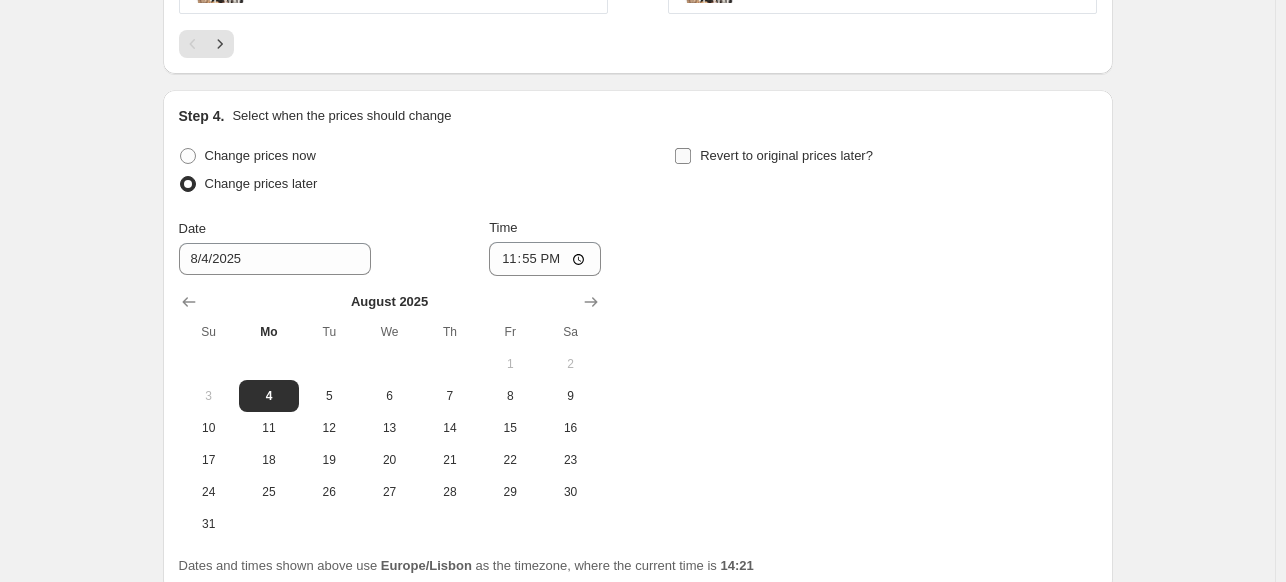 click on "Revert to original prices later?" at bounding box center (683, 156) 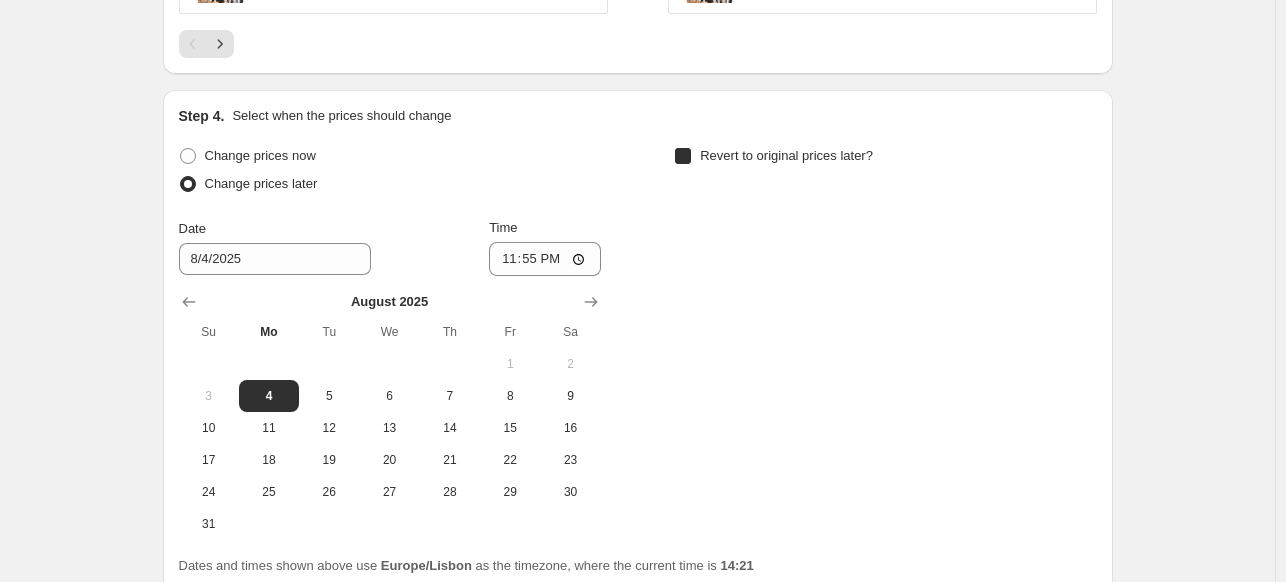 checkbox on "true" 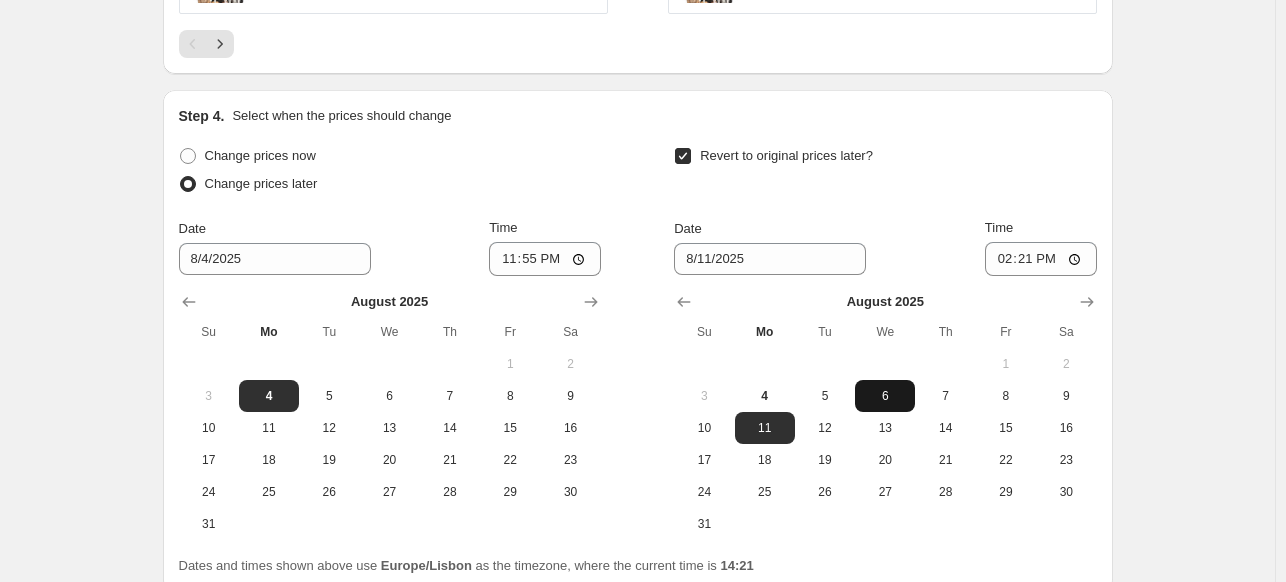 click on "6" at bounding box center [885, 396] 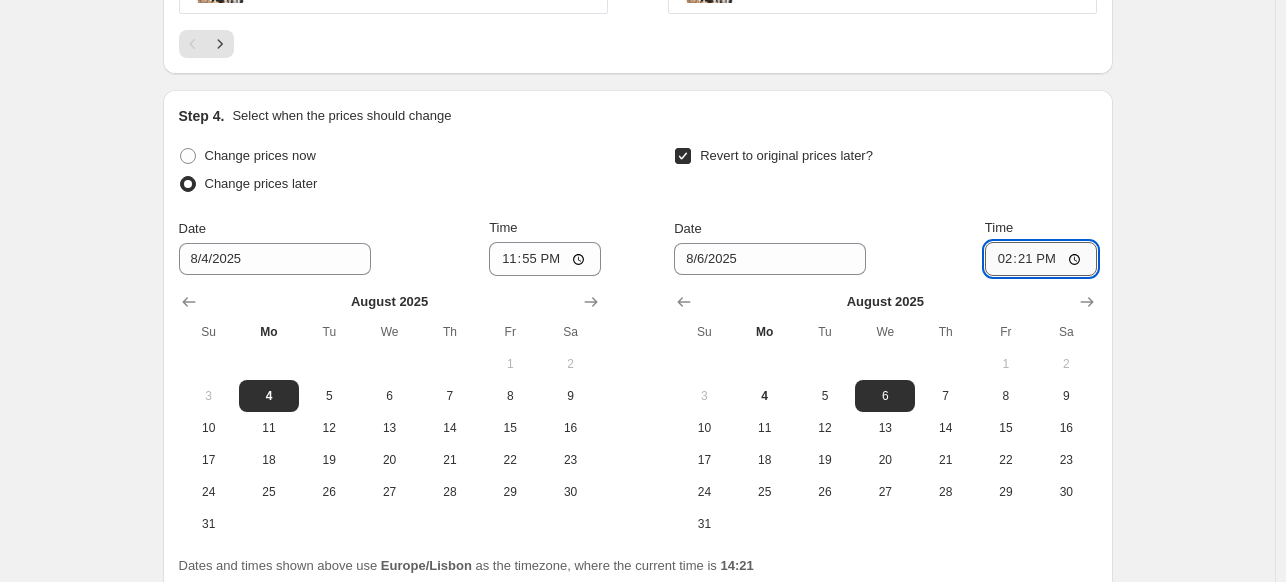 click on "14:21" at bounding box center (1041, 259) 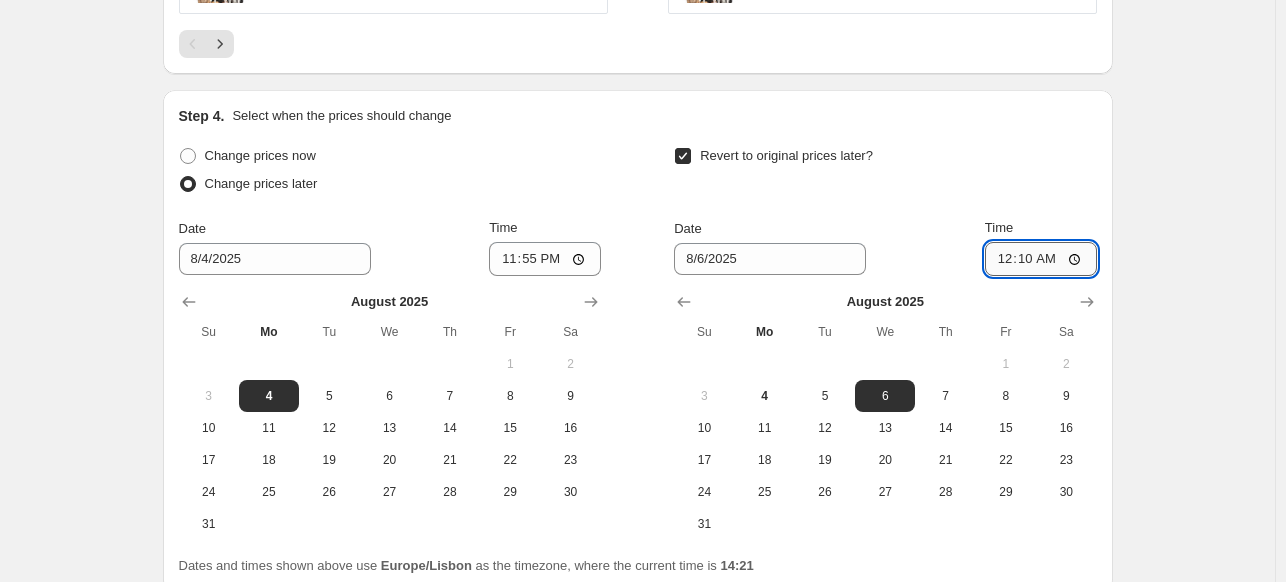 type on "00:06" 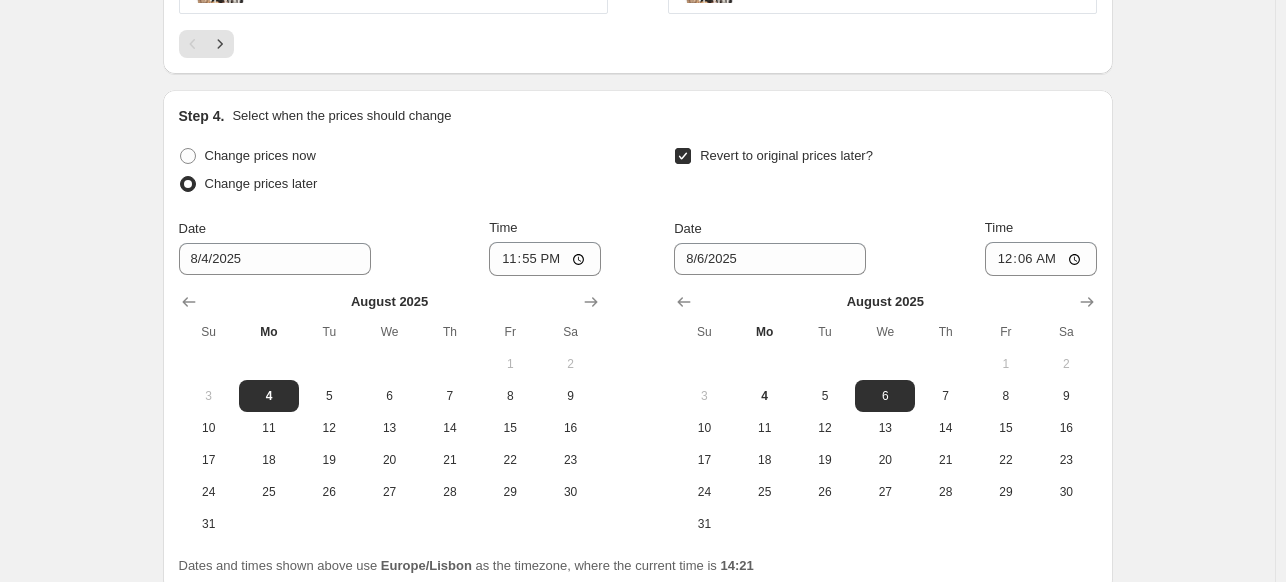 click on "Create new price change job. This page is ready Create new price change job Draft Step 1. Optionally give your price change job a title (eg "March 30% off sale on boots") FE 10 - Aproveite! -5€ [MONTH] 2025 This title is just for internal use, customers won't see it Step 2. Select how the prices should change Use bulk price change rules Set product prices individually Use CSV upload Price Change type Change the price to a certain amount Change the price by a certain amount Change the price by a certain percentage Change the price to the current compare at price (price before sale) Change the price by a certain amount relative to the compare at price Change the price by a certain percentage relative to the compare at price Don't change the price Change the price by a certain percentage relative to the cost per item Change price to certain cost margin Change the price by a certain percentage Price change amount -10 % (Price drop) Rounding Round to nearest .01 Round to nearest whole number End prices in .99 Date" at bounding box center [637, -566] 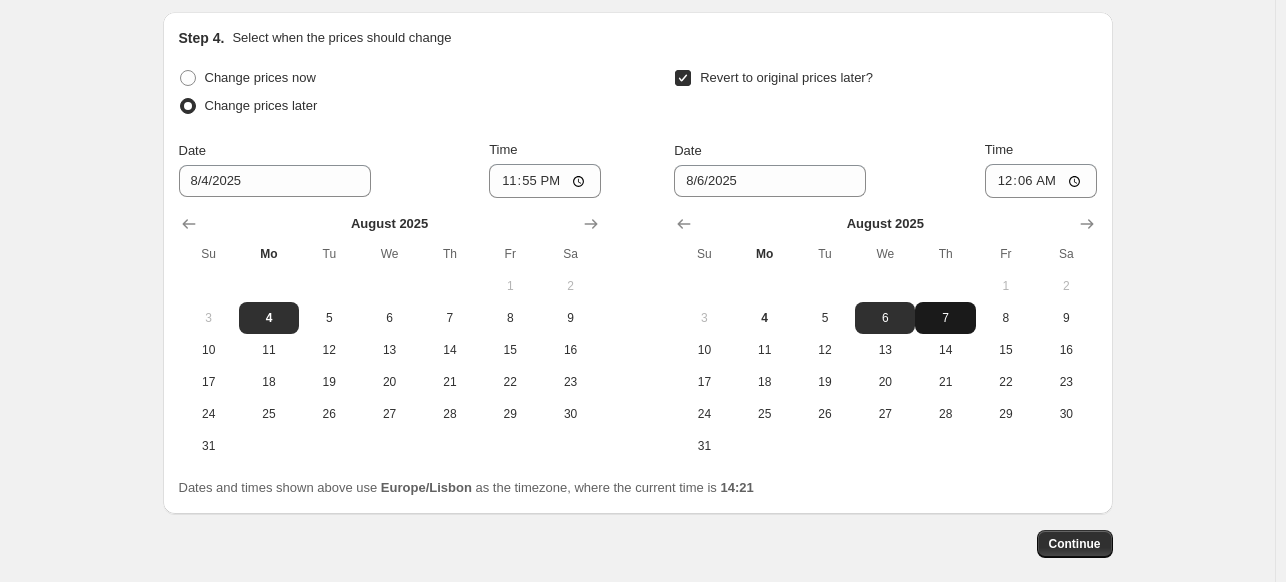 scroll, scrollTop: 1990, scrollLeft: 0, axis: vertical 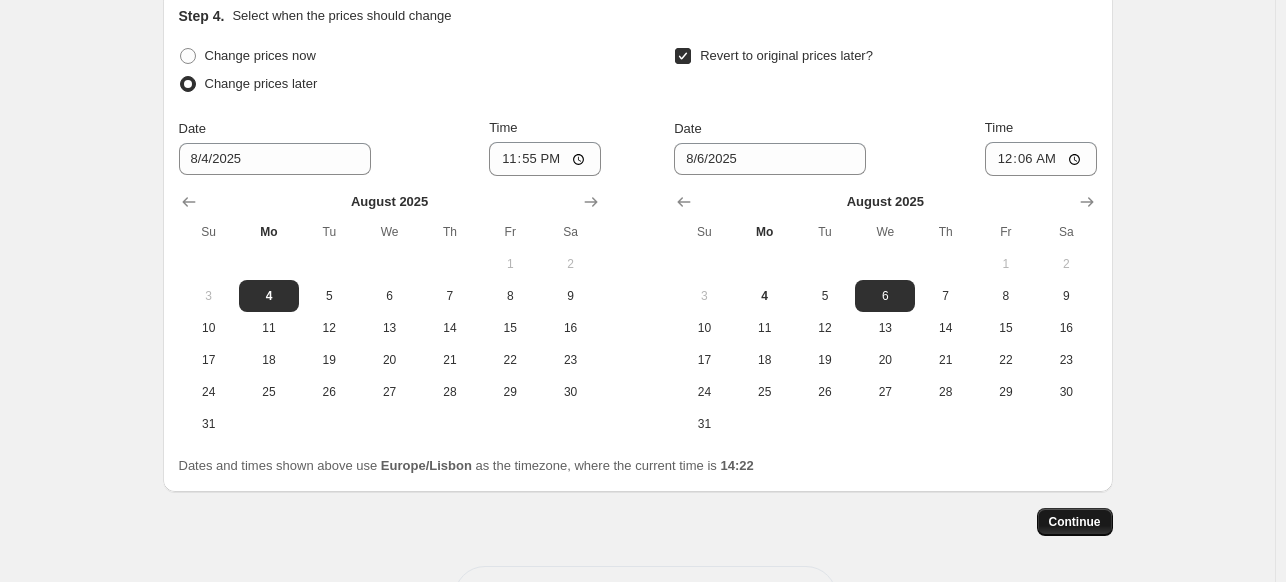 click on "Continue" at bounding box center (1075, 522) 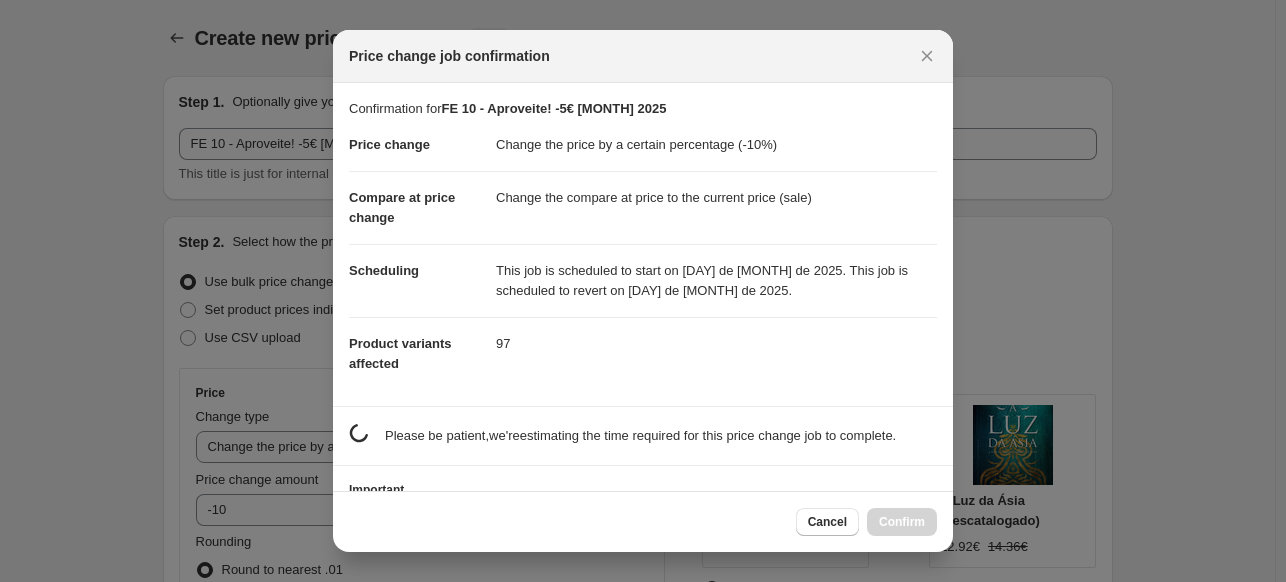 scroll, scrollTop: 0, scrollLeft: 0, axis: both 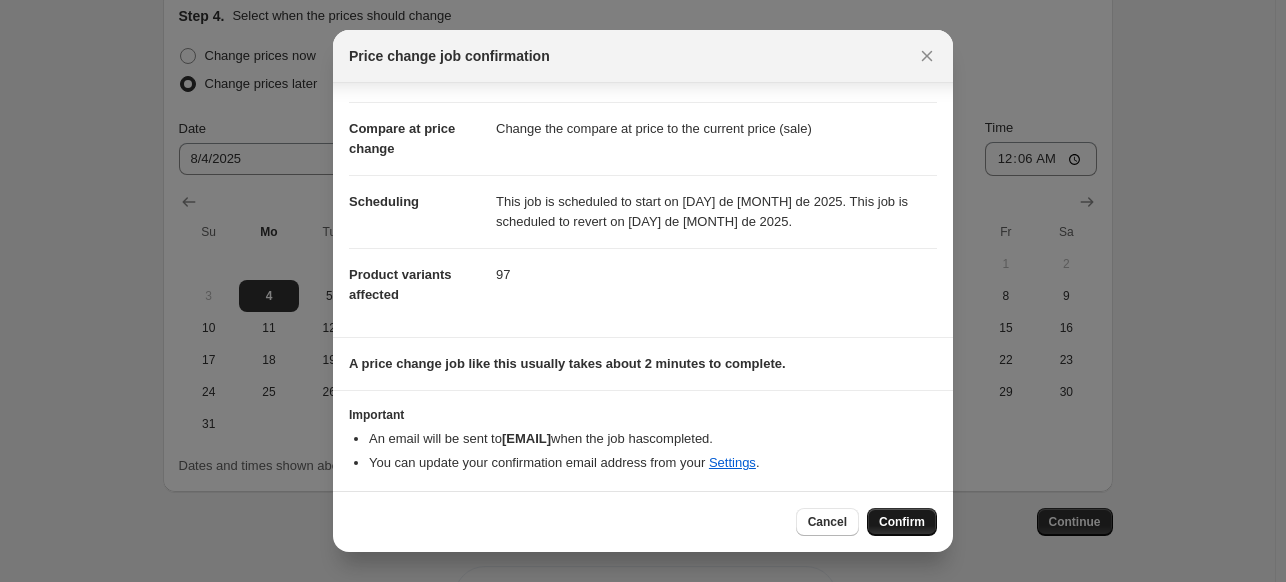 click on "Confirm" at bounding box center [902, 522] 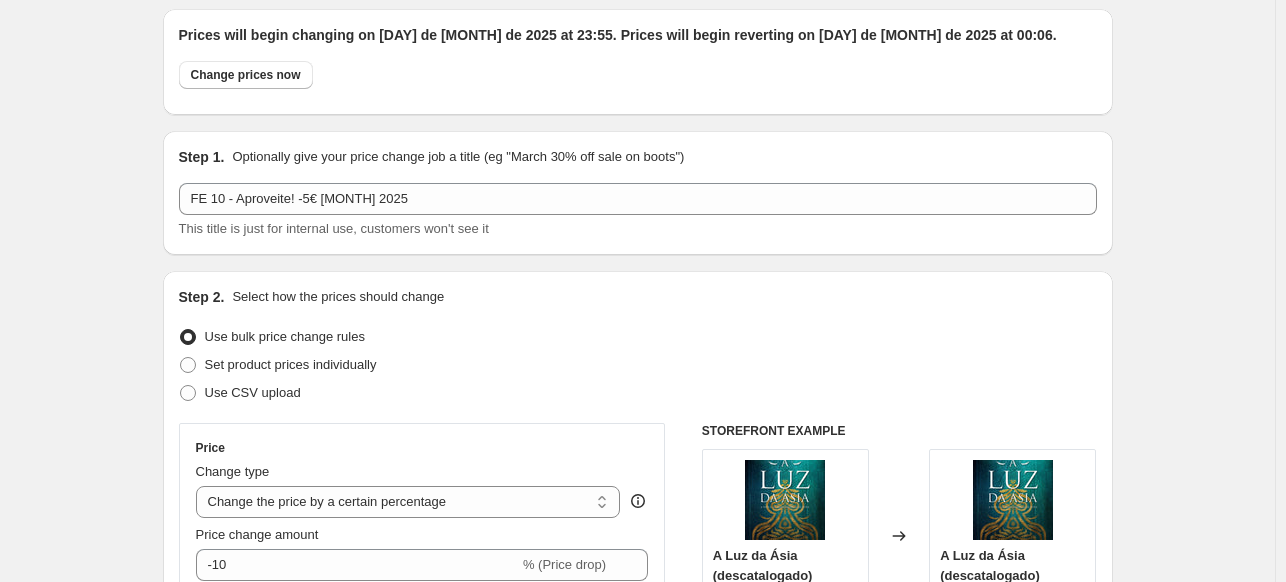 scroll, scrollTop: 0, scrollLeft: 0, axis: both 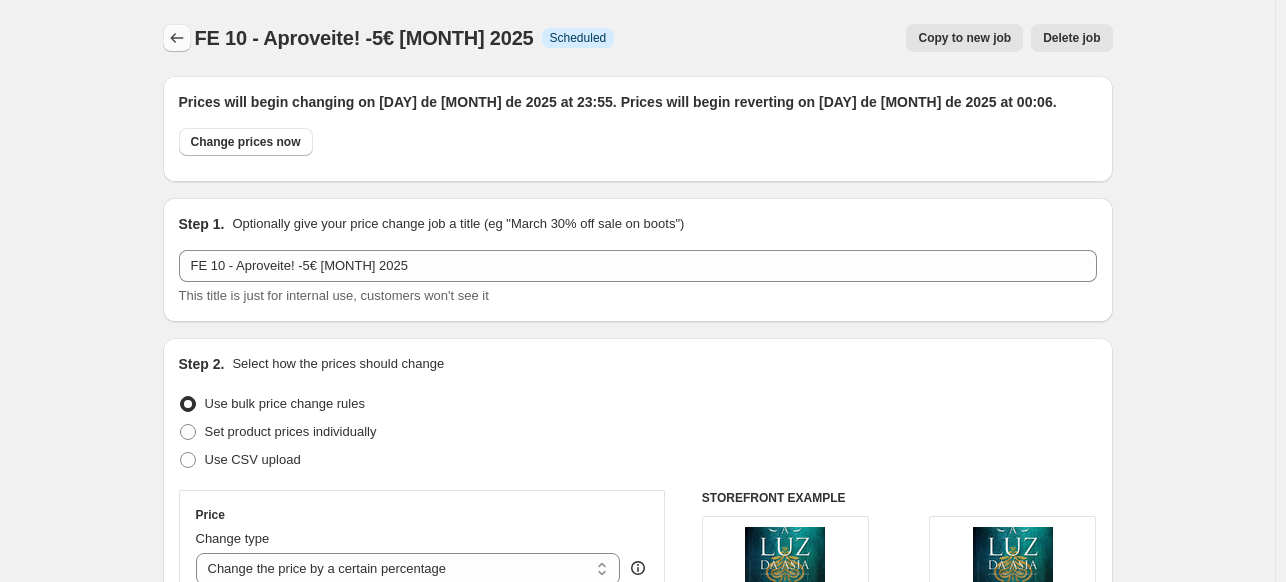 click 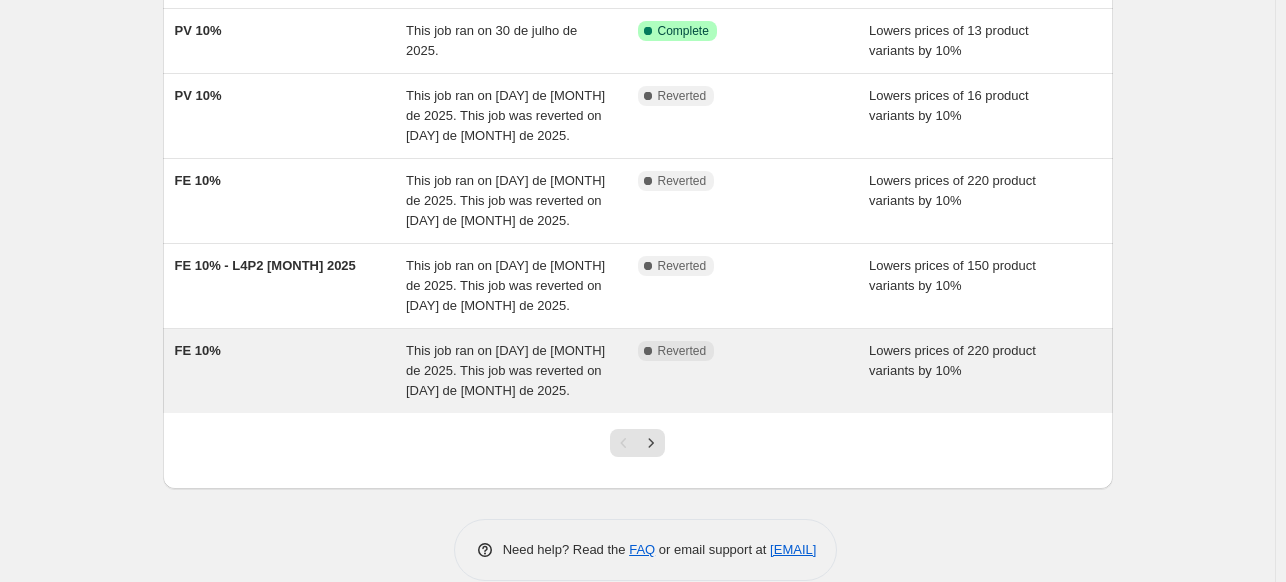 scroll, scrollTop: 624, scrollLeft: 0, axis: vertical 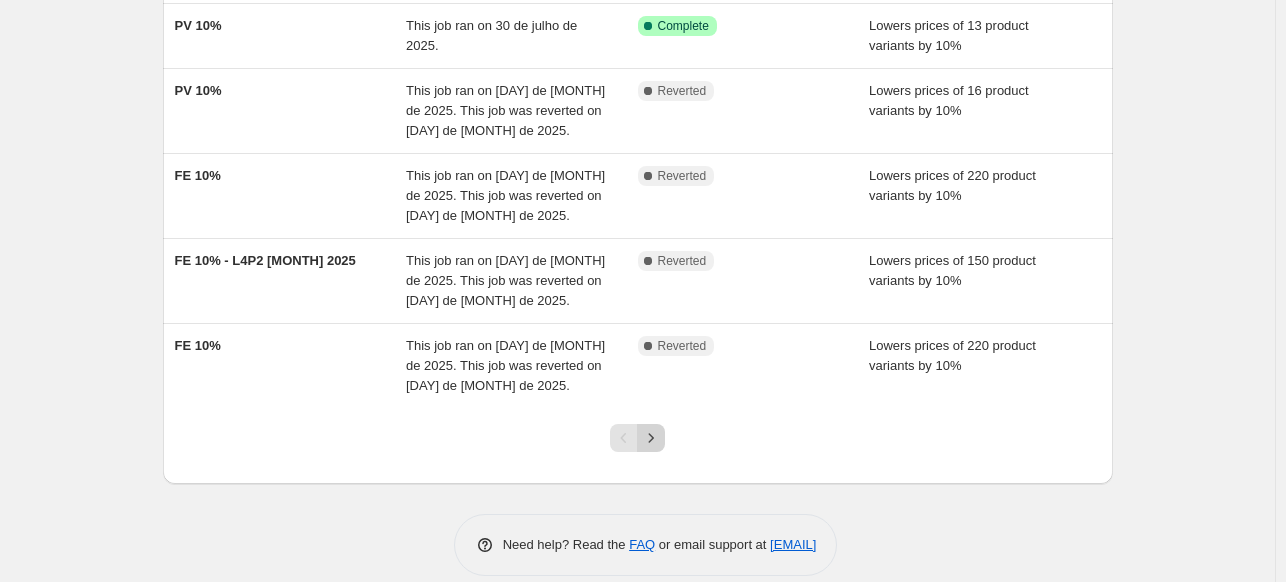click 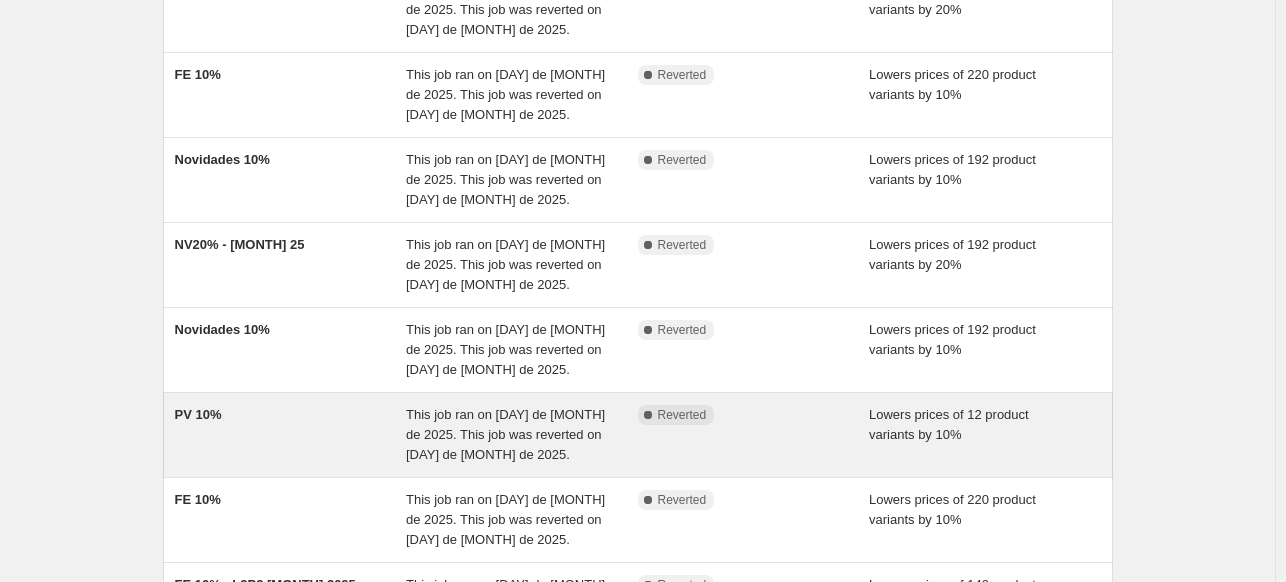 scroll, scrollTop: 600, scrollLeft: 0, axis: vertical 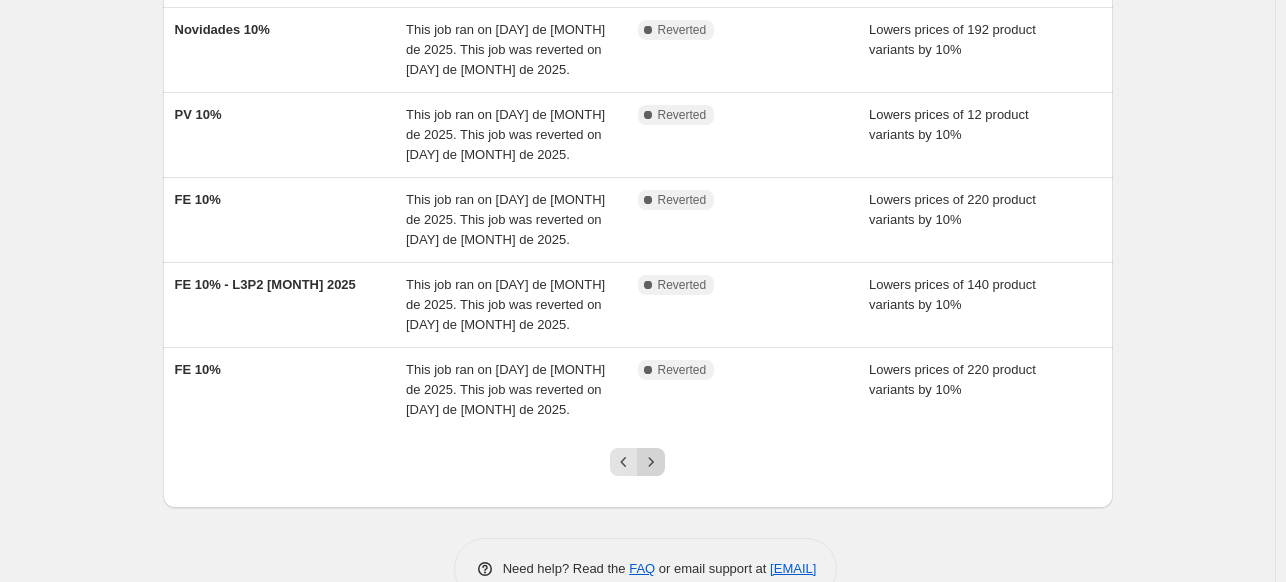 click 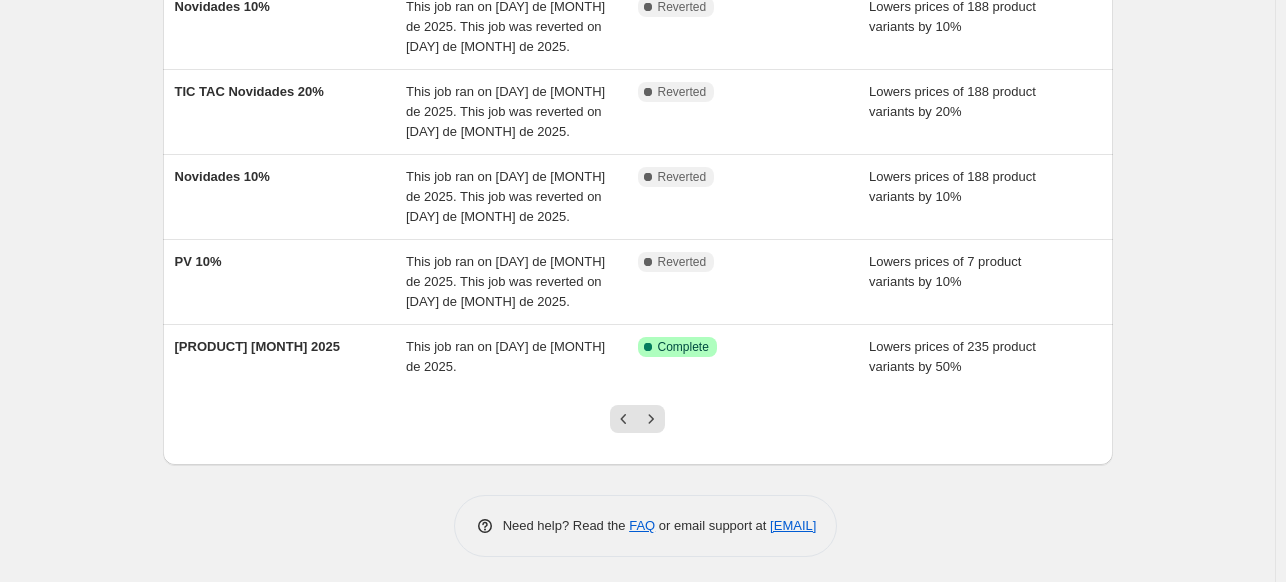 scroll, scrollTop: 624, scrollLeft: 0, axis: vertical 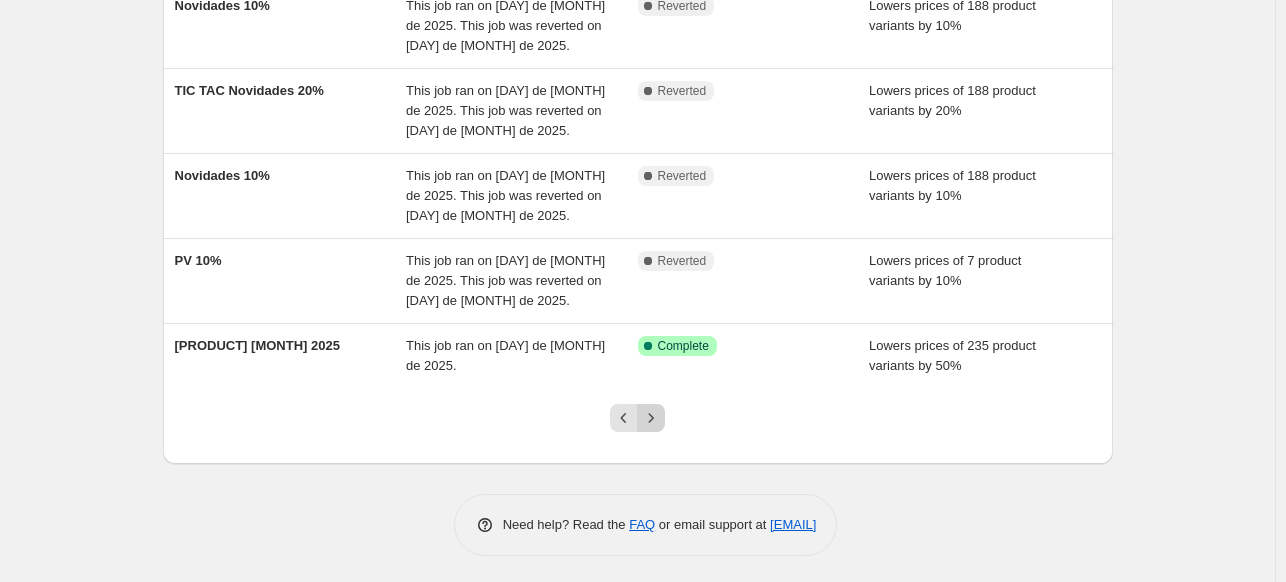 click 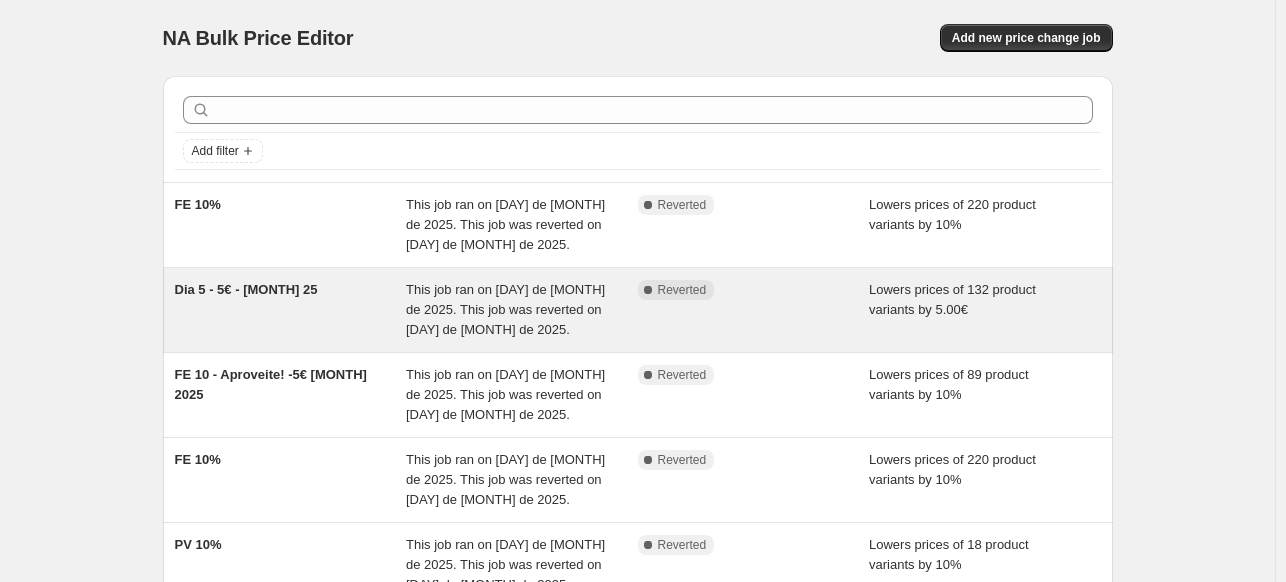 click on "Dia 5 - 5€ - [MONTH] 25" at bounding box center [291, 310] 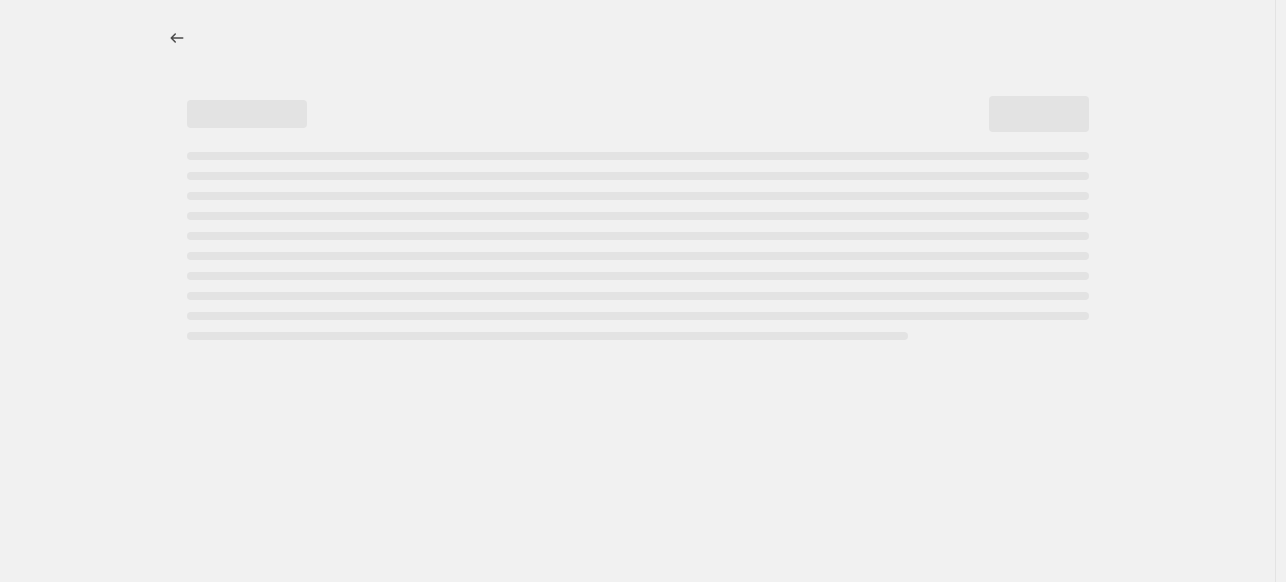 select on "by" 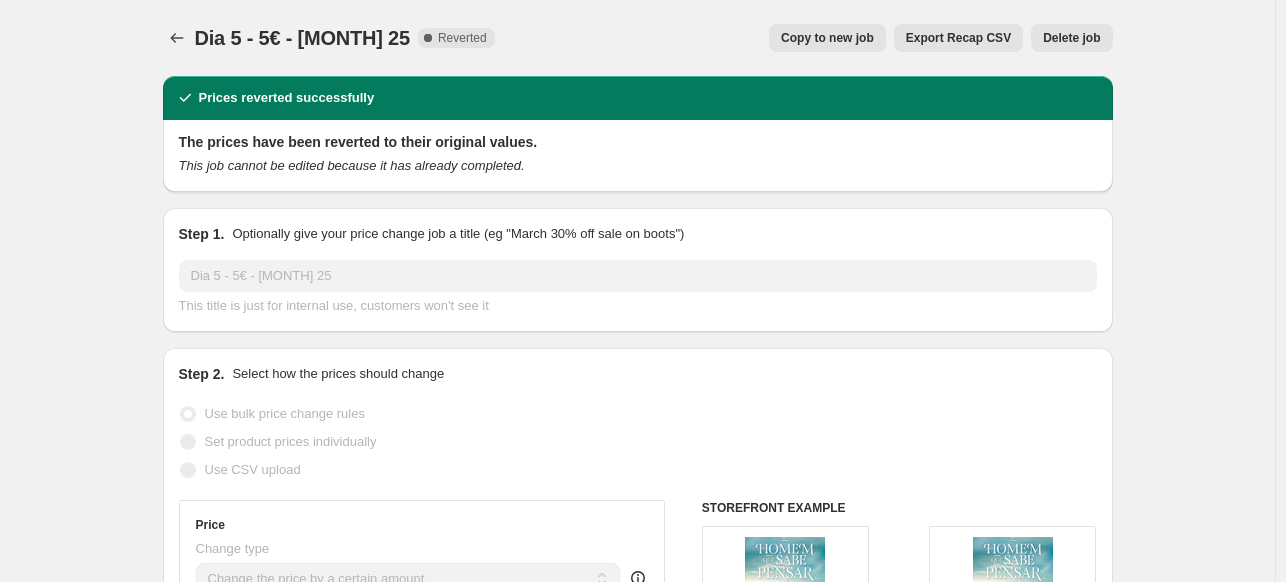 click on "Copy to new job" at bounding box center [827, 38] 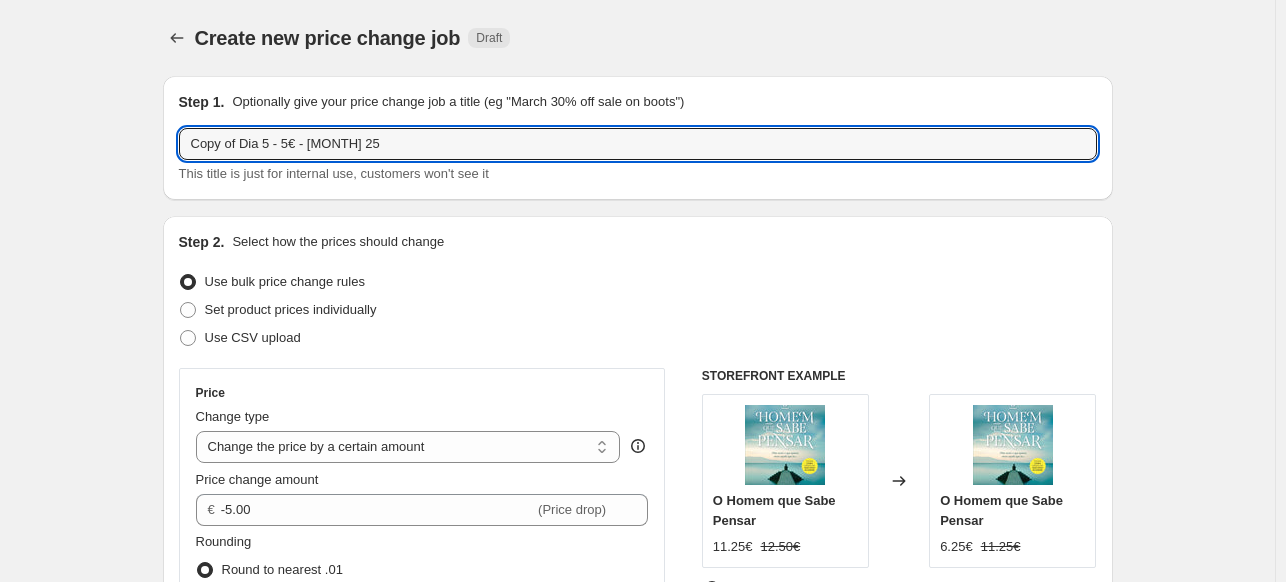 drag, startPoint x: 244, startPoint y: 143, endPoint x: 152, endPoint y: 190, distance: 103.31021 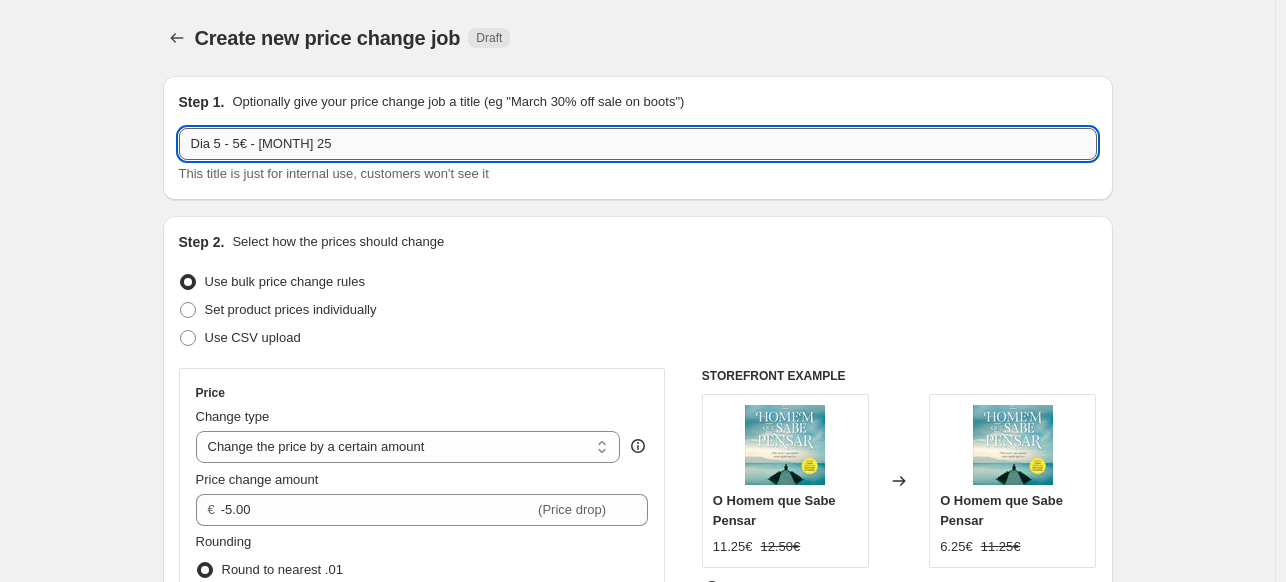 click on "Dia 5 - 5€ - [MONTH] 25" at bounding box center (638, 144) 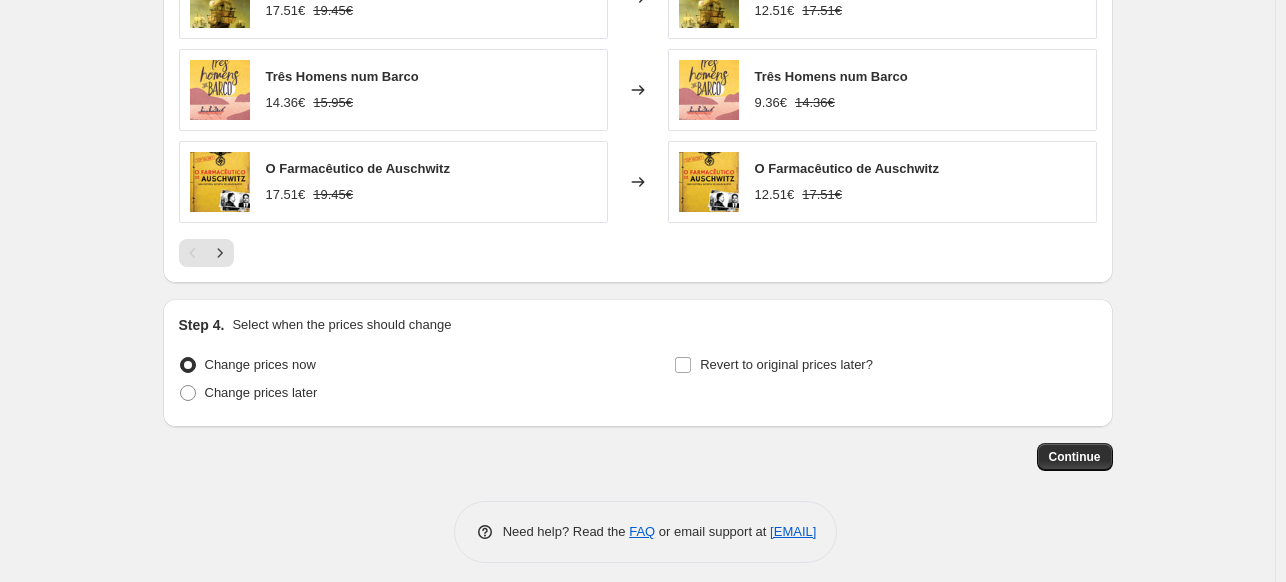 scroll, scrollTop: 1640, scrollLeft: 0, axis: vertical 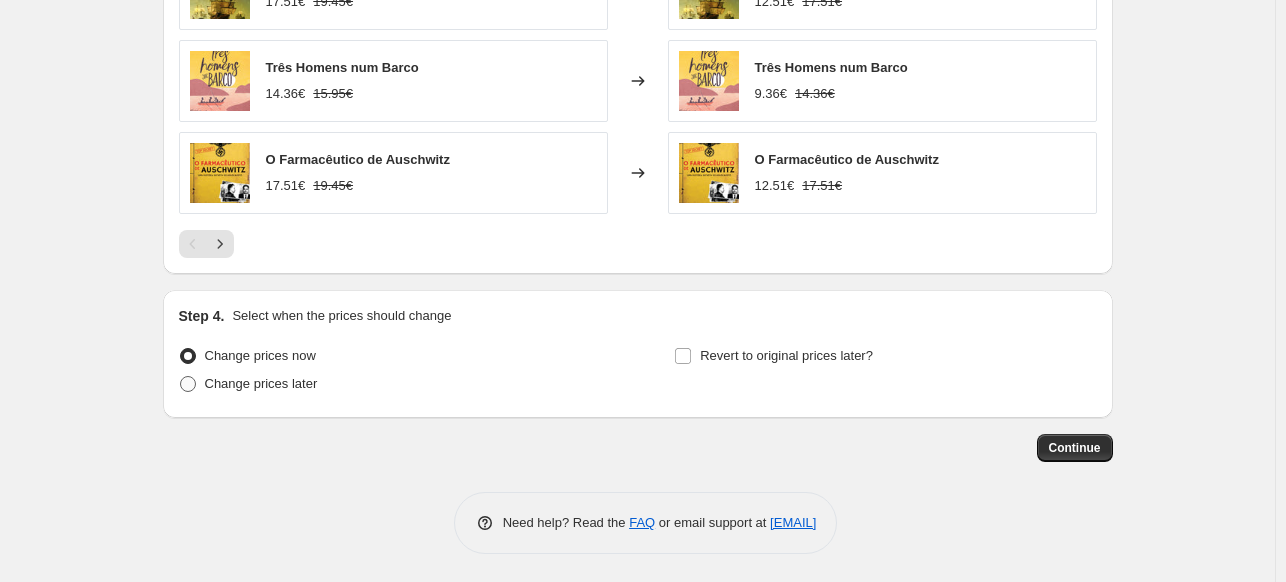type on "Dia 5 - 5€ - [MONTH] 25" 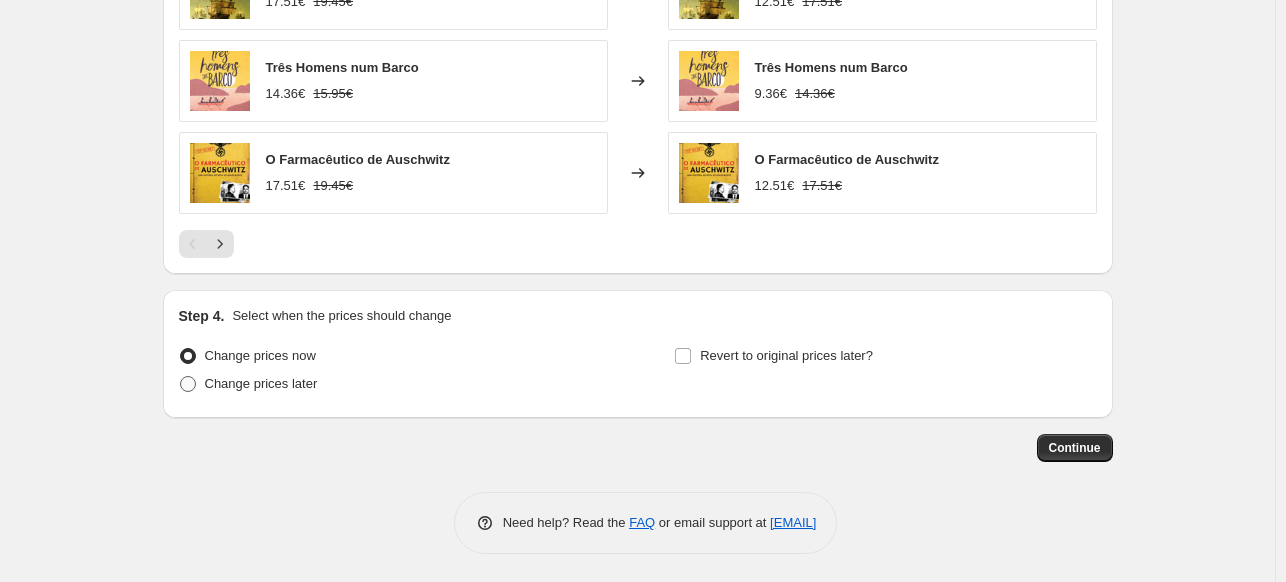 radio on "true" 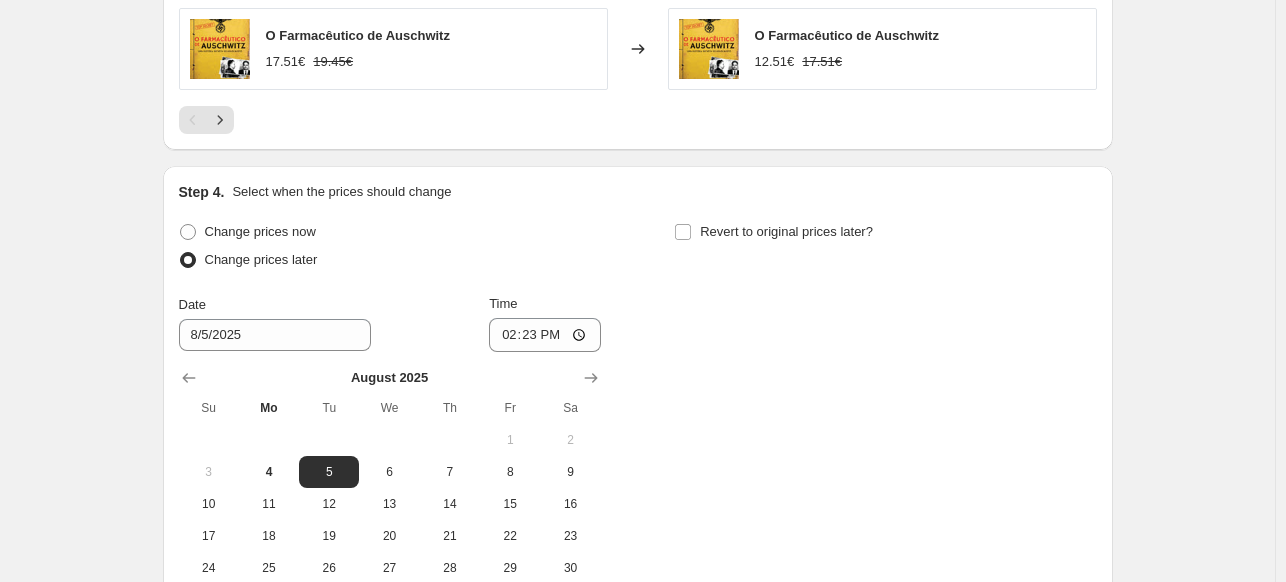 scroll, scrollTop: 1840, scrollLeft: 0, axis: vertical 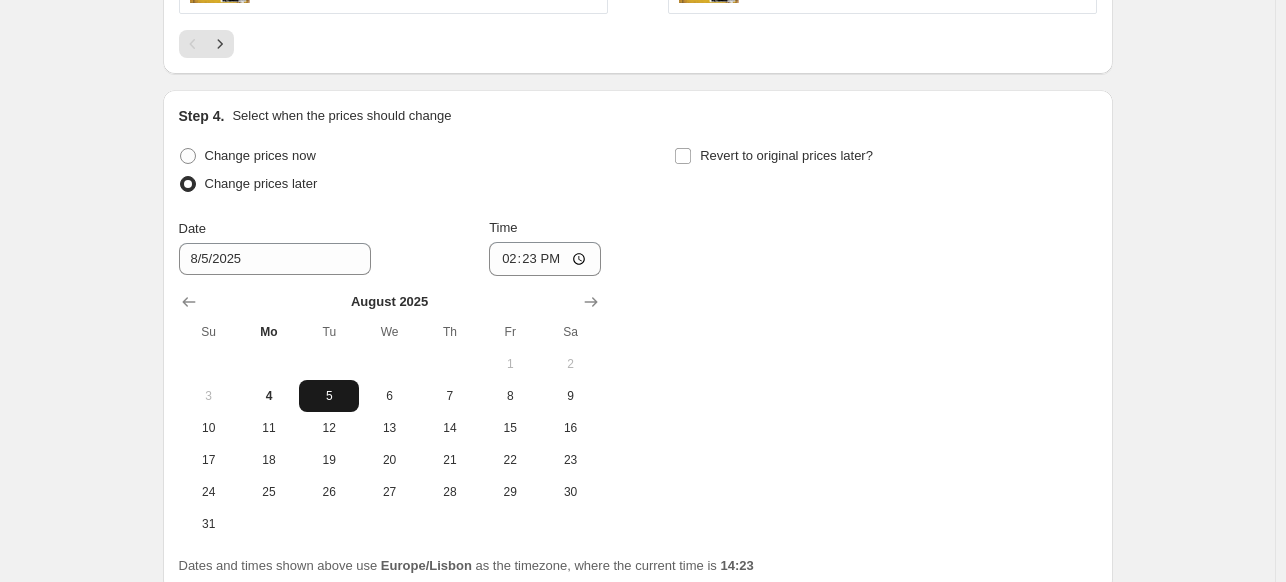 click on "5" at bounding box center [329, 396] 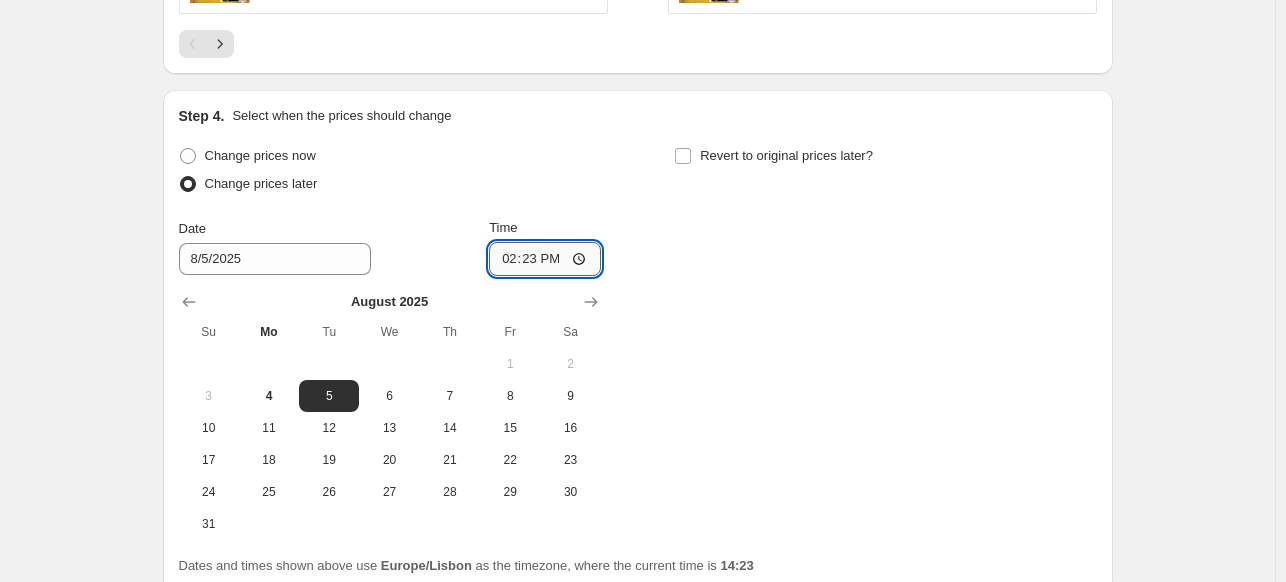 click on "14:23" at bounding box center [545, 259] 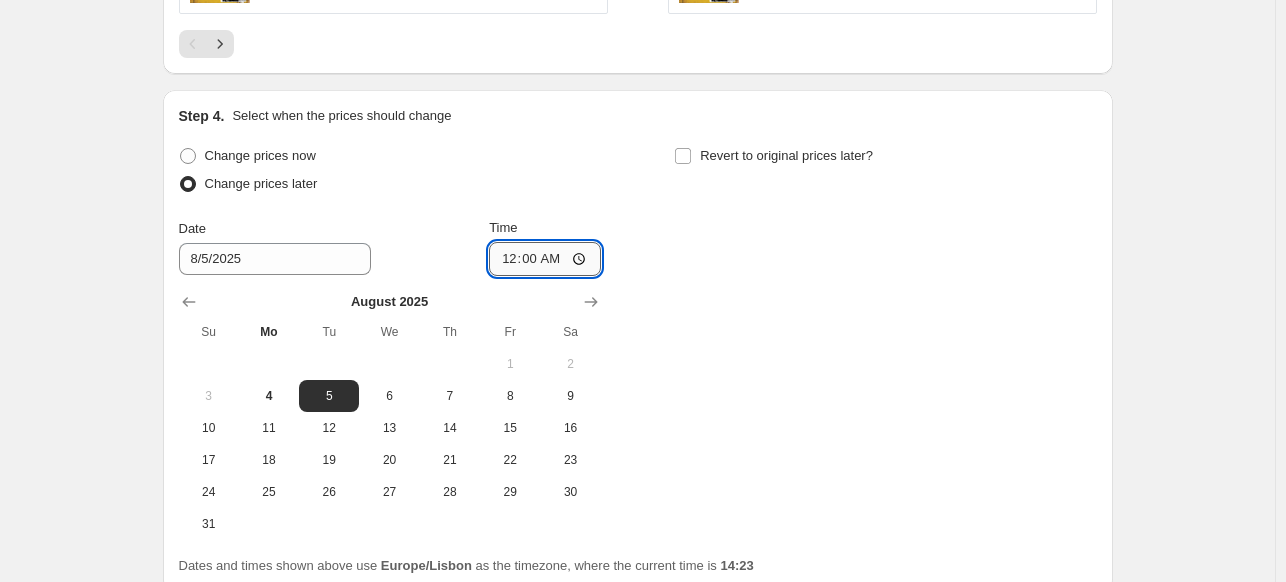 type on "00:01" 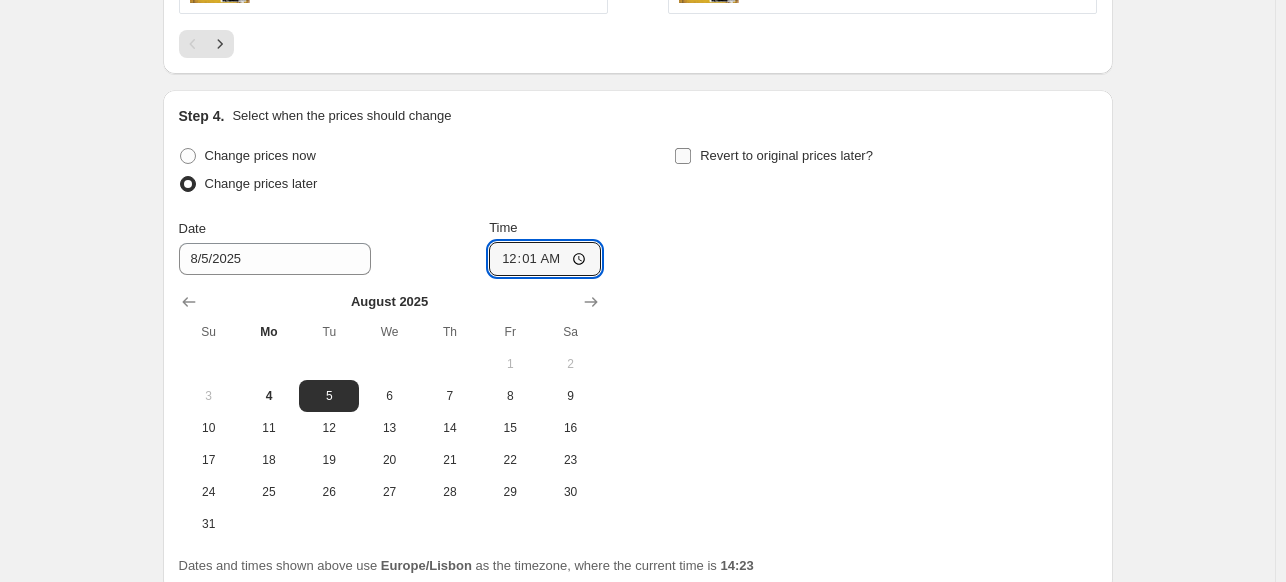 click on "Revert to original prices later?" at bounding box center [683, 156] 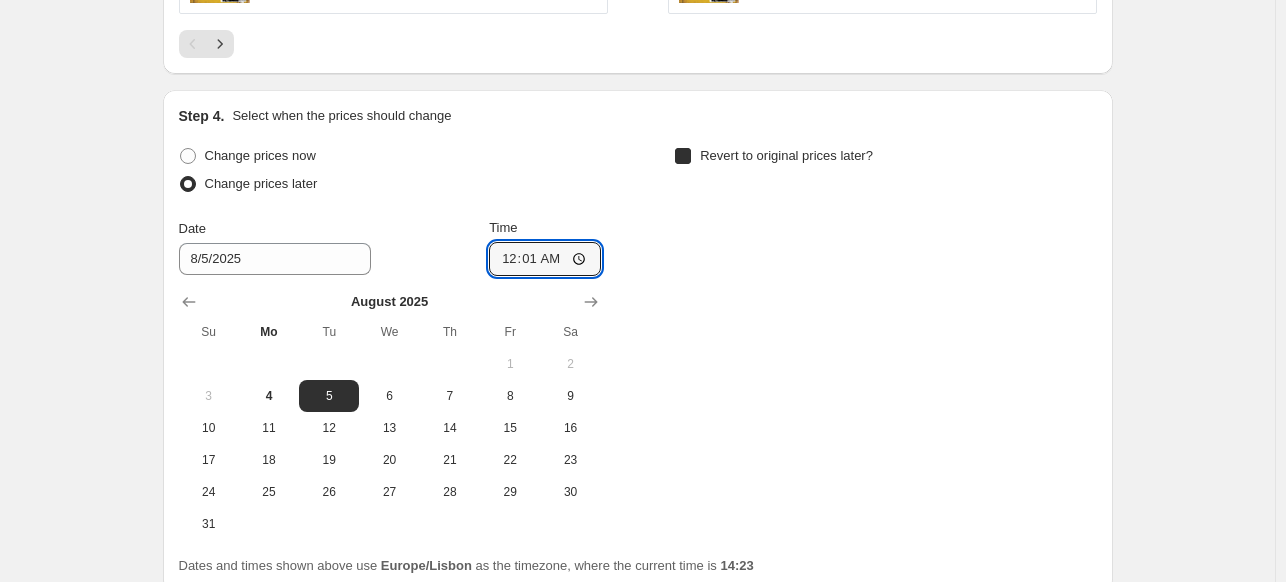 checkbox on "true" 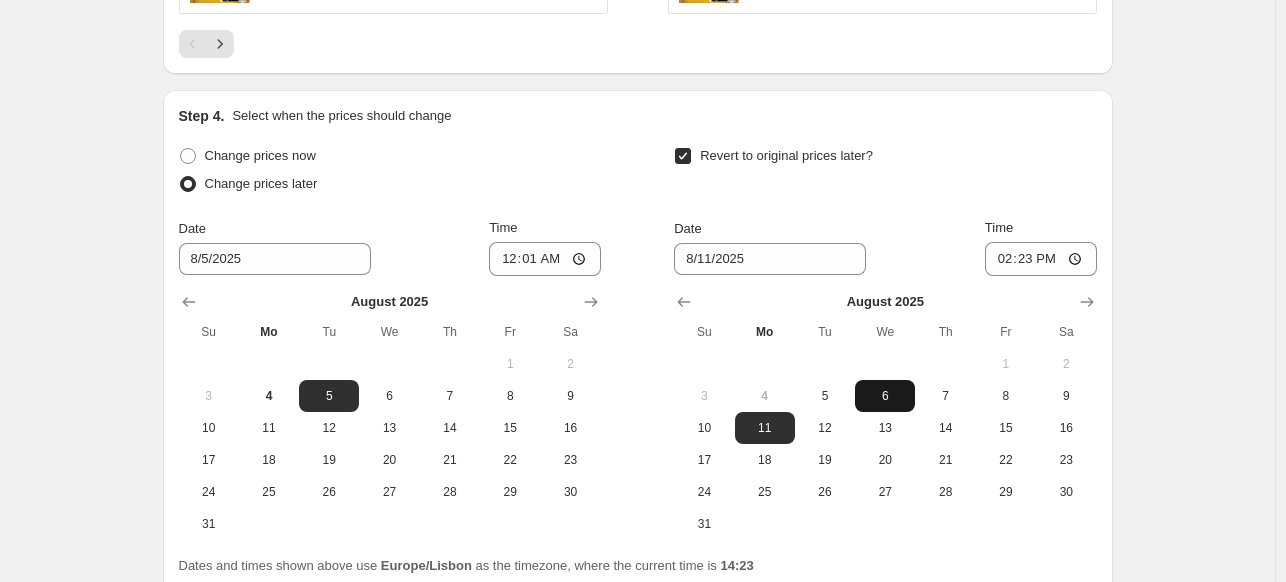 click on "6" at bounding box center [885, 396] 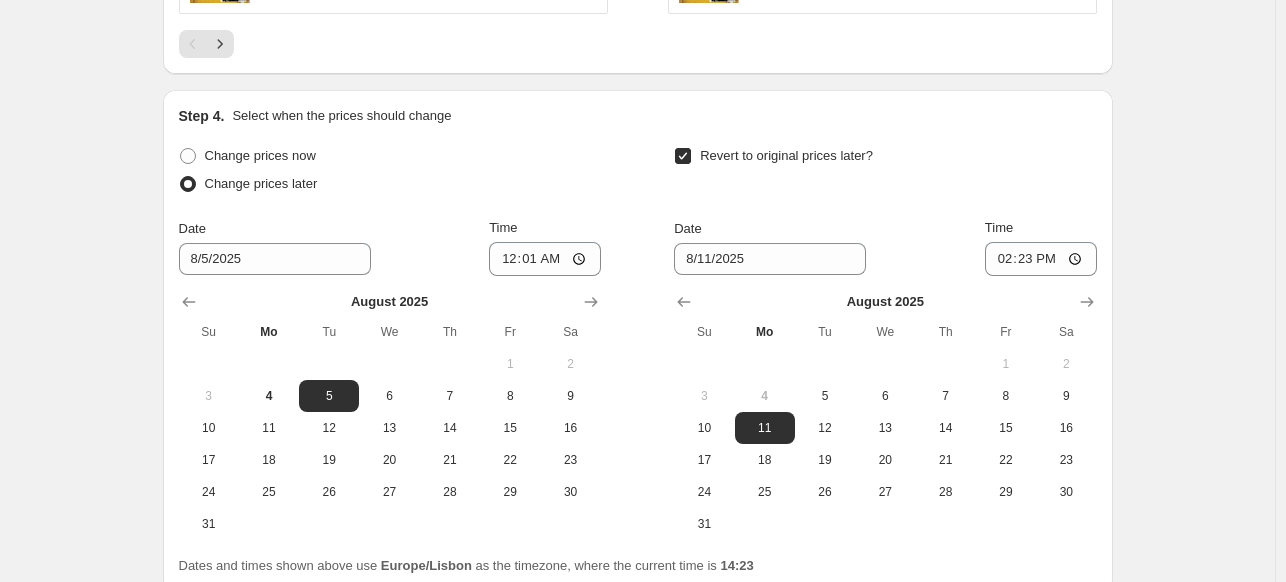 type on "8/6/2025" 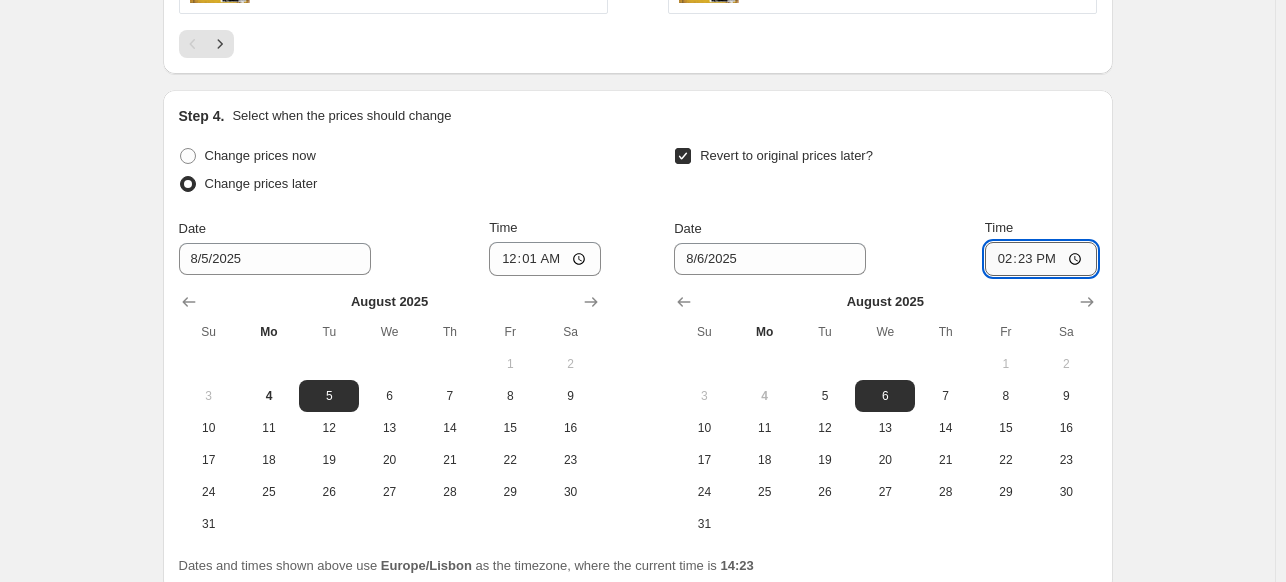 click on "14:23" at bounding box center (1041, 259) 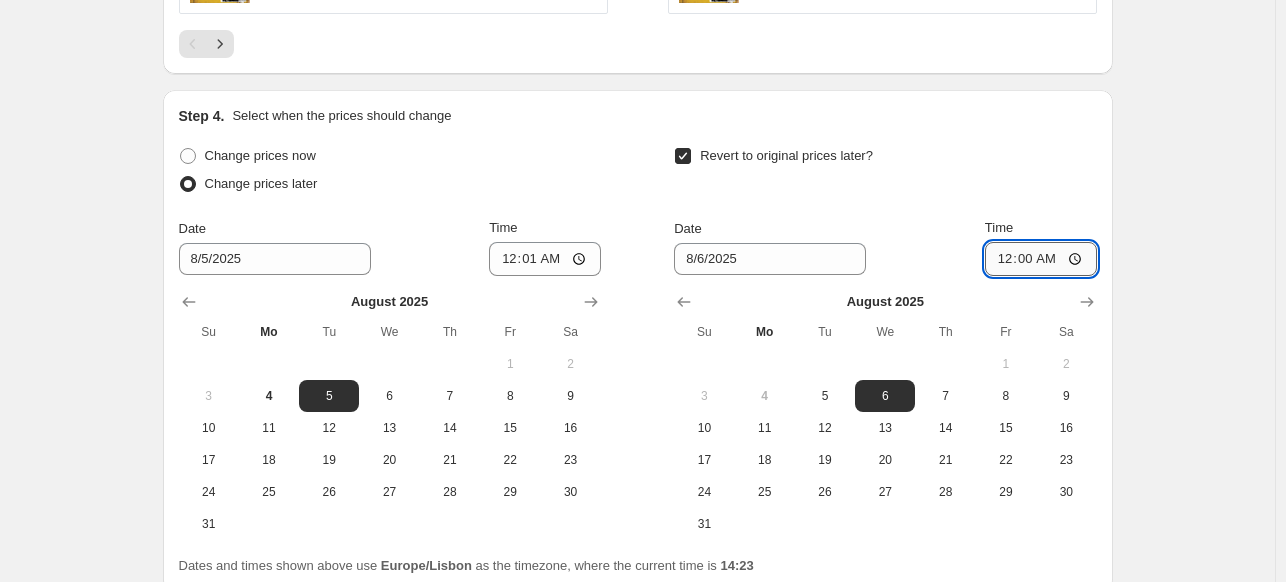 type on "00:01" 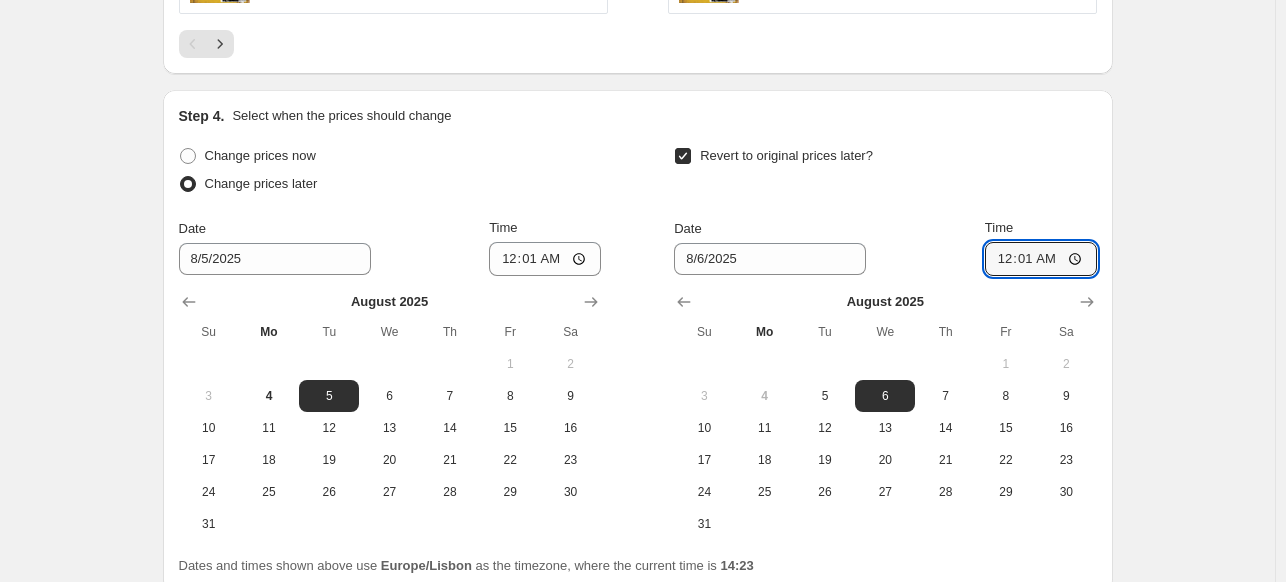 click on "Create new price change job. This page is ready Create new price change job Draft Step 1. Optionally give your price change job a title (eg "March 30% off sale on boots") Dia 5 - 5€ - [MONTH] 25 This title is just for internal use, customers won't see it Step 2. Select how the prices should change Use bulk price change rules Set product prices individually Use CSV upload Price Change type Change the price to a certain amount Change the price by a certain amount Change the price by a certain percentage Change the price to the current compare at price (price before sale) Change the price by a certain amount relative to the compare at price Change the price by a certain percentage relative to the compare at price Don't change the price Change the price by a certain percentage relative to the cost per item Change price to certain cost margin Change the price by a certain amount Price change amount € -5.00  (Price drop) Rounding Round to nearest .01 Round to nearest whole number End prices in .99 Change type" at bounding box center (637, -541) 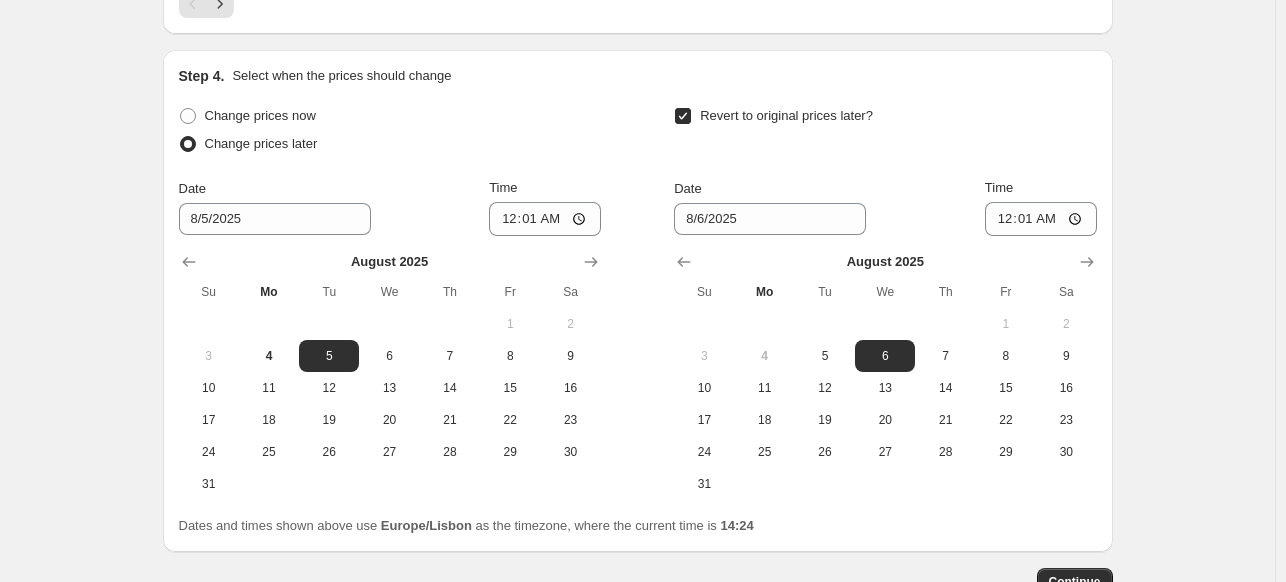 scroll, scrollTop: 2013, scrollLeft: 0, axis: vertical 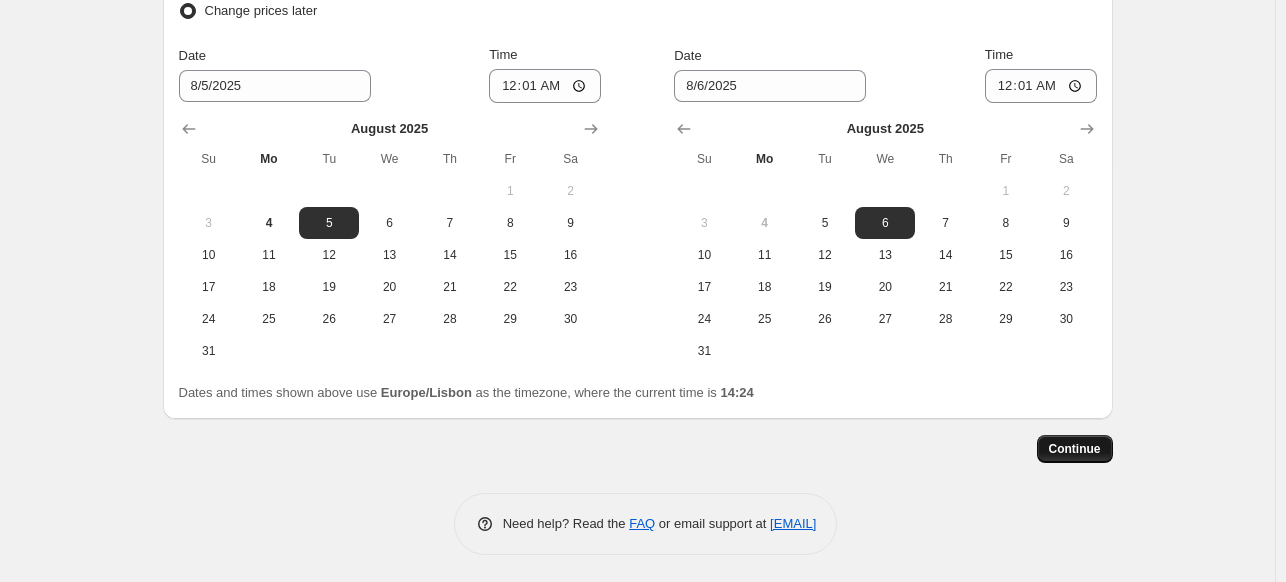 click on "Continue" at bounding box center (1075, 449) 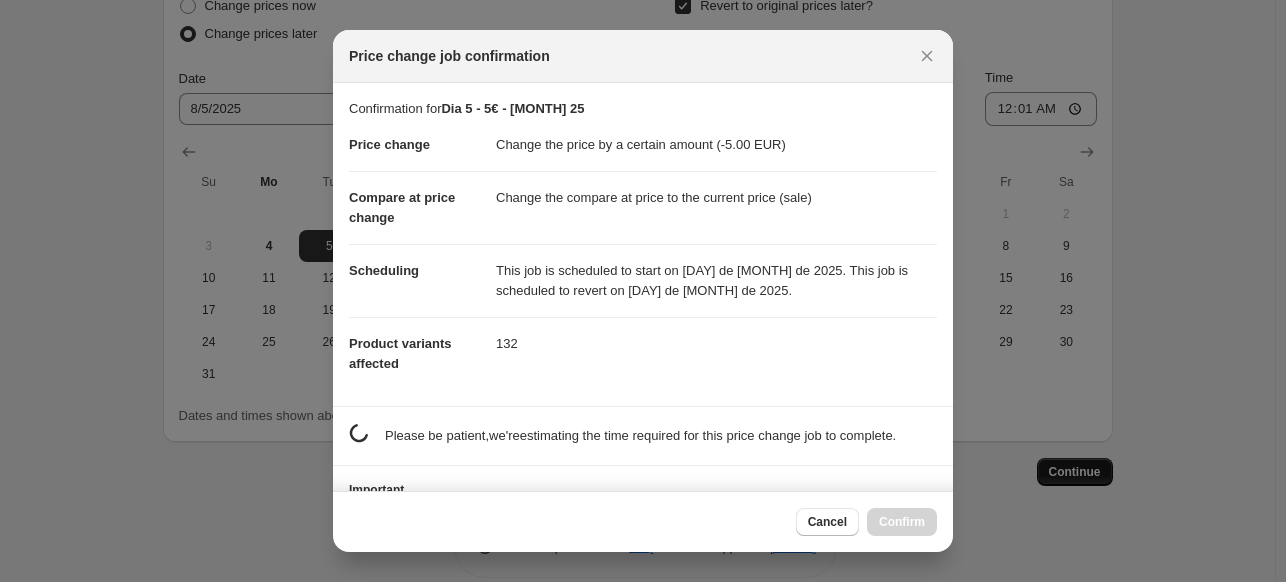 scroll, scrollTop: 2013, scrollLeft: 0, axis: vertical 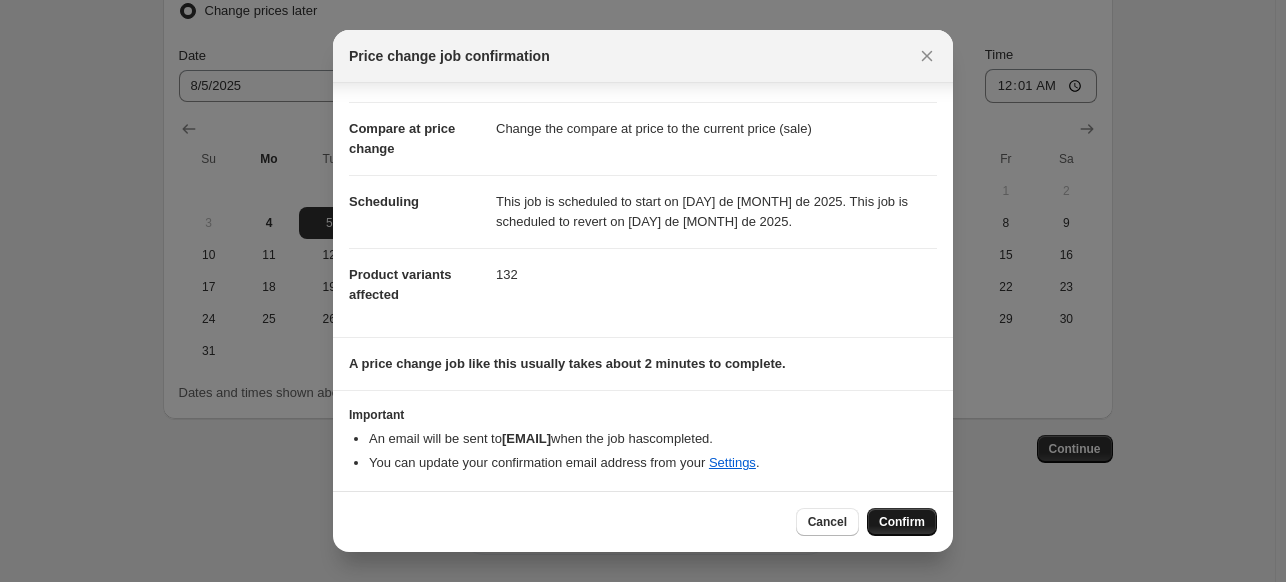 click on "Confirm" at bounding box center [902, 522] 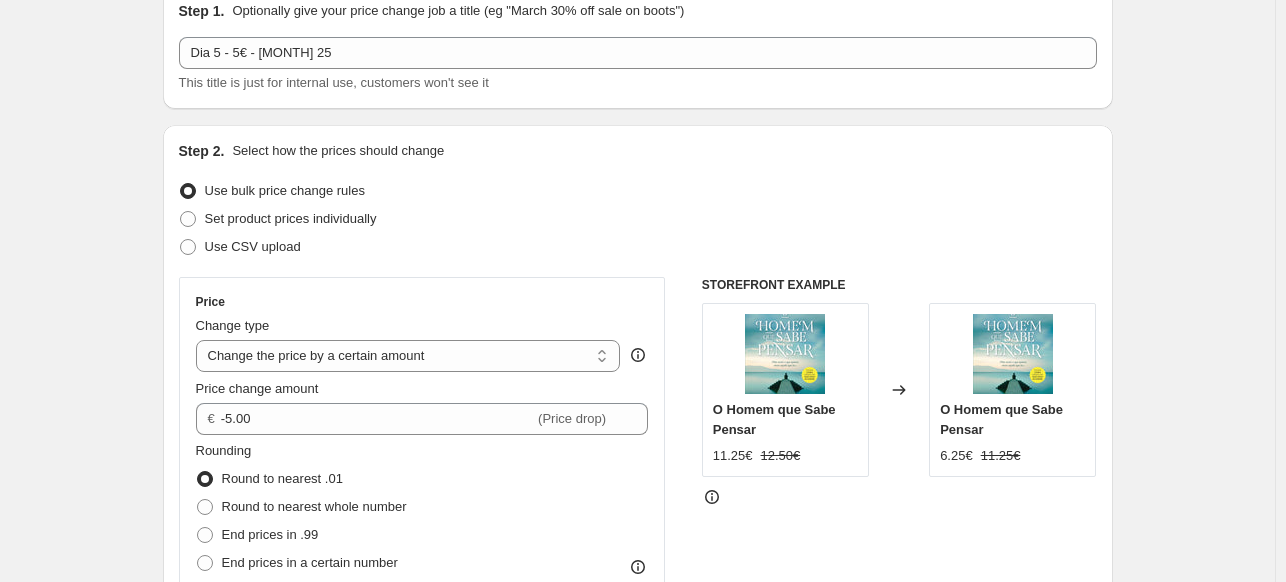 scroll, scrollTop: 0, scrollLeft: 0, axis: both 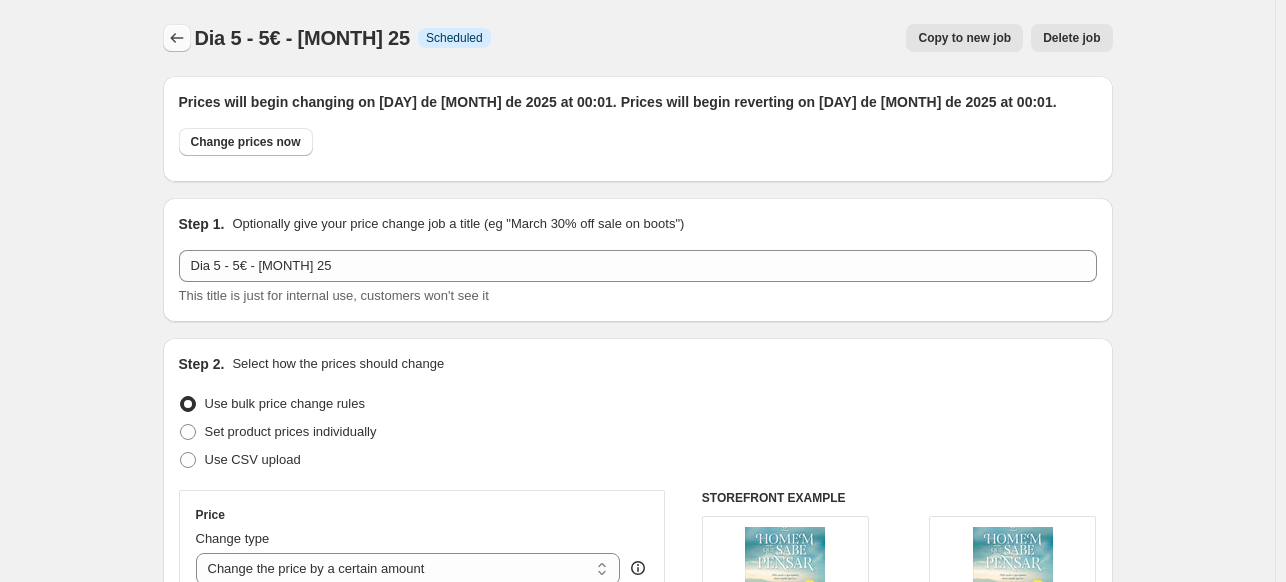click at bounding box center (177, 38) 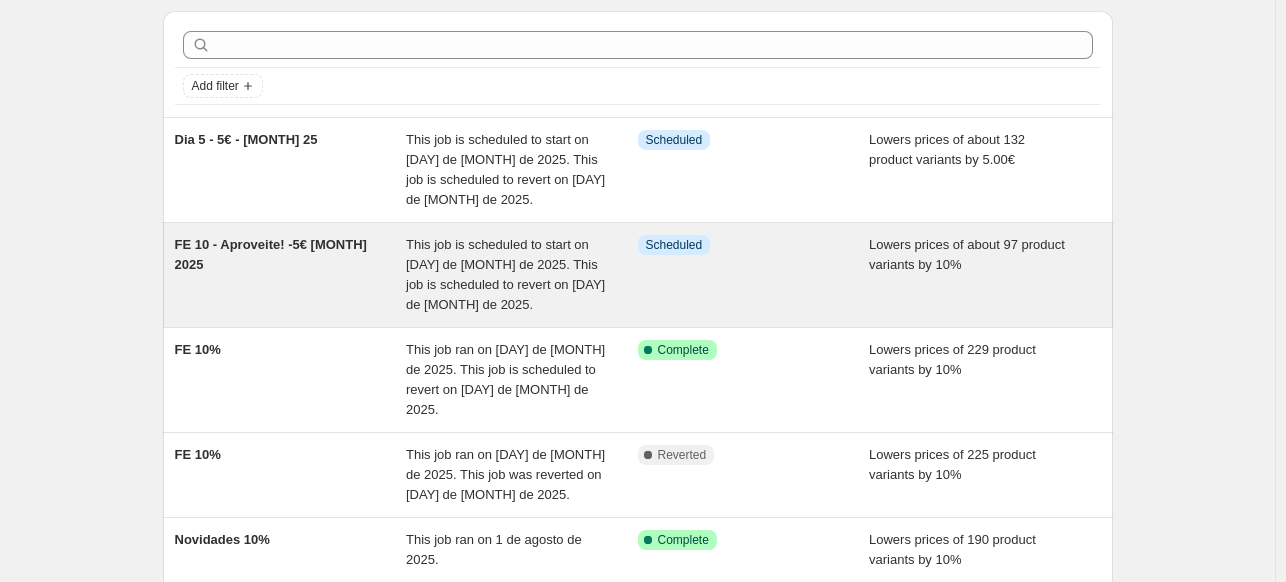 scroll, scrollTop: 0, scrollLeft: 0, axis: both 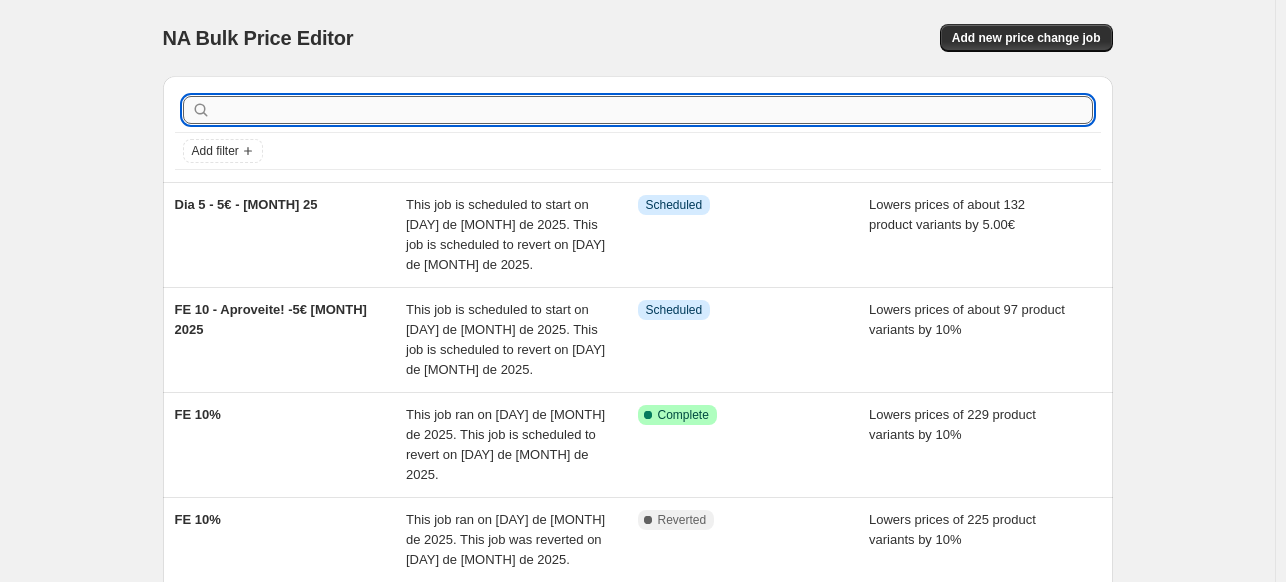 click at bounding box center (654, 110) 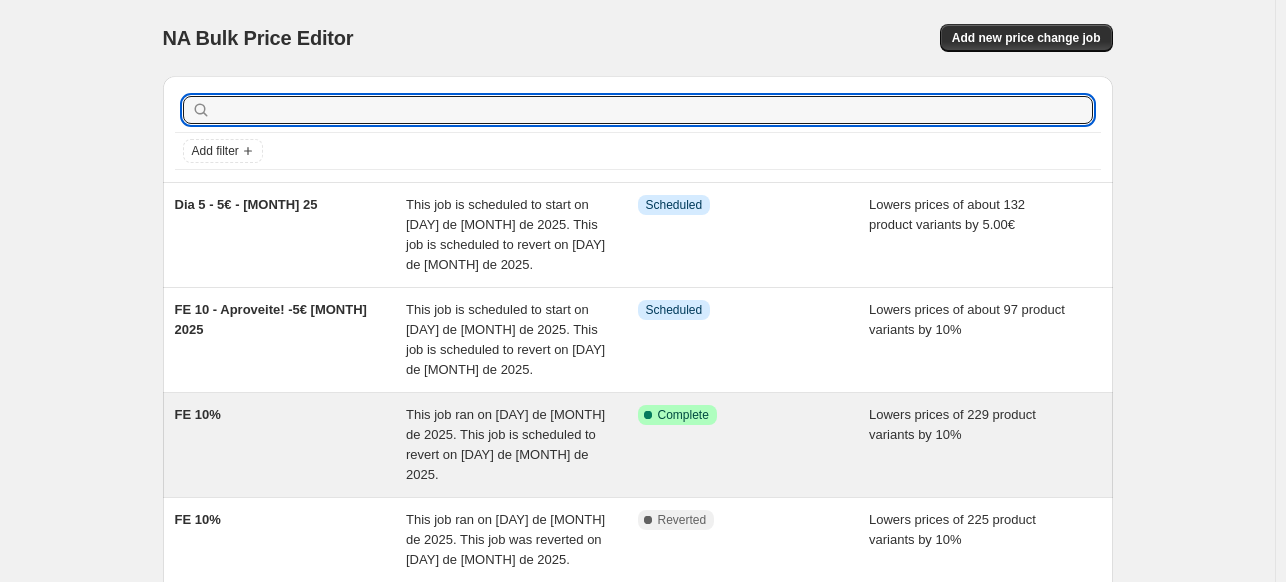 click on "FE 10%" at bounding box center [291, 445] 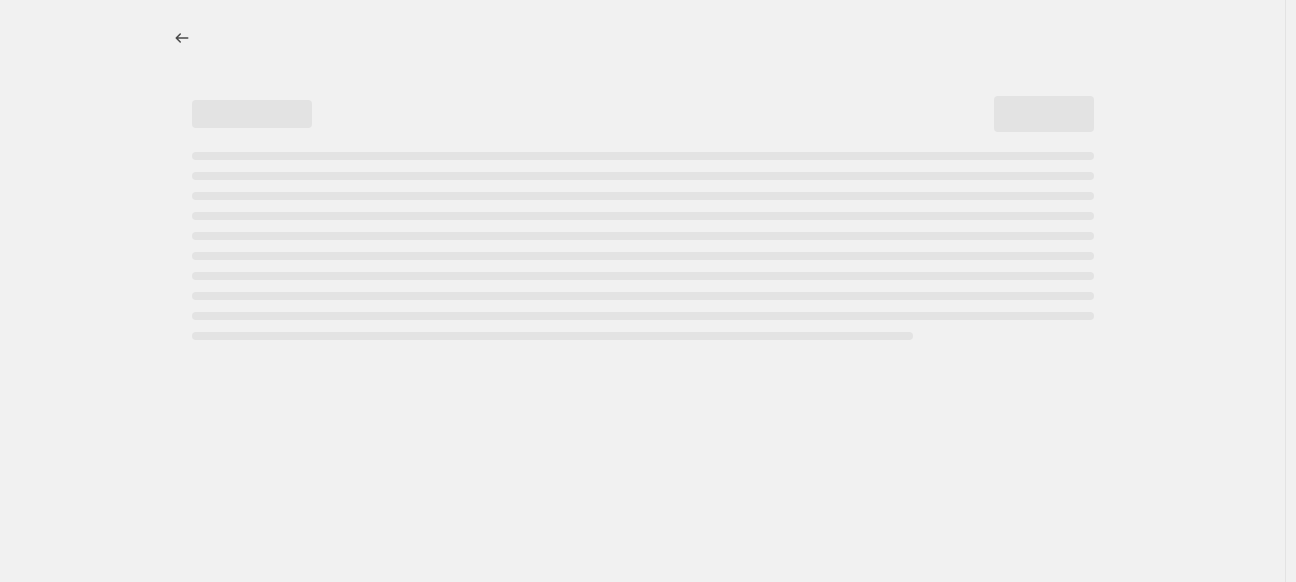 select on "percentage" 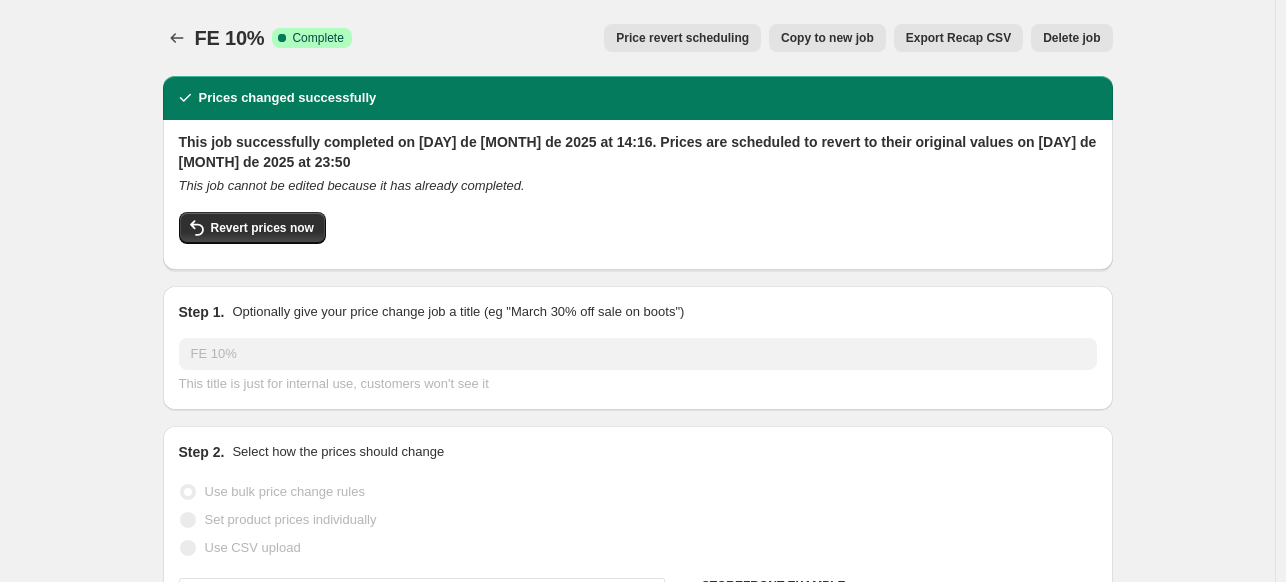 click on "Copy to new job" at bounding box center [827, 38] 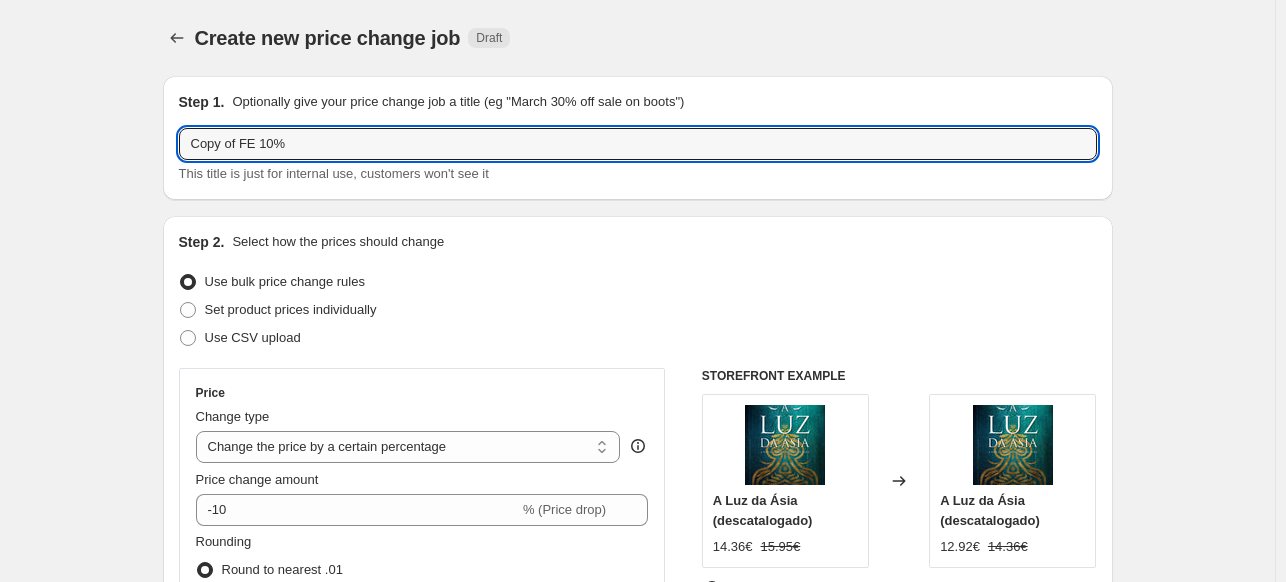 drag, startPoint x: 245, startPoint y: 140, endPoint x: 90, endPoint y: 142, distance: 155.01291 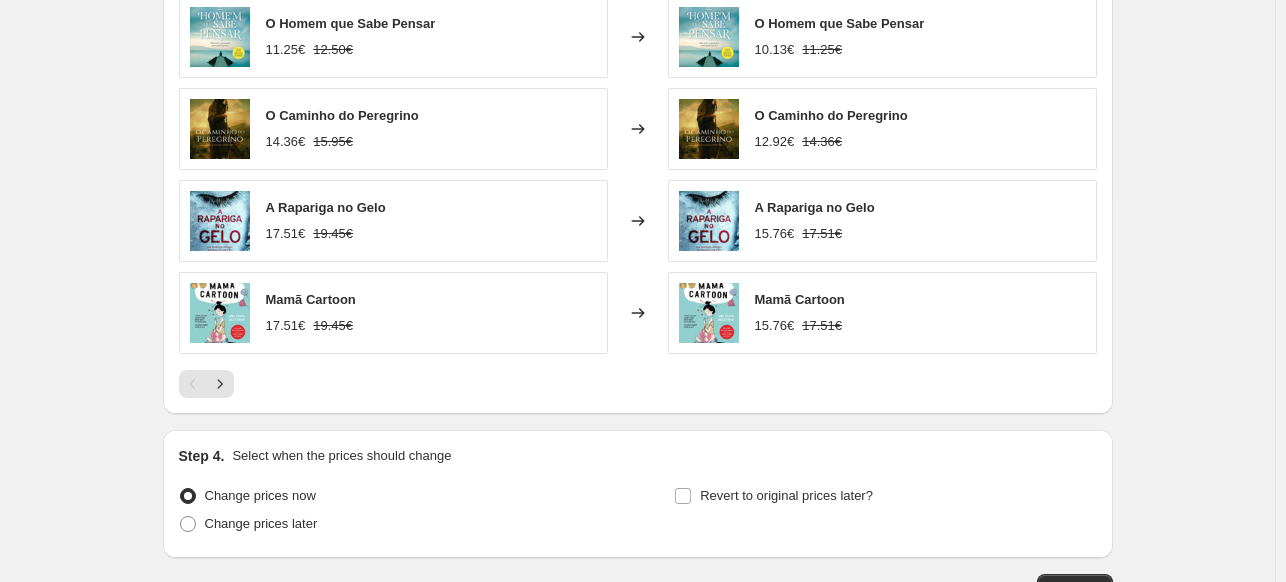 scroll, scrollTop: 1640, scrollLeft: 0, axis: vertical 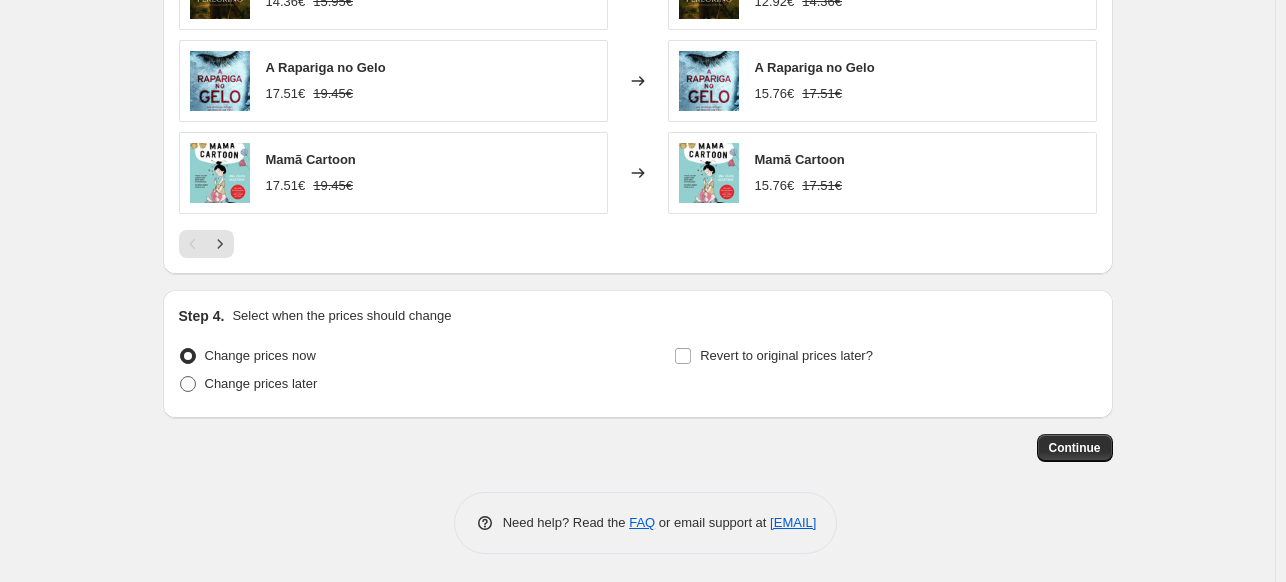 type on "FE 10%" 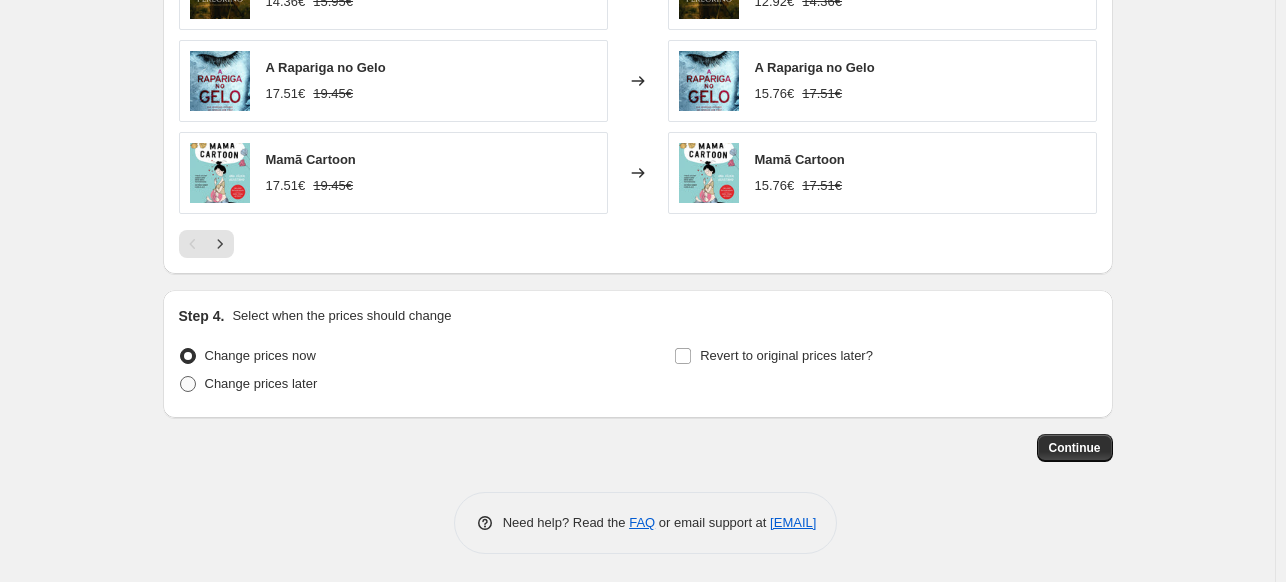 radio on "true" 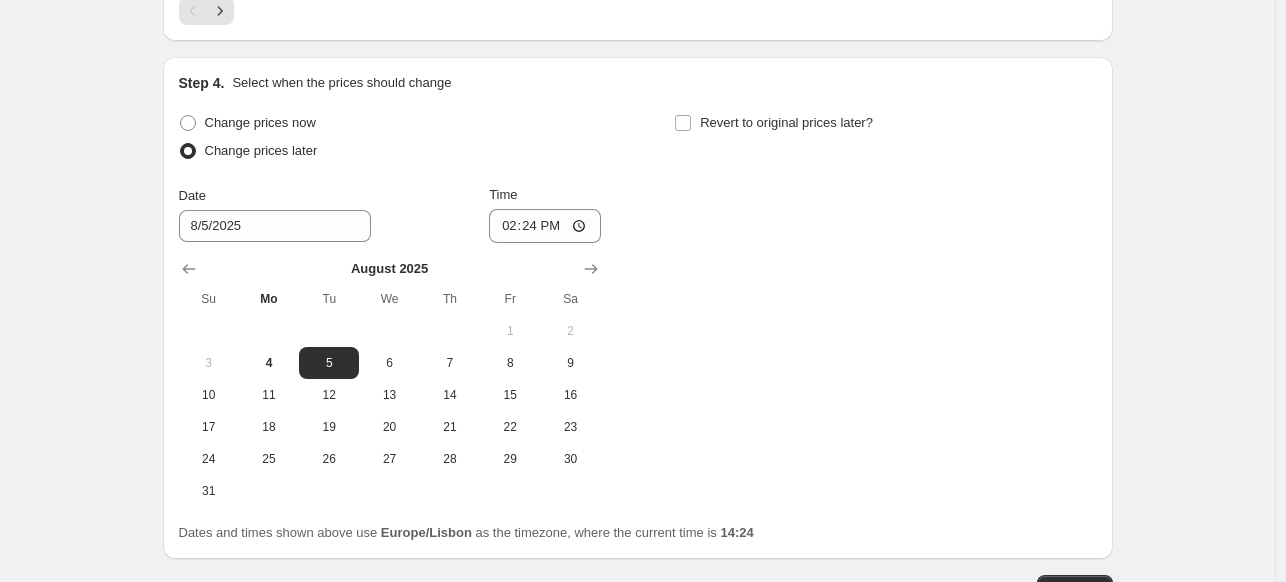 scroll, scrollTop: 2013, scrollLeft: 0, axis: vertical 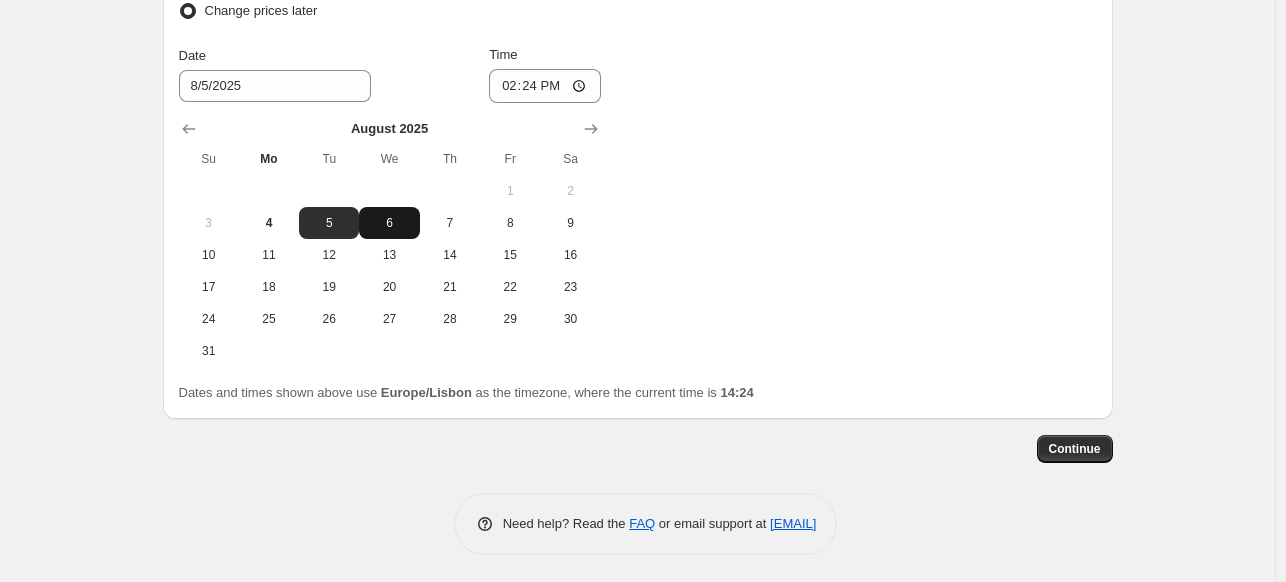 click on "6" at bounding box center [389, 223] 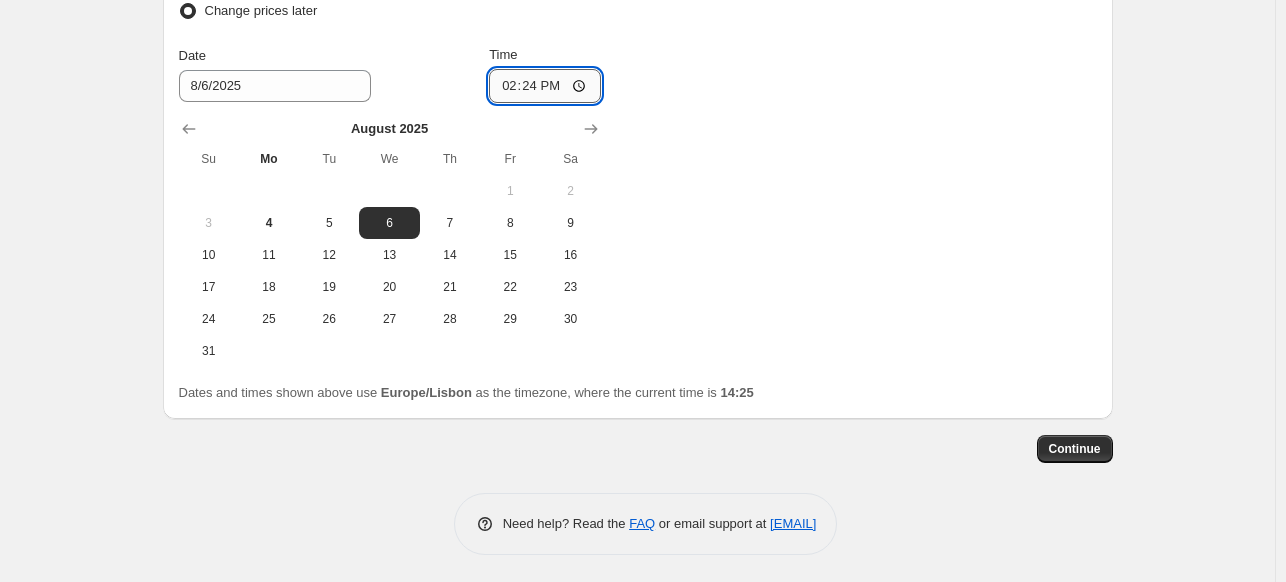 click on "14:24" at bounding box center (545, 86) 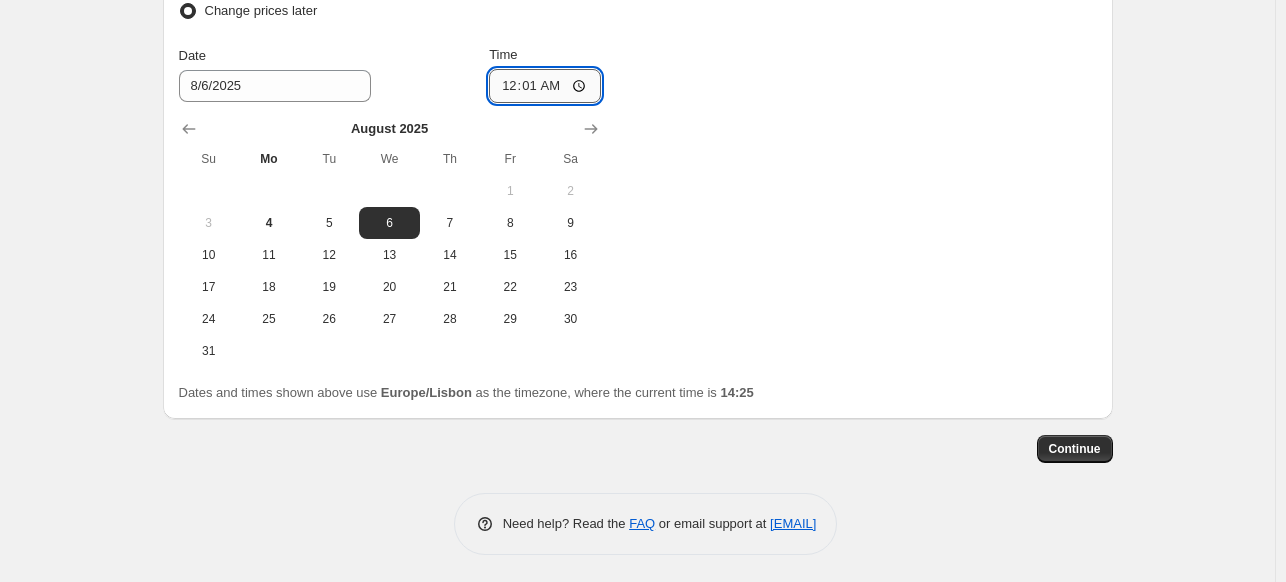 type on "00:15" 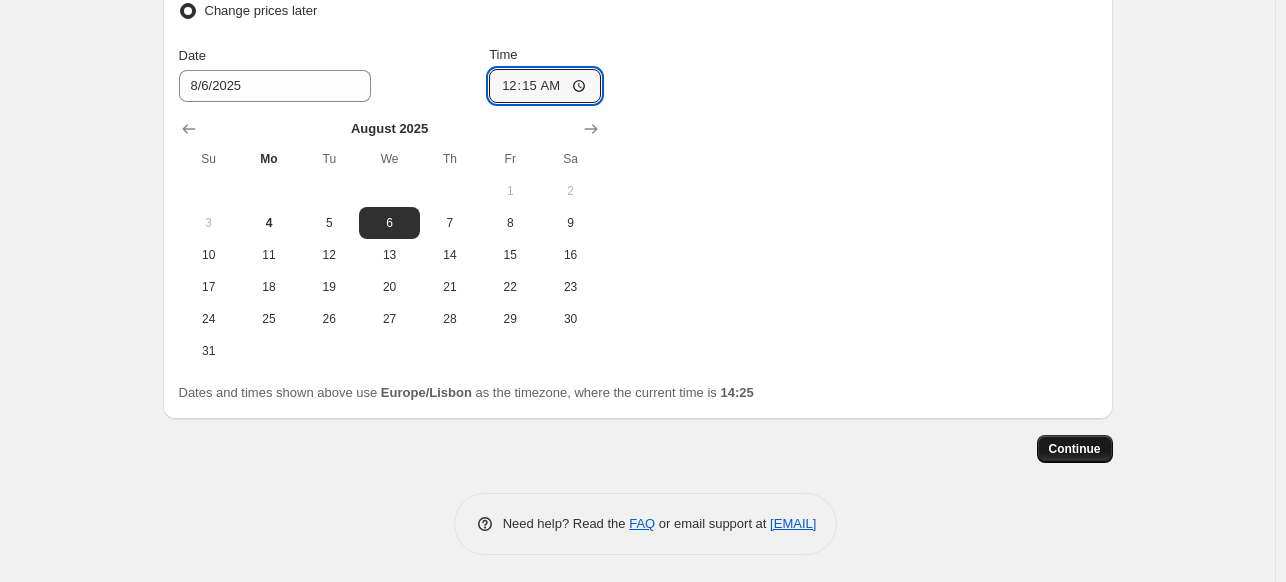 click on "Continue" at bounding box center (1075, 449) 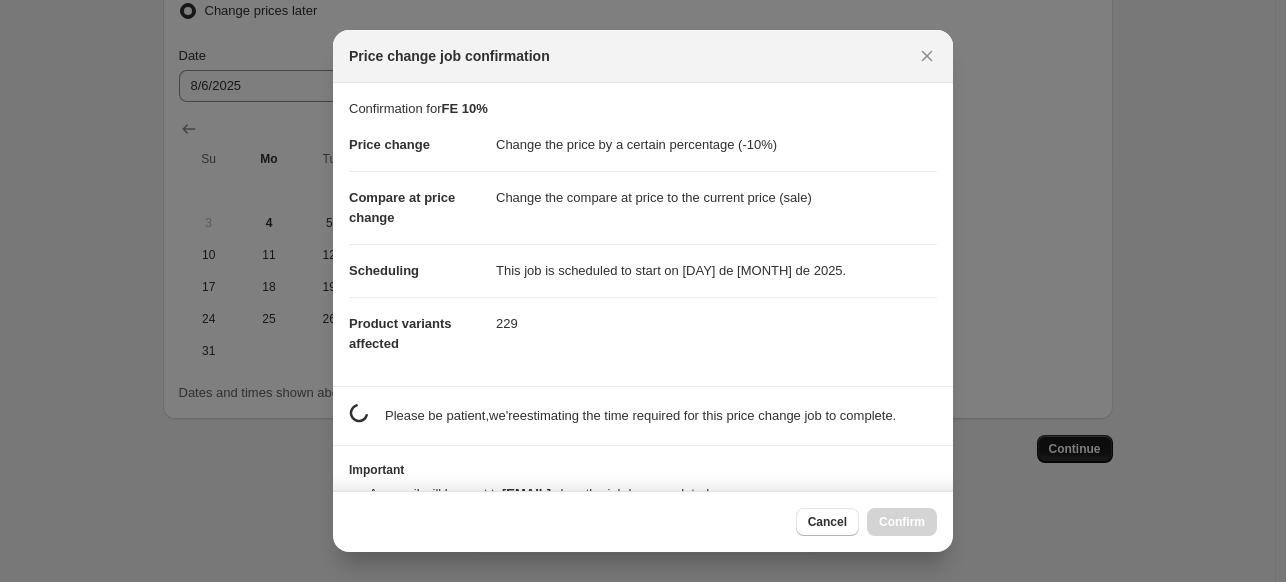 scroll, scrollTop: 0, scrollLeft: 0, axis: both 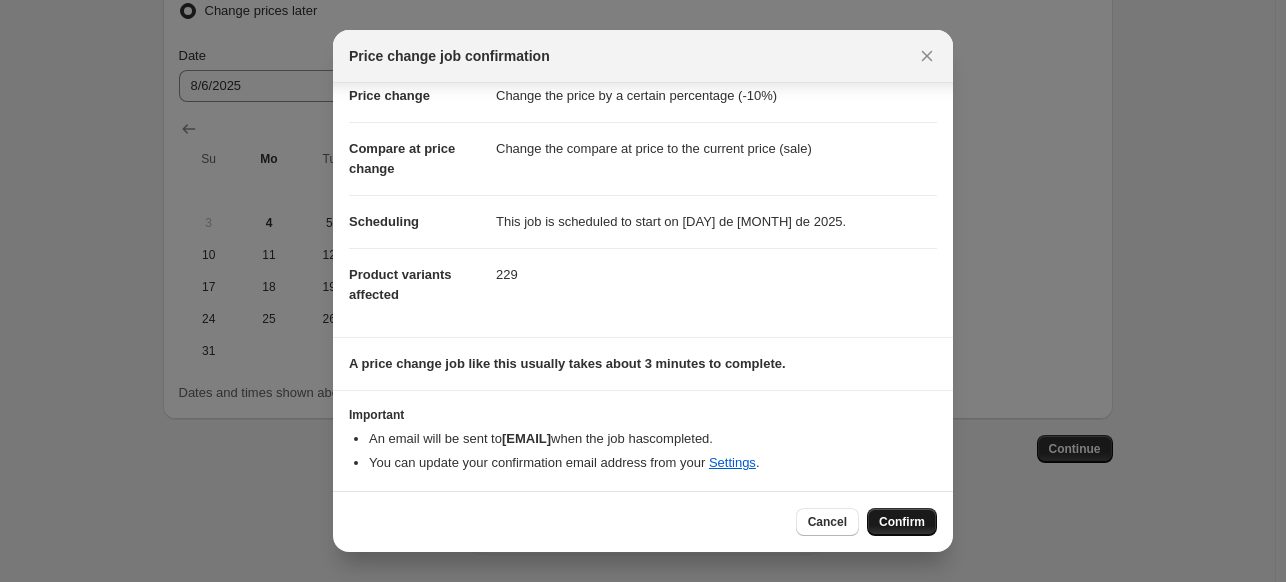 click on "Confirm" at bounding box center [902, 522] 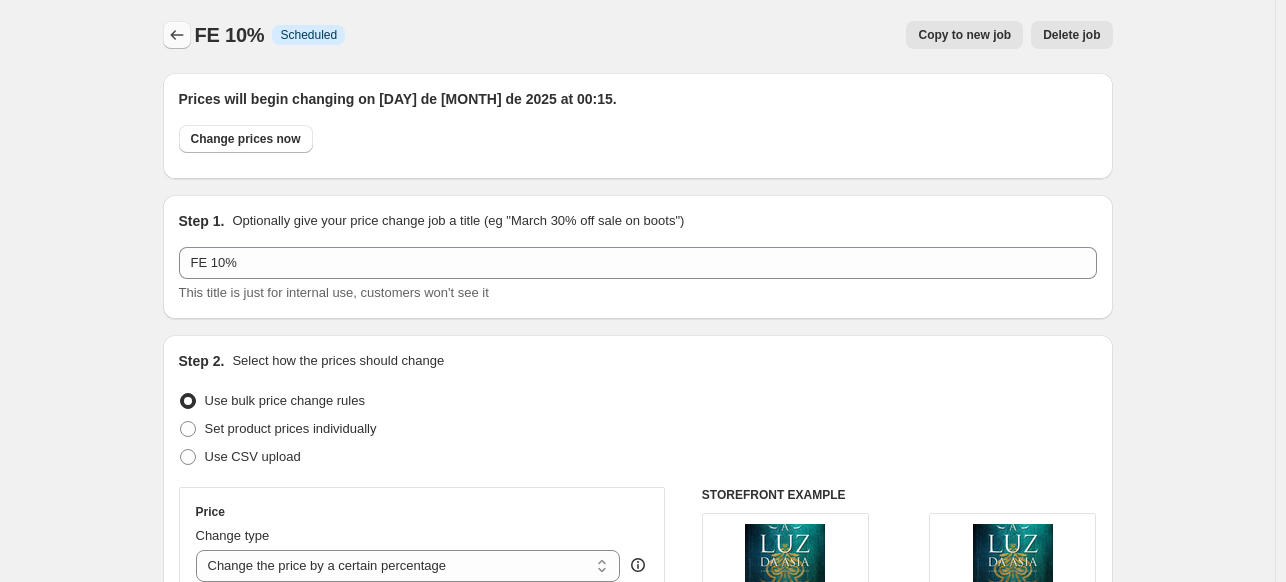 scroll, scrollTop: 0, scrollLeft: 0, axis: both 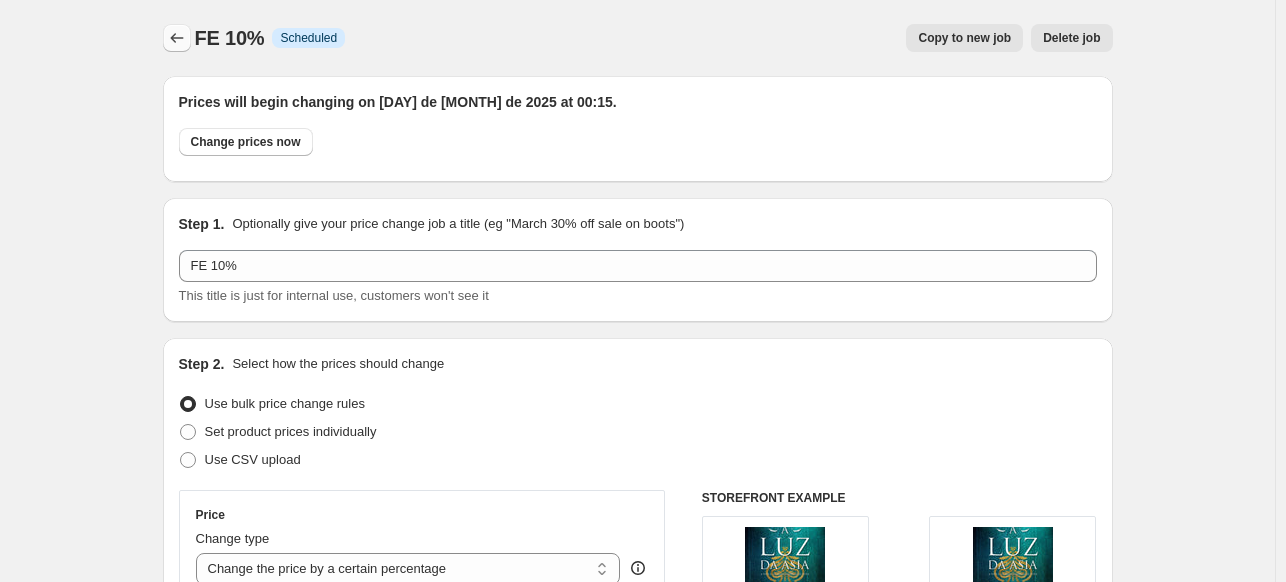 click 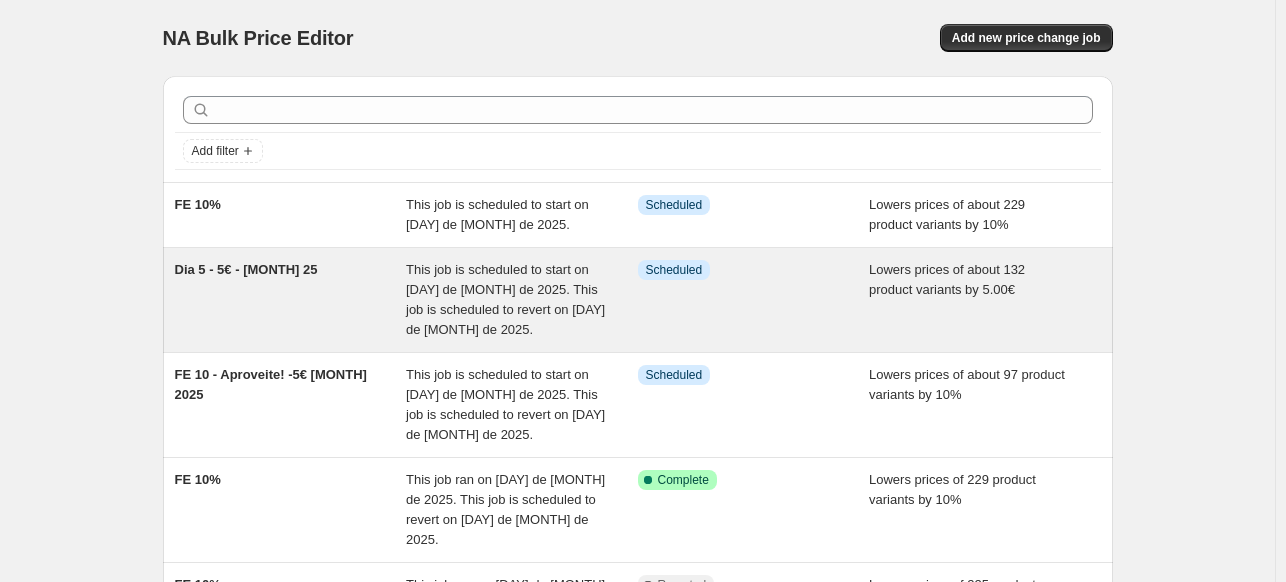 click on "Dia 5 - 5€ - [MONTH] 25" at bounding box center [291, 300] 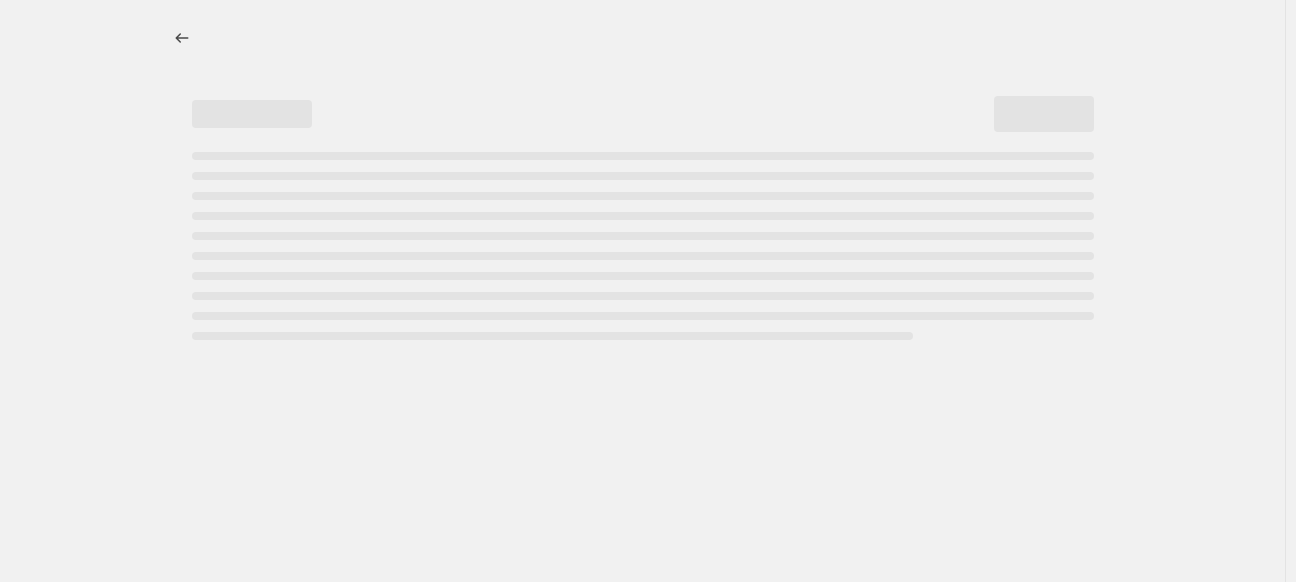 select on "by" 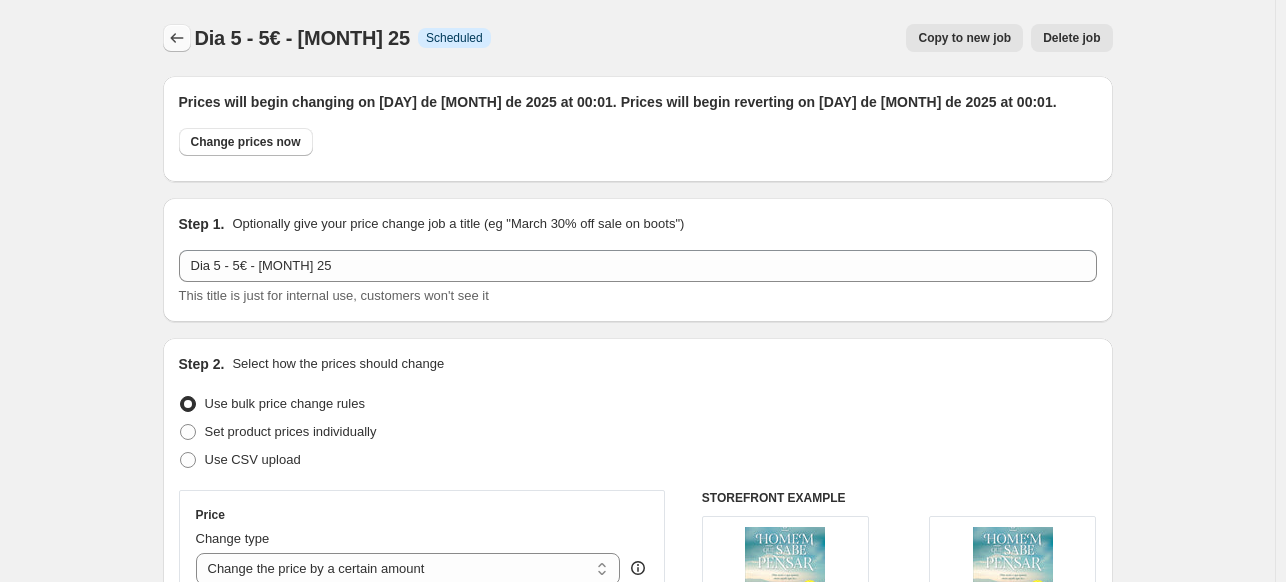 click 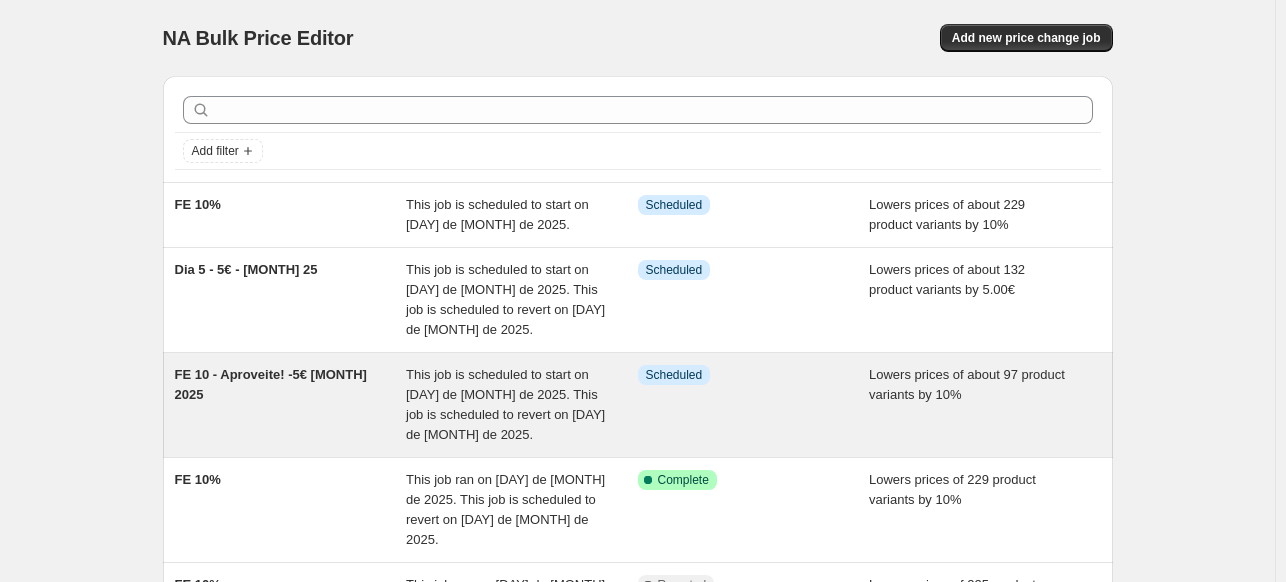 click on "FE 10 - Aproveite! -5€ [MONTH] 2025" at bounding box center [291, 405] 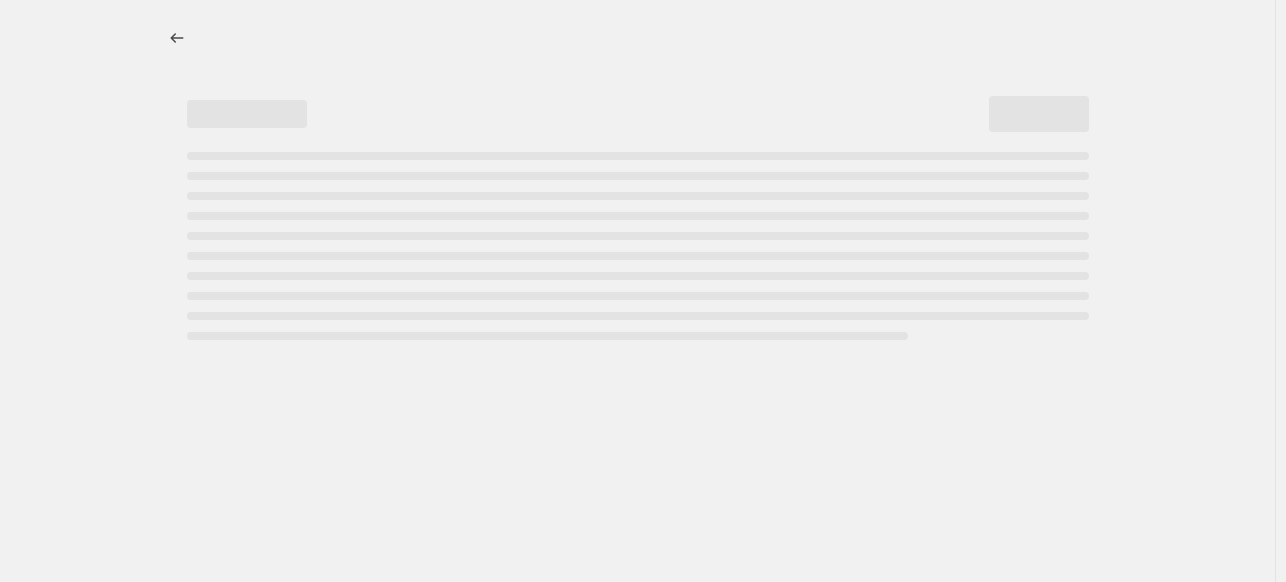 select on "percentage" 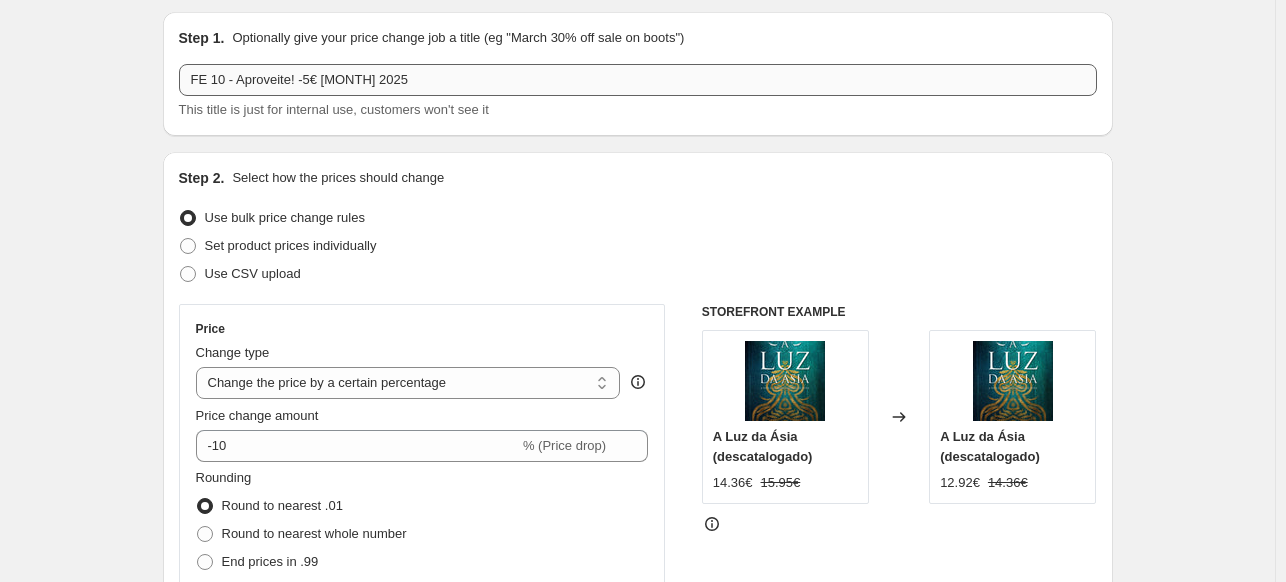 scroll, scrollTop: 0, scrollLeft: 0, axis: both 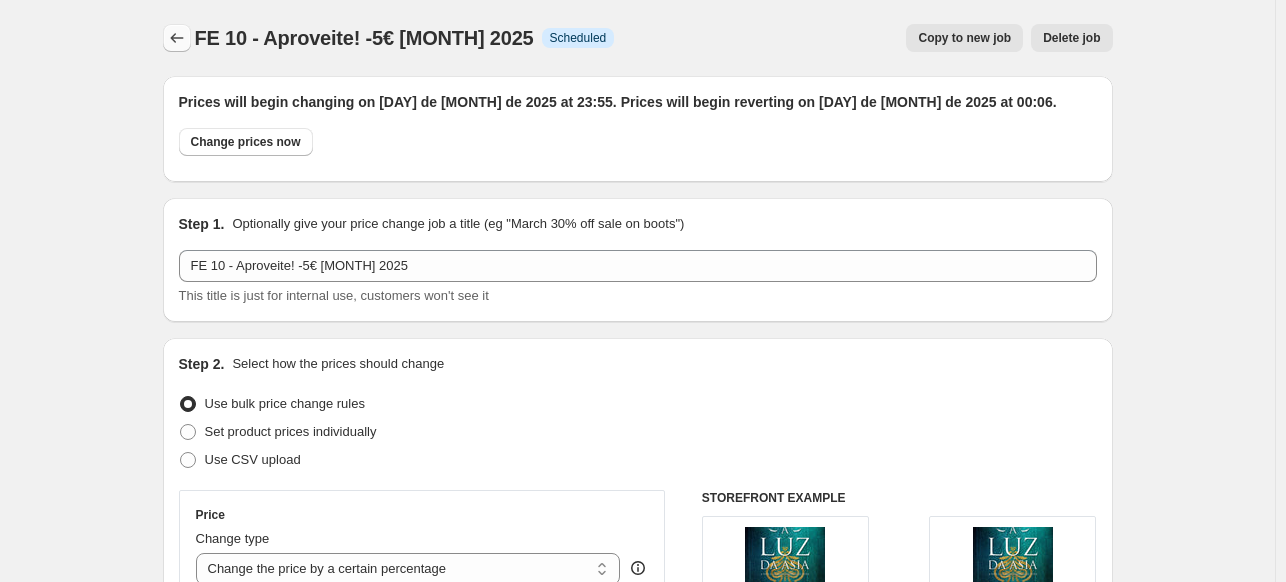 click 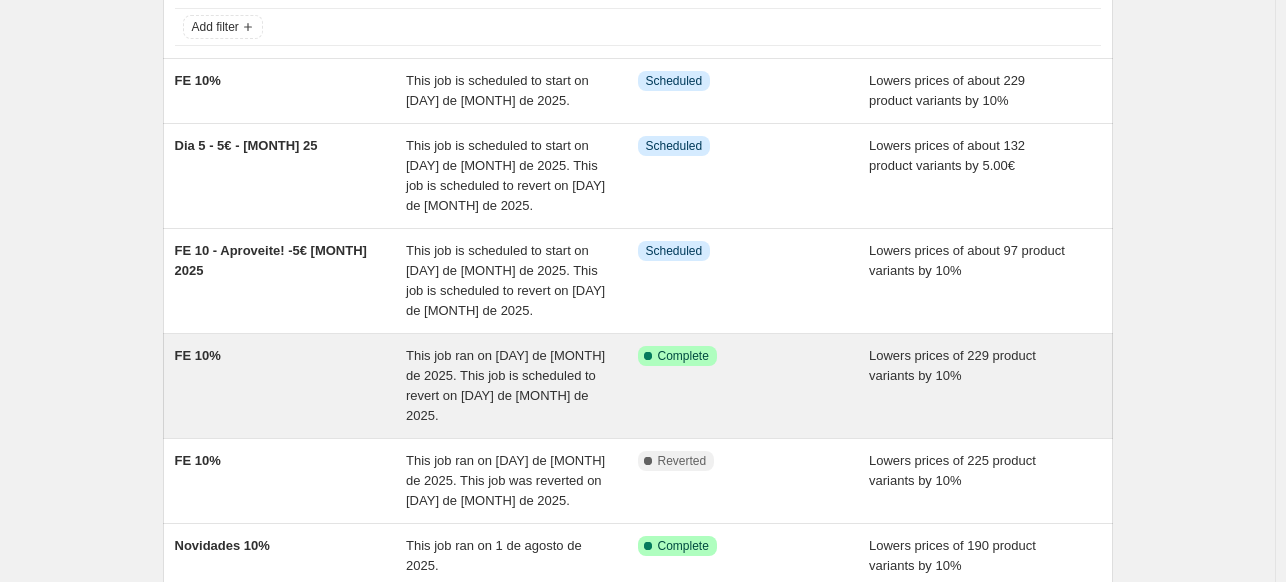scroll, scrollTop: 200, scrollLeft: 0, axis: vertical 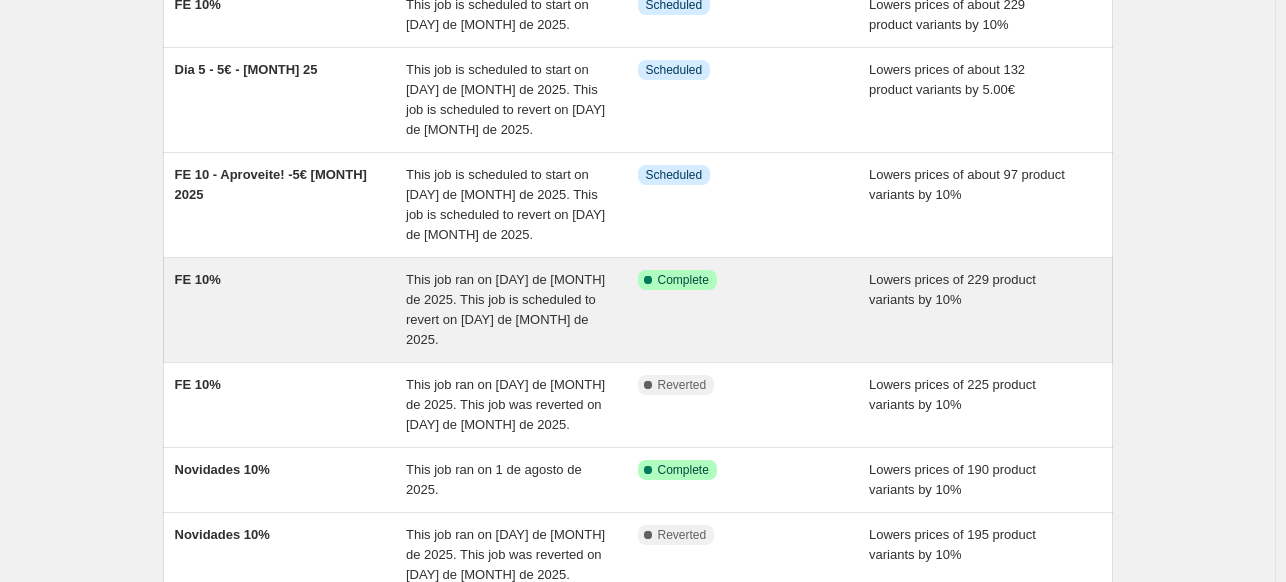 click on "FE 10%" at bounding box center (291, 310) 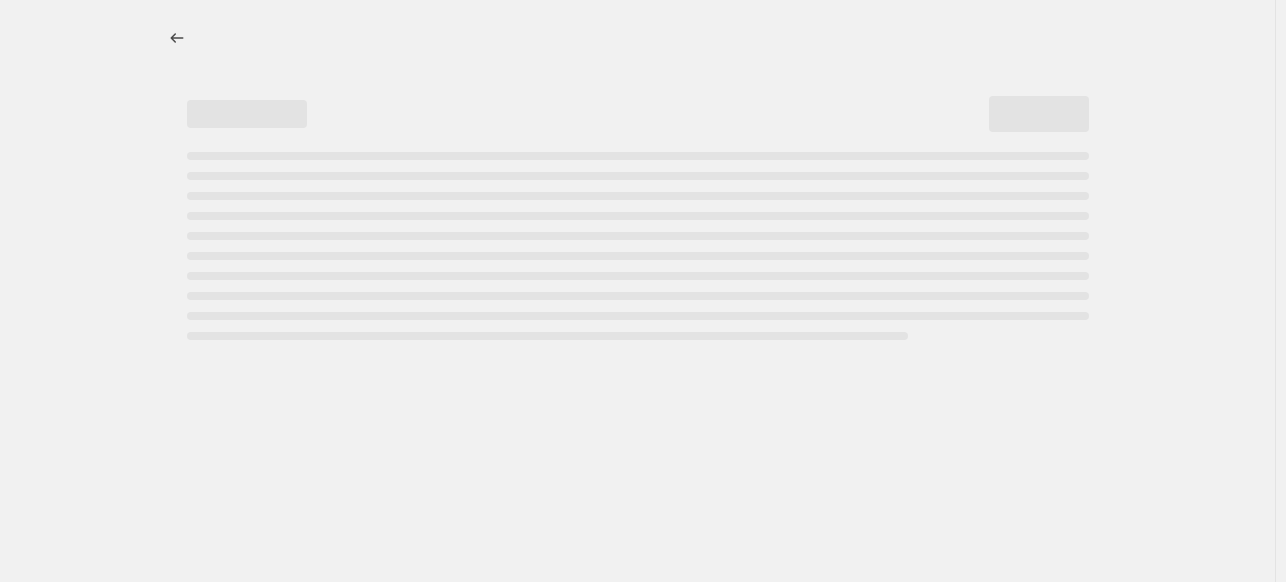 scroll, scrollTop: 0, scrollLeft: 0, axis: both 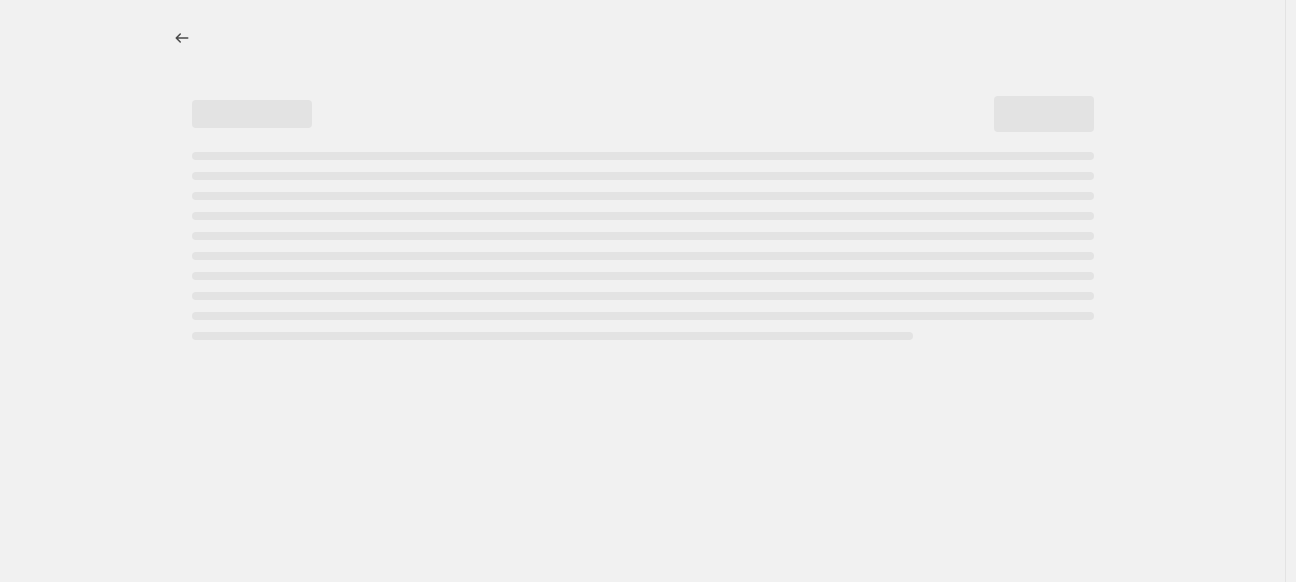 select on "percentage" 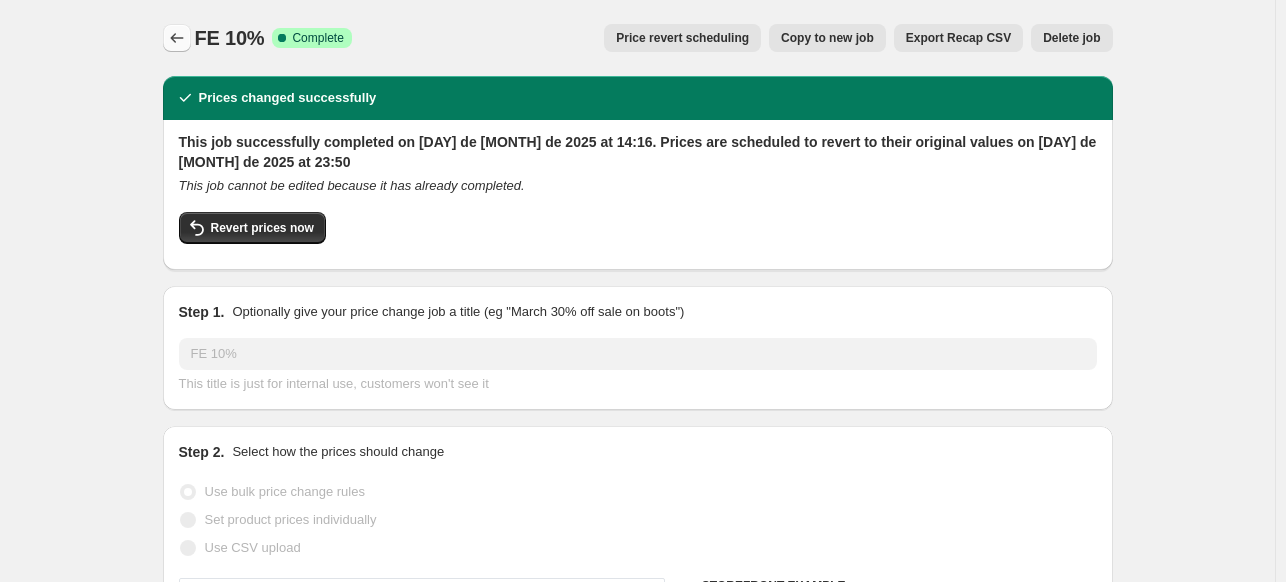 click 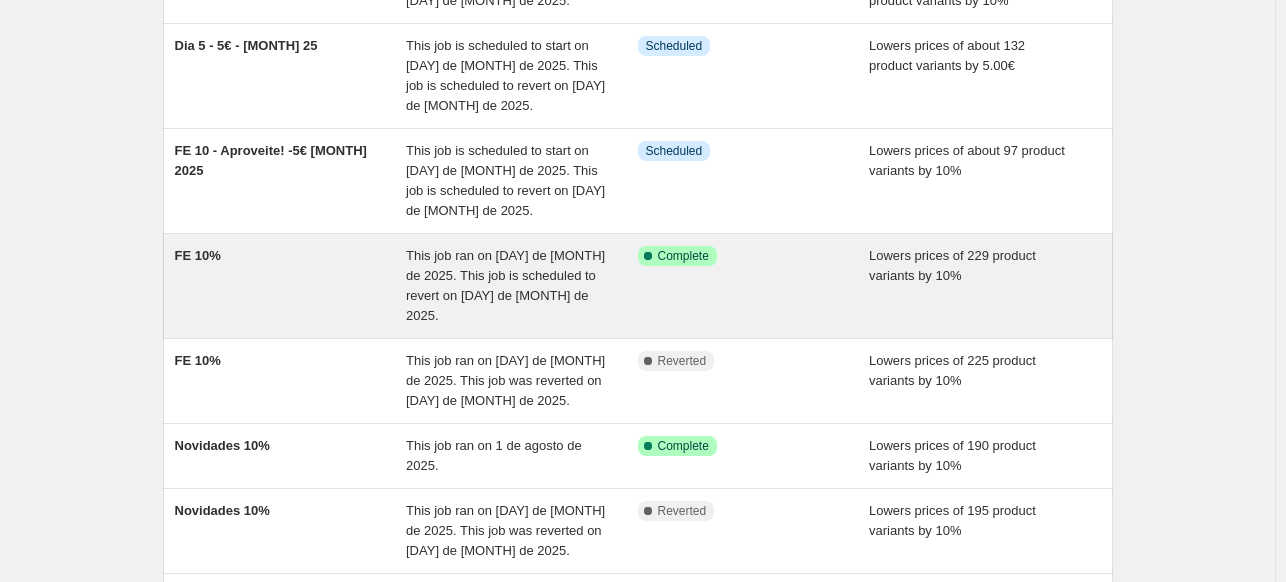 scroll, scrollTop: 124, scrollLeft: 0, axis: vertical 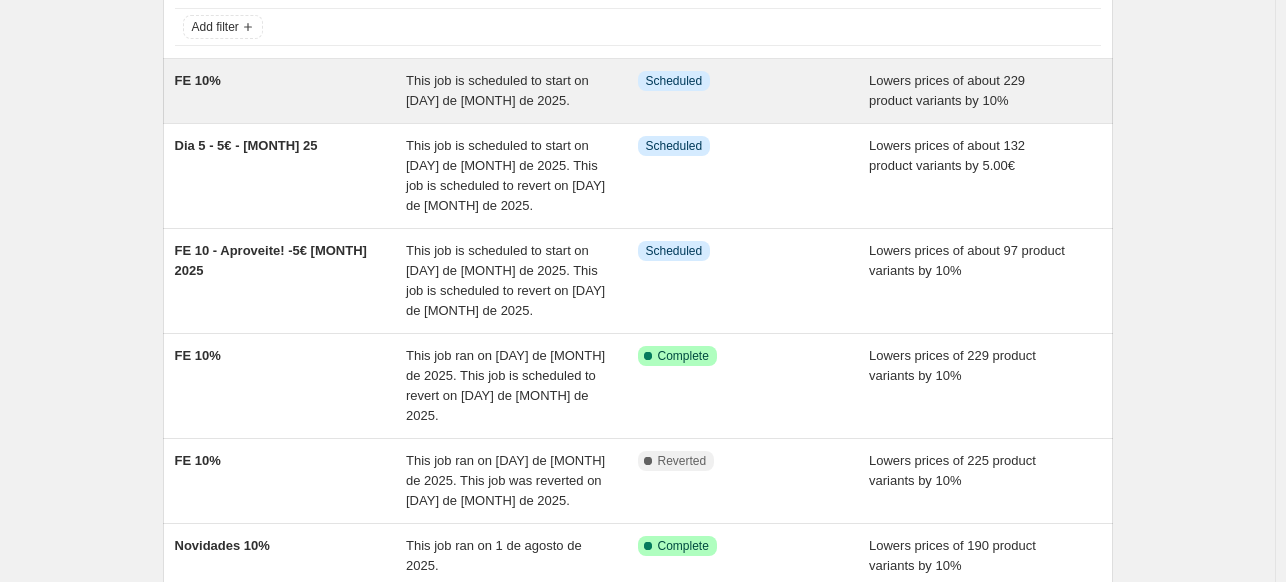 click on "FE 10%" at bounding box center (291, 91) 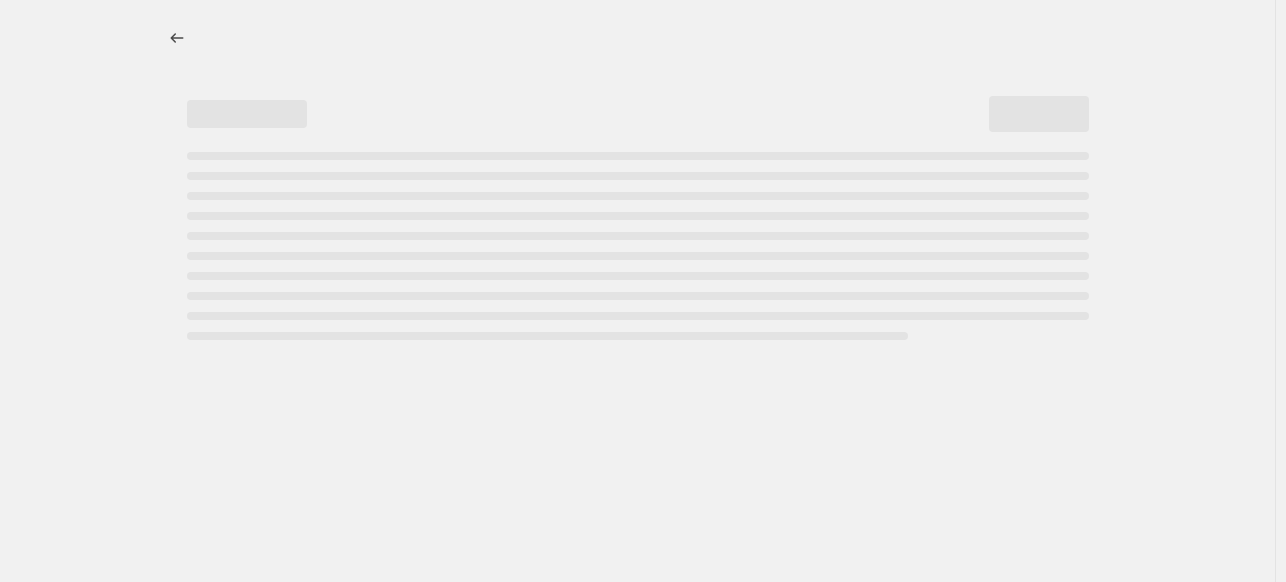scroll, scrollTop: 0, scrollLeft: 0, axis: both 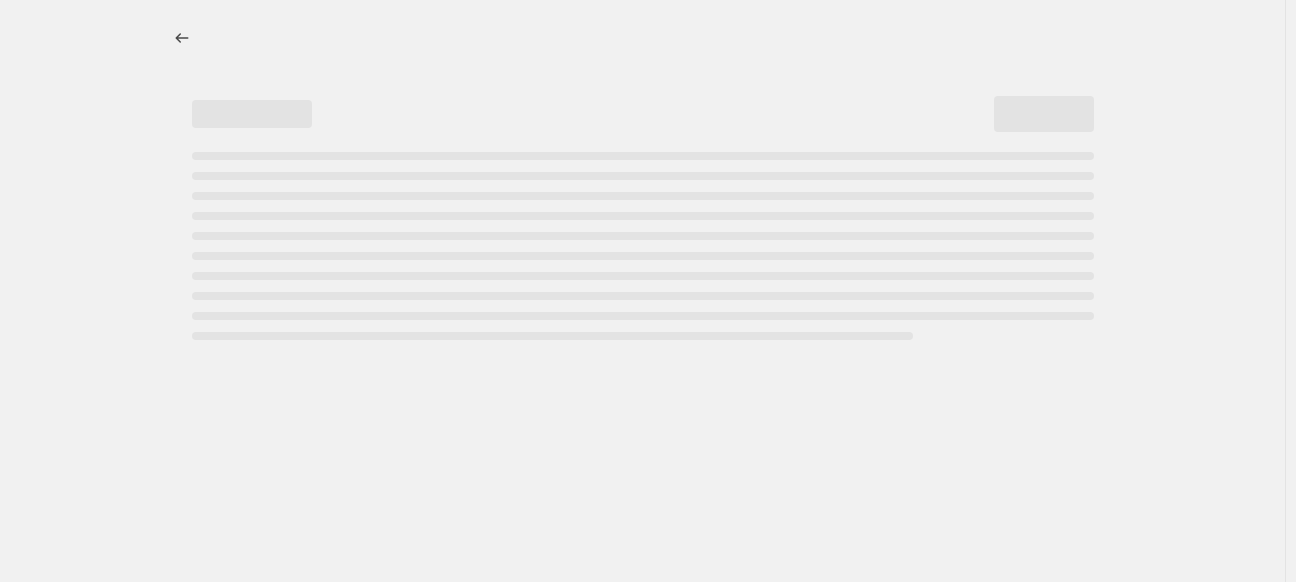 select on "percentage" 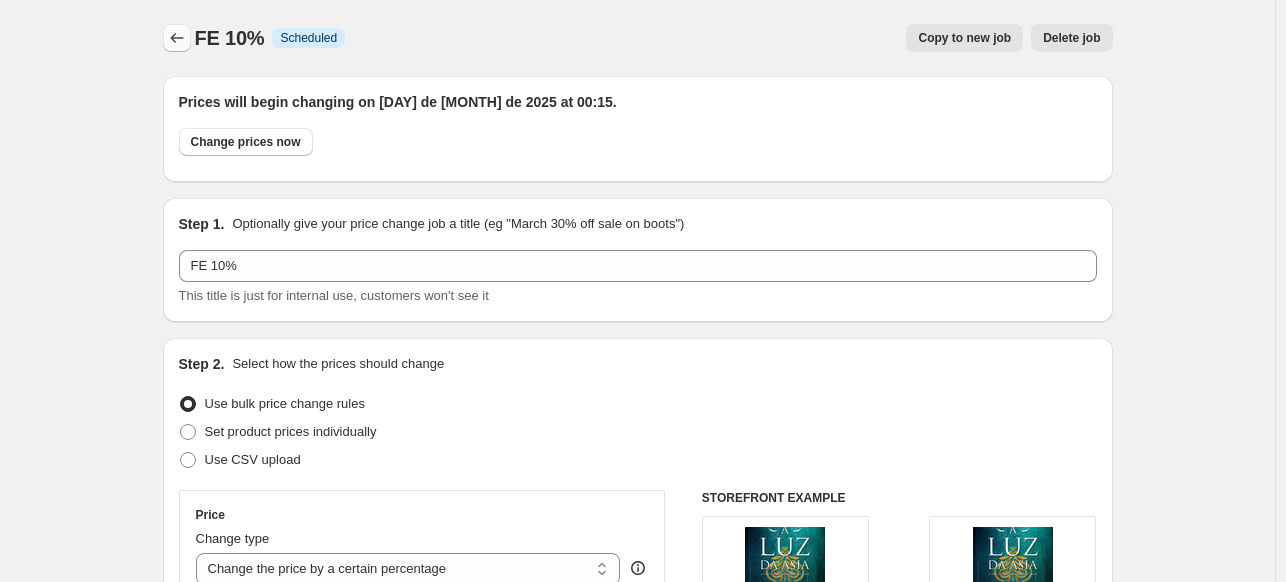 click 